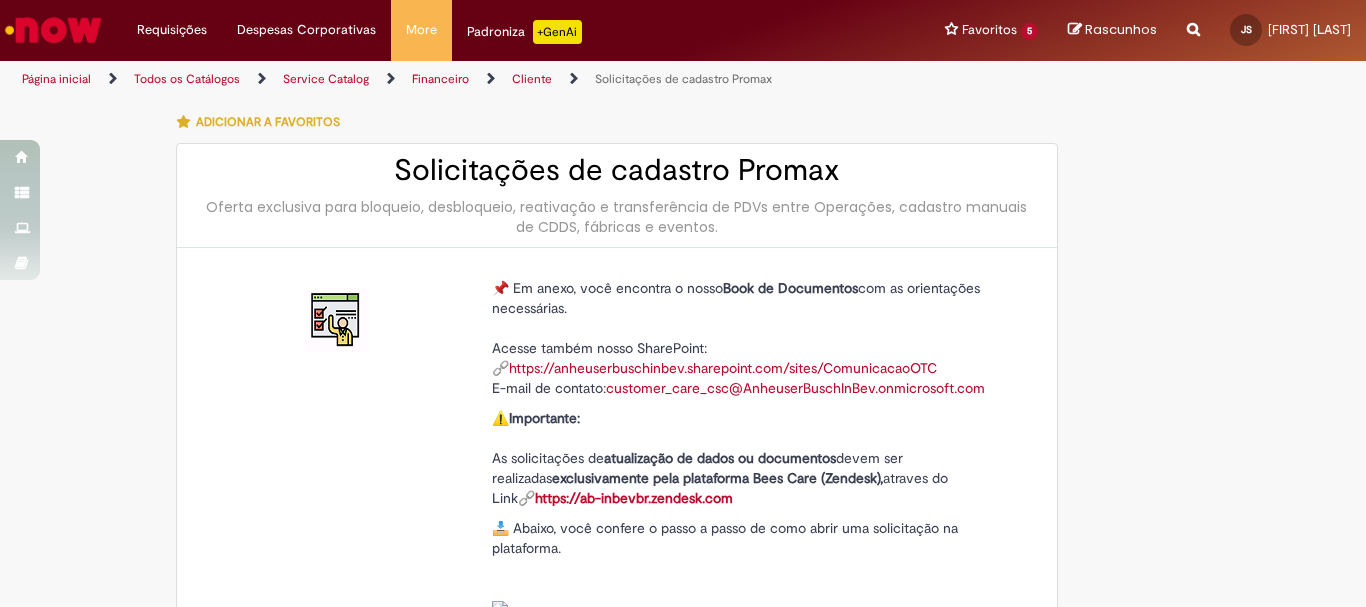 scroll, scrollTop: 0, scrollLeft: 0, axis: both 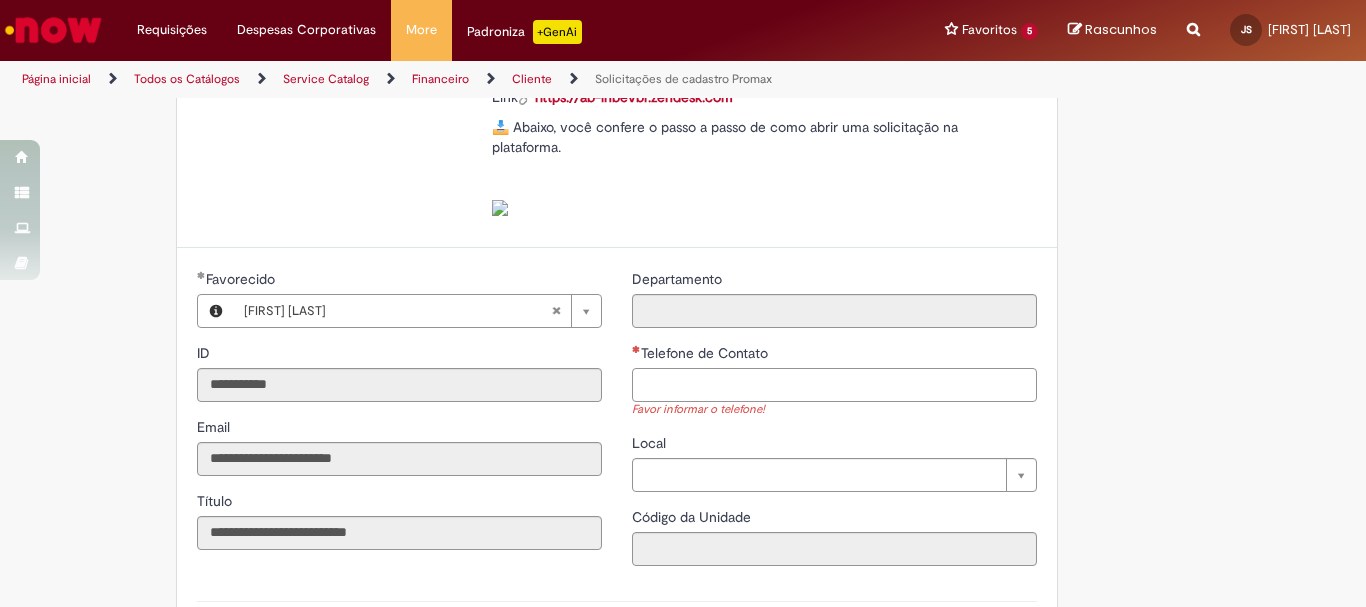 click on "Telefone de Contato" at bounding box center [834, 385] 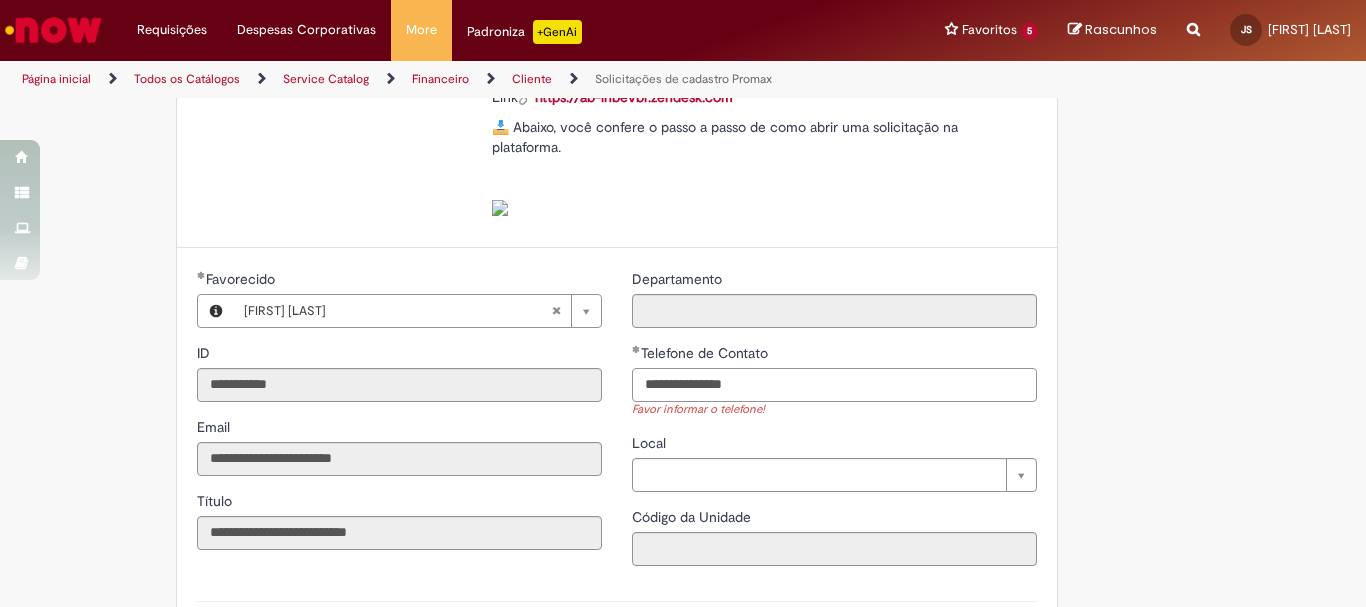 type on "**********" 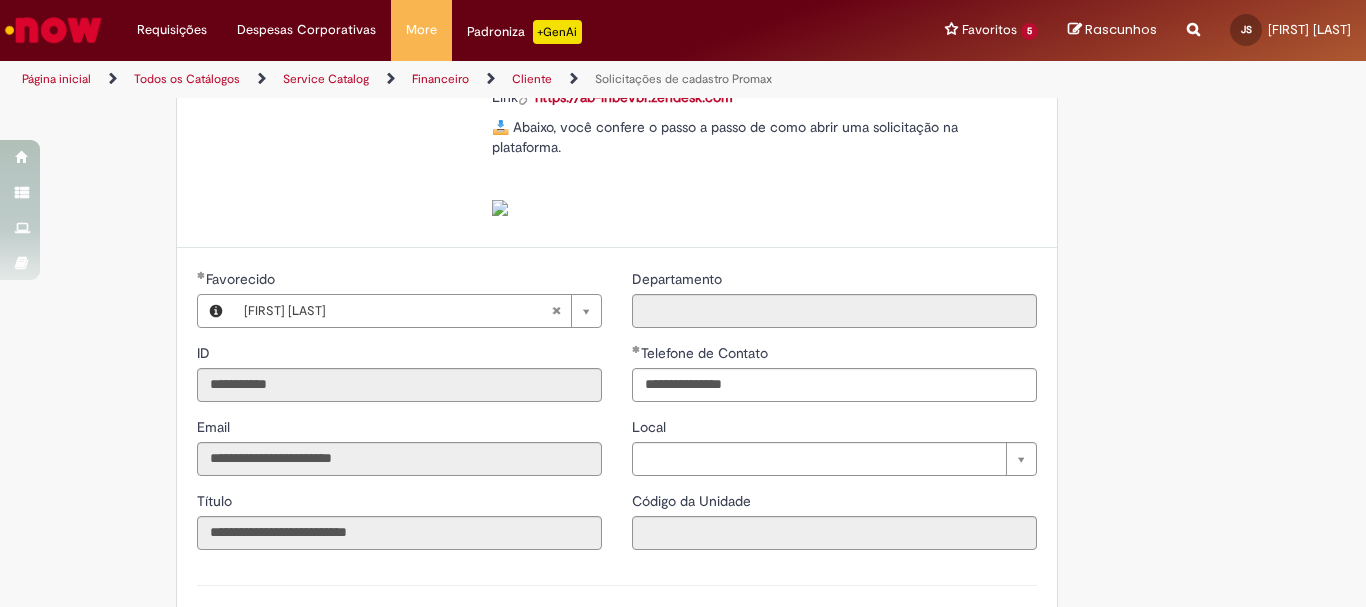 click on "Adicionar a Favoritos
Solicitações de cadastro Promax
Oferta exclusiva para bloqueio, desbloqueio, reativação e transferência de PDVs entre Operações, cadastro manuais de CDDS, fábricas e eventos.
📌 Em anexo, você encontra o nosso  Book de Documentos  com as orientações necessárias. Acesse também nosso SharePoint: 🔗  https://anheuserbuschinbev.sharepoint.com/sites/ComunicacaoOTC E-mail de contato:   [EMAIL]
⚠️  Importante: As solicitações de  atualização de dados ou documentos  devem ser realizadas  exclusivamente pela plataforma Bees Care (Zendesk),  atraves do Link 🔗  https://ab-inbevbr.zendesk.com
📥 Abaixo, você confere o passo a passo de como abrir uma solicitação na plataforma.
SAP Interim Country Code ** Favorecido" at bounding box center (683, 462) 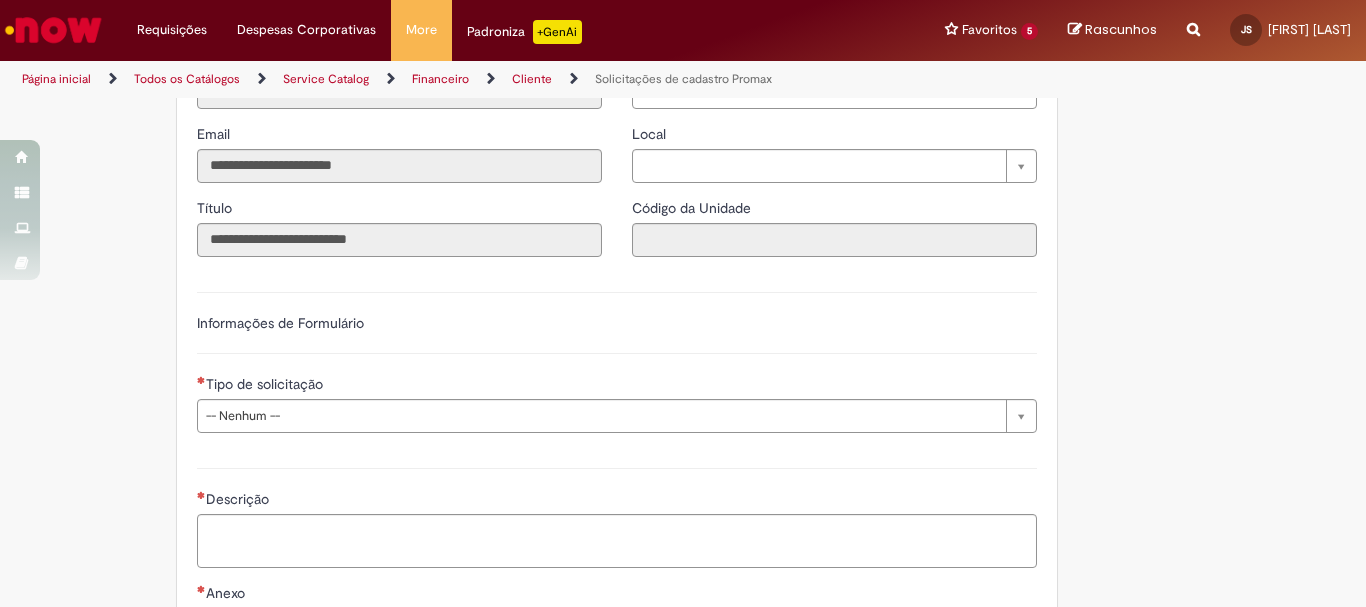 scroll, scrollTop: 697, scrollLeft: 0, axis: vertical 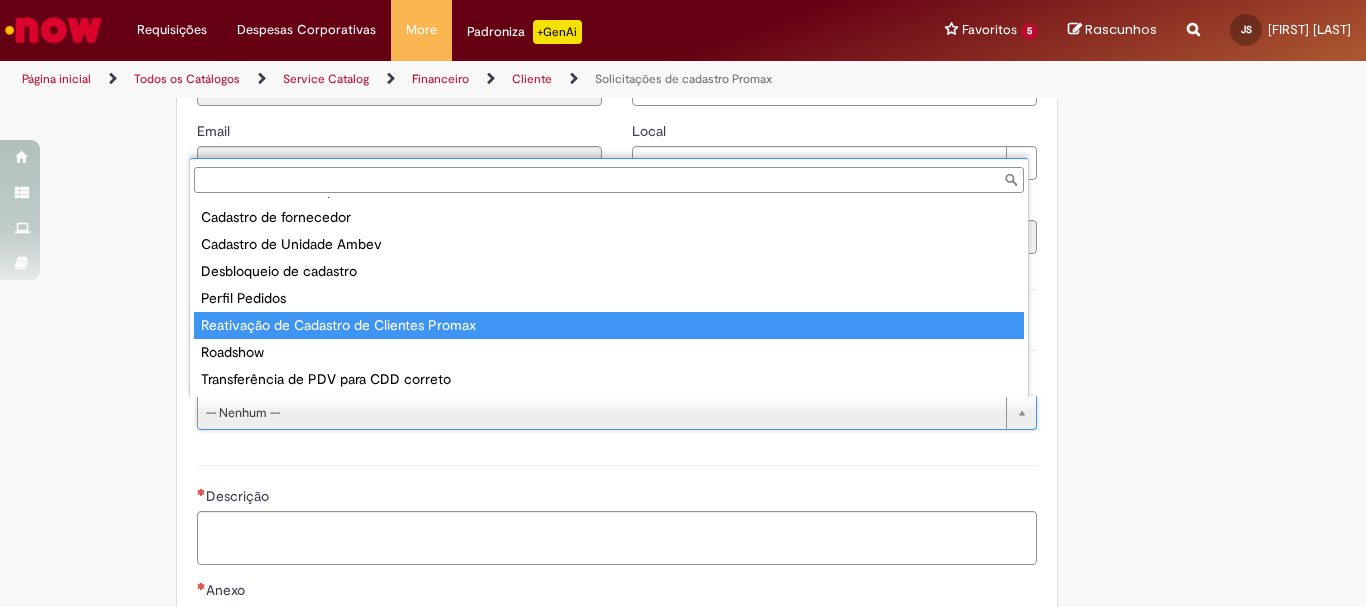 type on "**********" 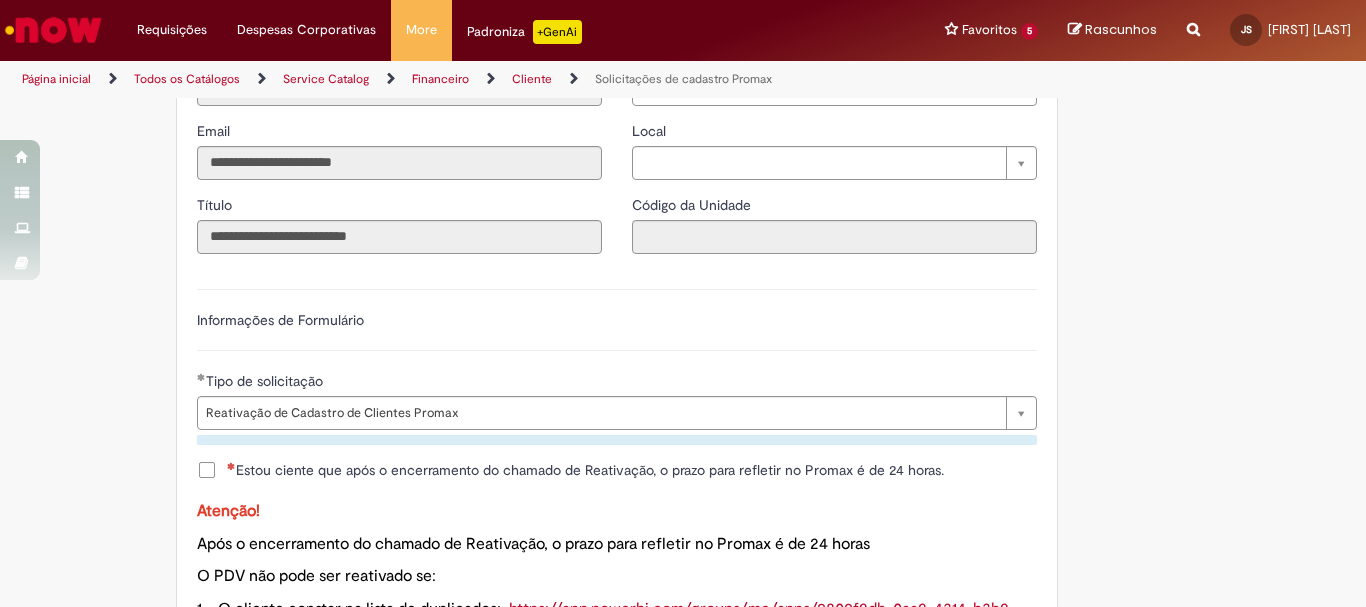 click on "Estou ciente que após o encerramento do chamado de Reativação, o prazo para refletir no Promax é de 24 horas." at bounding box center (585, 470) 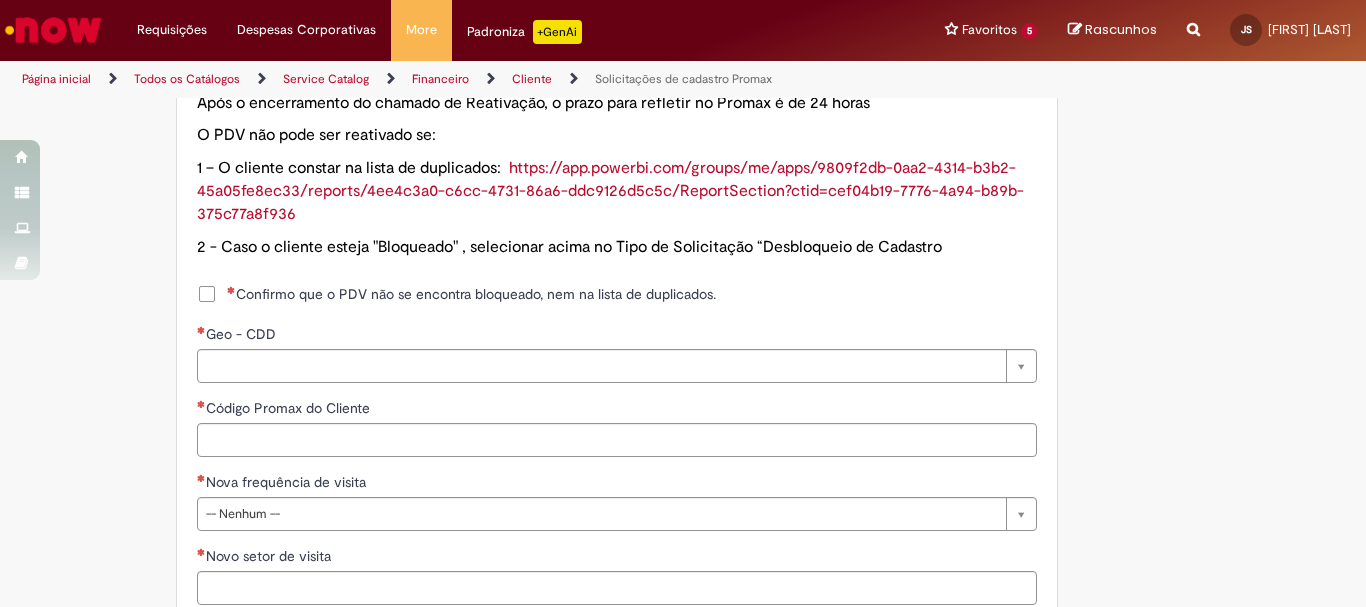 scroll, scrollTop: 1140, scrollLeft: 0, axis: vertical 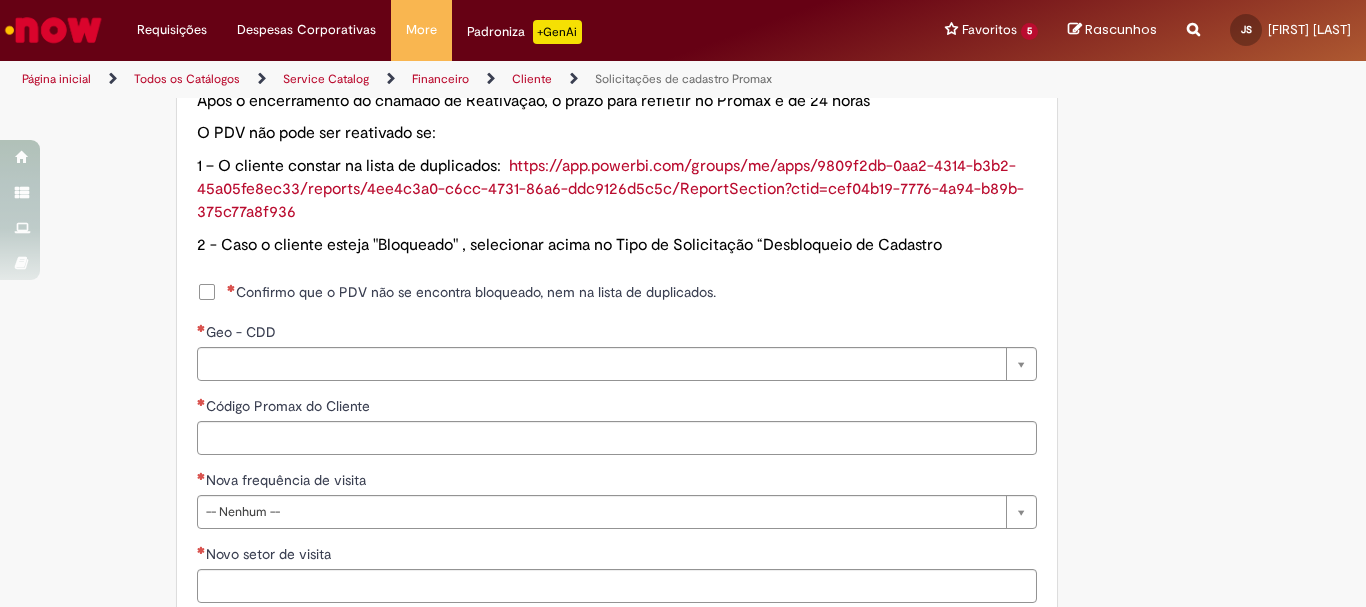 click on "Confirmo que o PDV não se encontra bloqueado, nem na lista de duplicados." at bounding box center [471, 292] 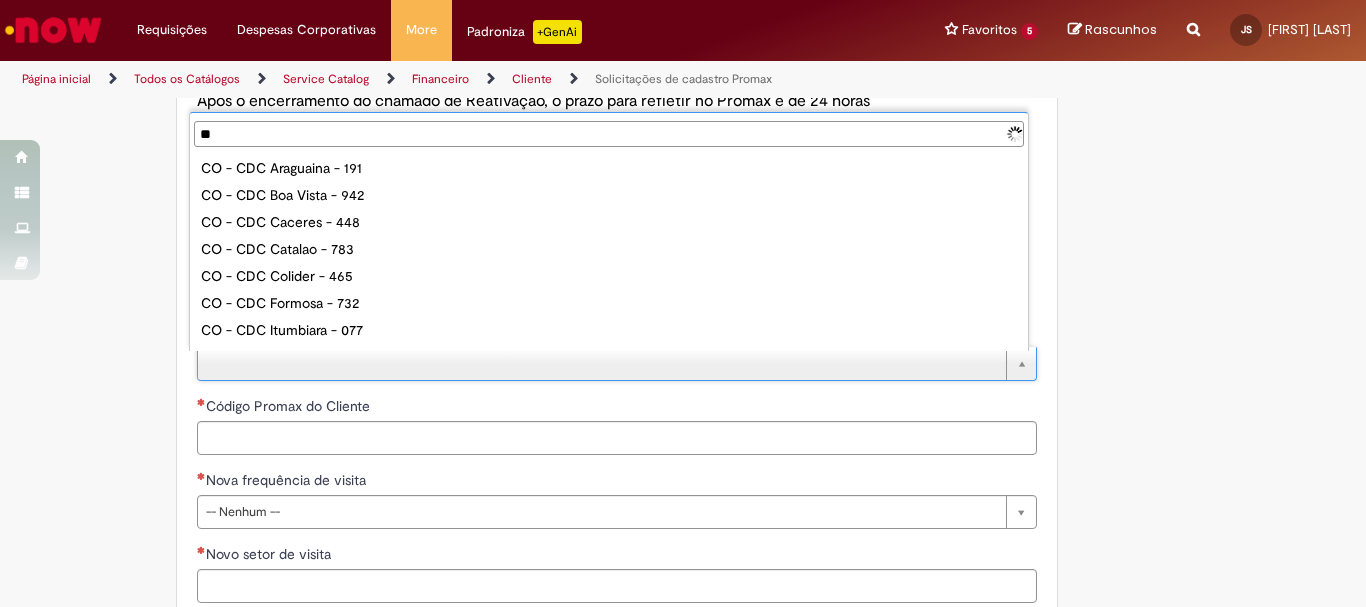 type on "***" 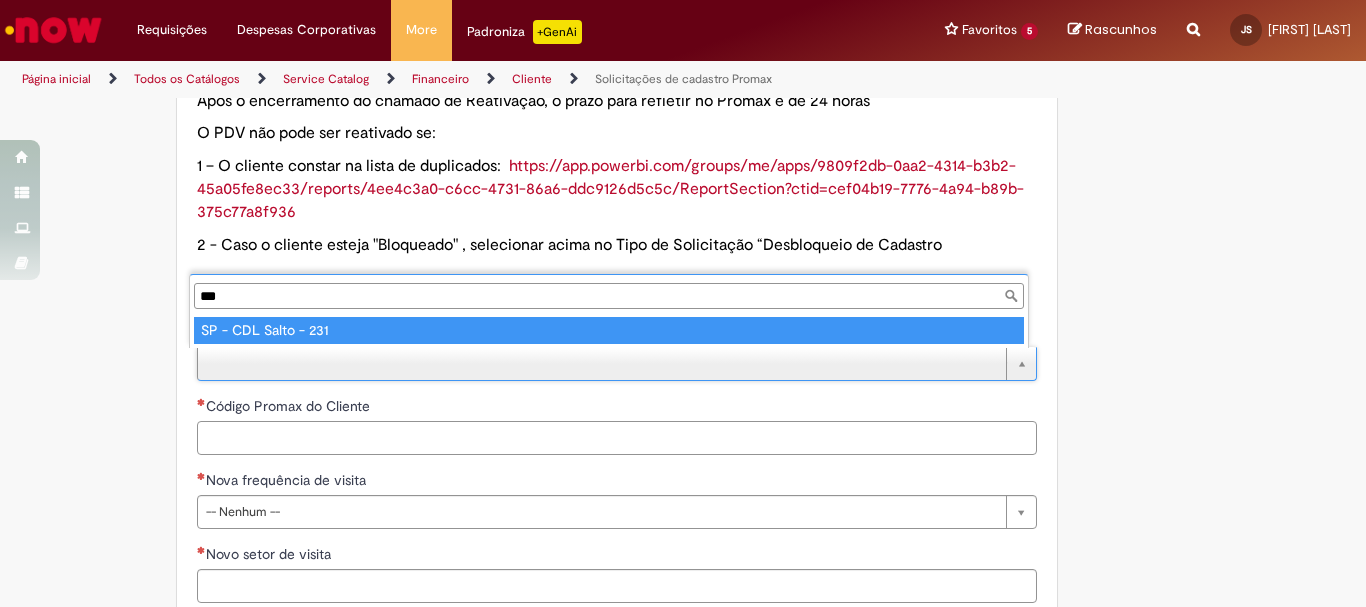 type on "**********" 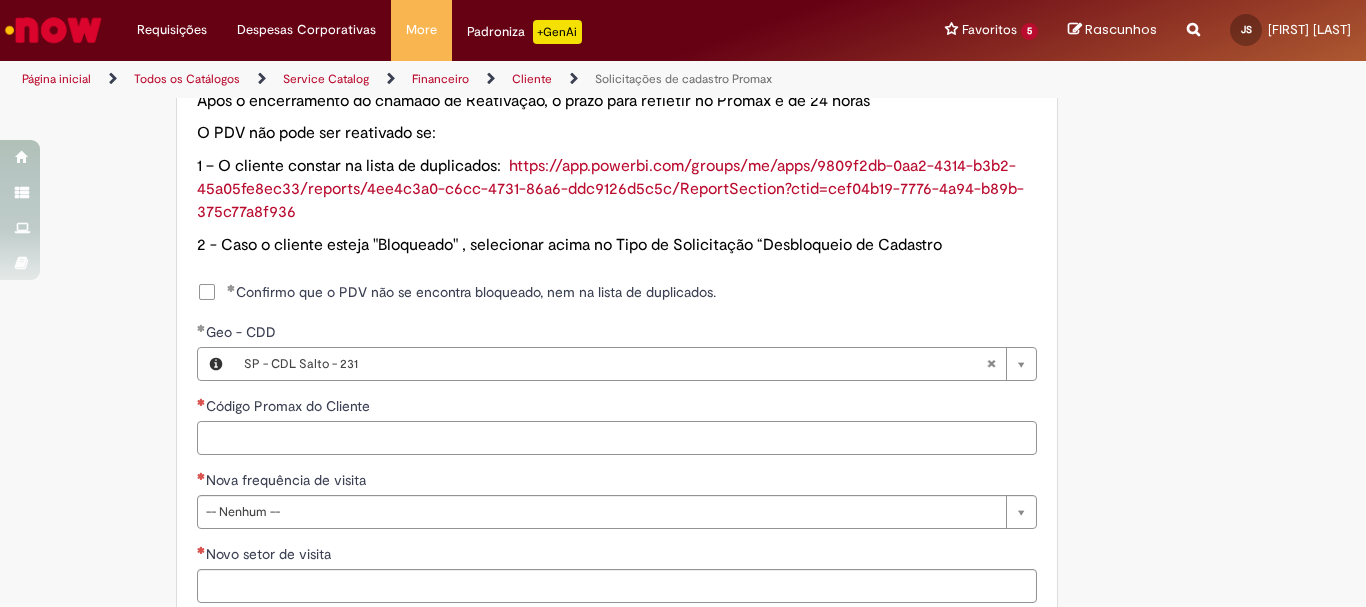 paste on "*****" 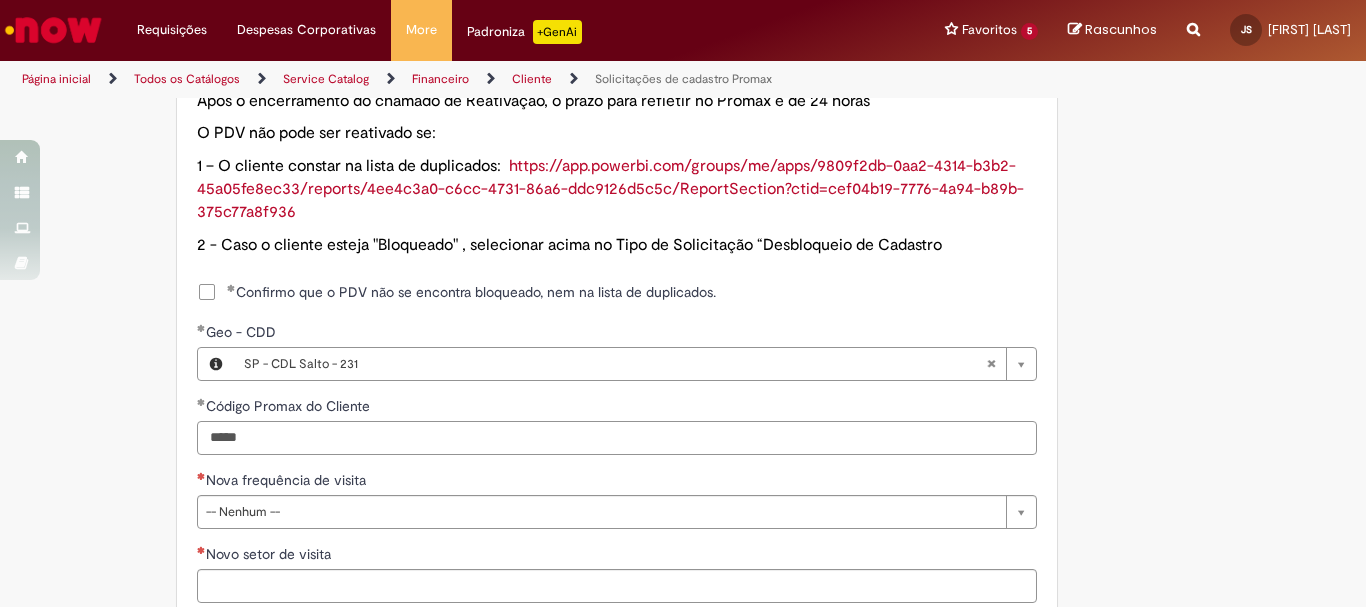 type on "*****" 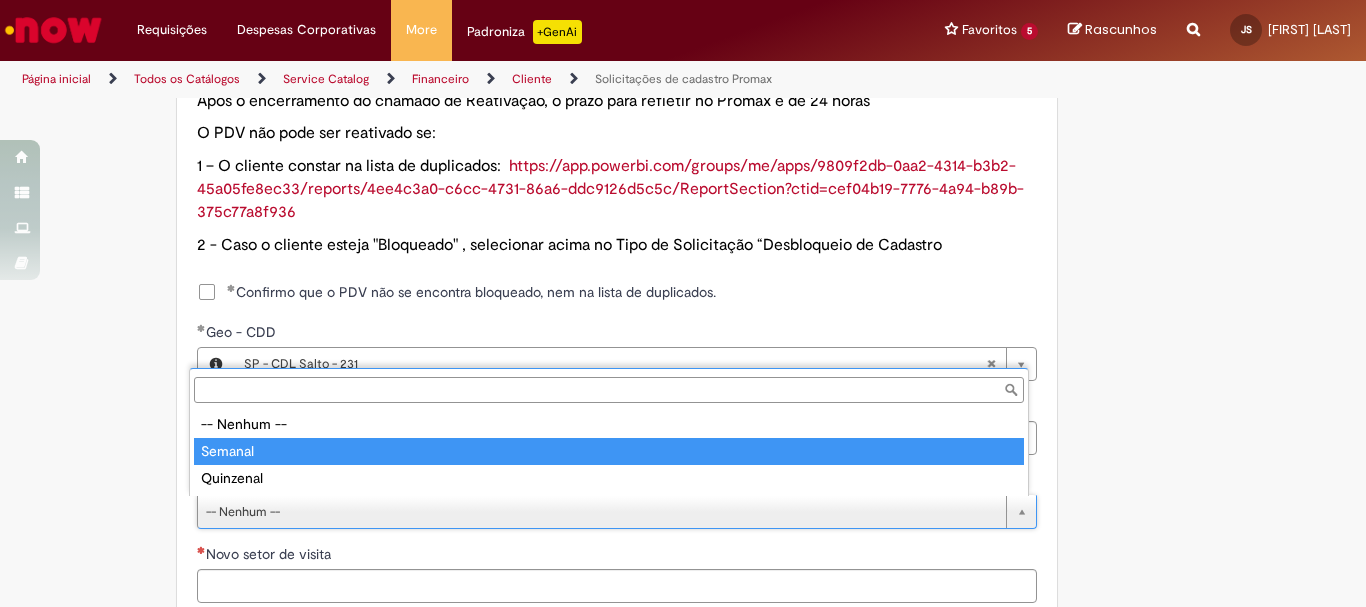 type on "*******" 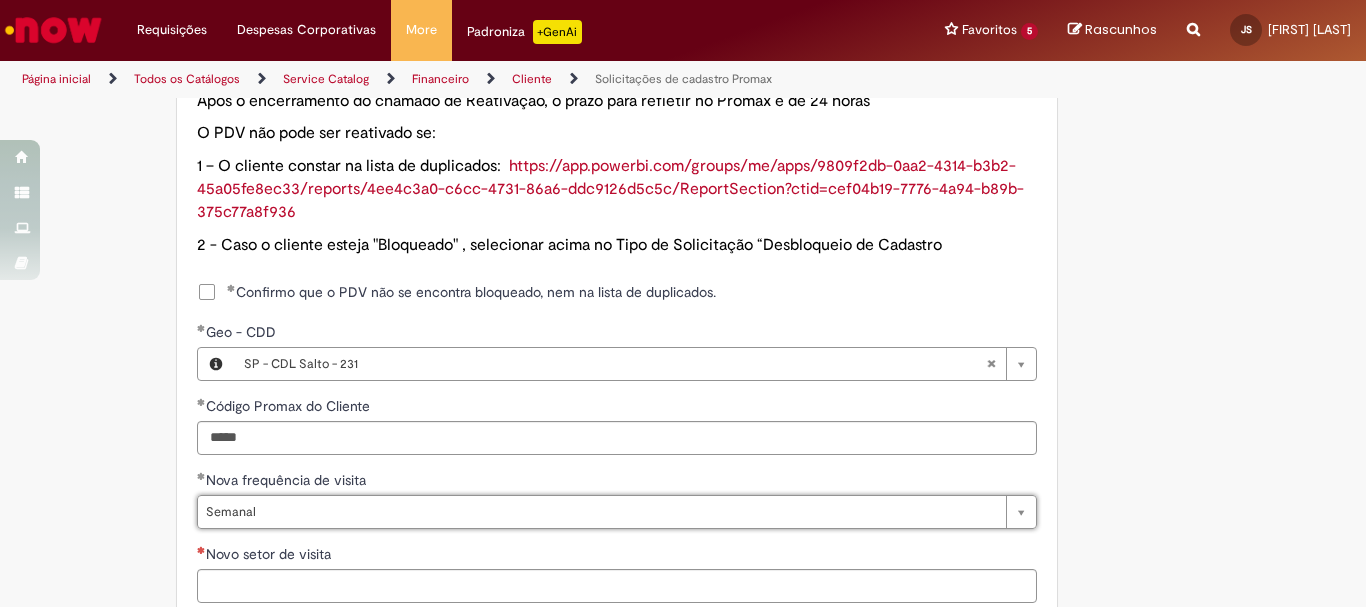 click on "Adicionar a Favoritos
Solicitações de cadastro Promax
Oferta exclusiva para bloqueio, desbloqueio, reativação e transferência de PDVs entre Operações, cadastro manuais de CDDS, fábricas e eventos.
📌 Em anexo, você encontra o nosso  Book de Documentos  com as orientações necessárias. Acesse também nosso SharePoint: 🔗  https://anheuserbuschinbev.sharepoint.com/sites/ComunicacaoOTC E-mail de contato:   [EMAIL]
⚠️  Importante: As solicitações de  atualização de dados ou documentos  devem ser realizadas  exclusivamente pela plataforma Bees Care (Zendesk),  atraves do Link 🔗  https://ab-inbevbr.zendesk.com
📥 Abaixo, você confere o passo a passo de como abrir uma solicitação na plataforma.
SAP Interim Country Code ** Favorecido" at bounding box center [585, 113] 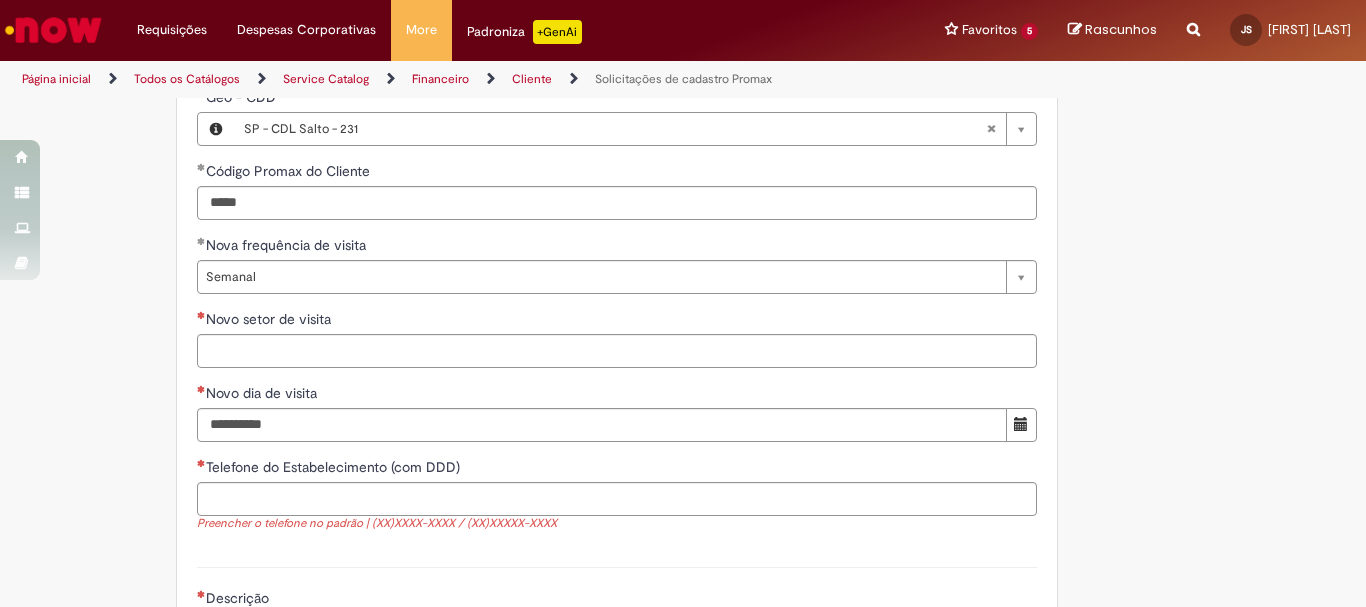 scroll, scrollTop: 1377, scrollLeft: 0, axis: vertical 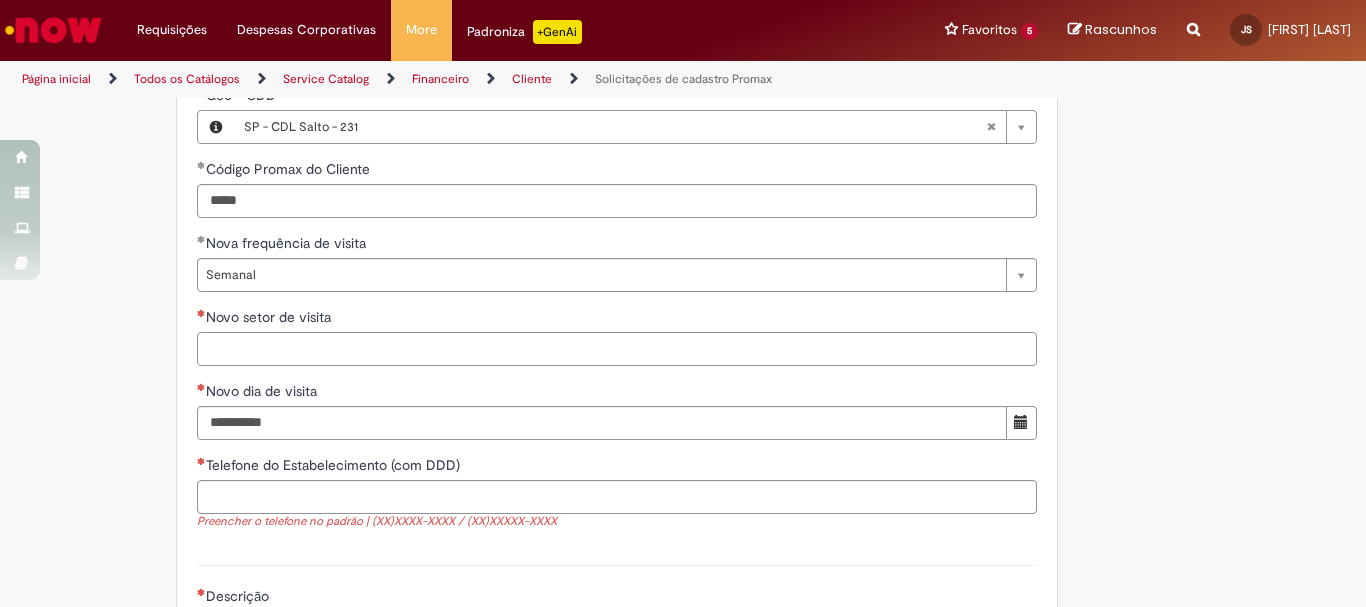 click on "Novo setor de visita" at bounding box center (617, 349) 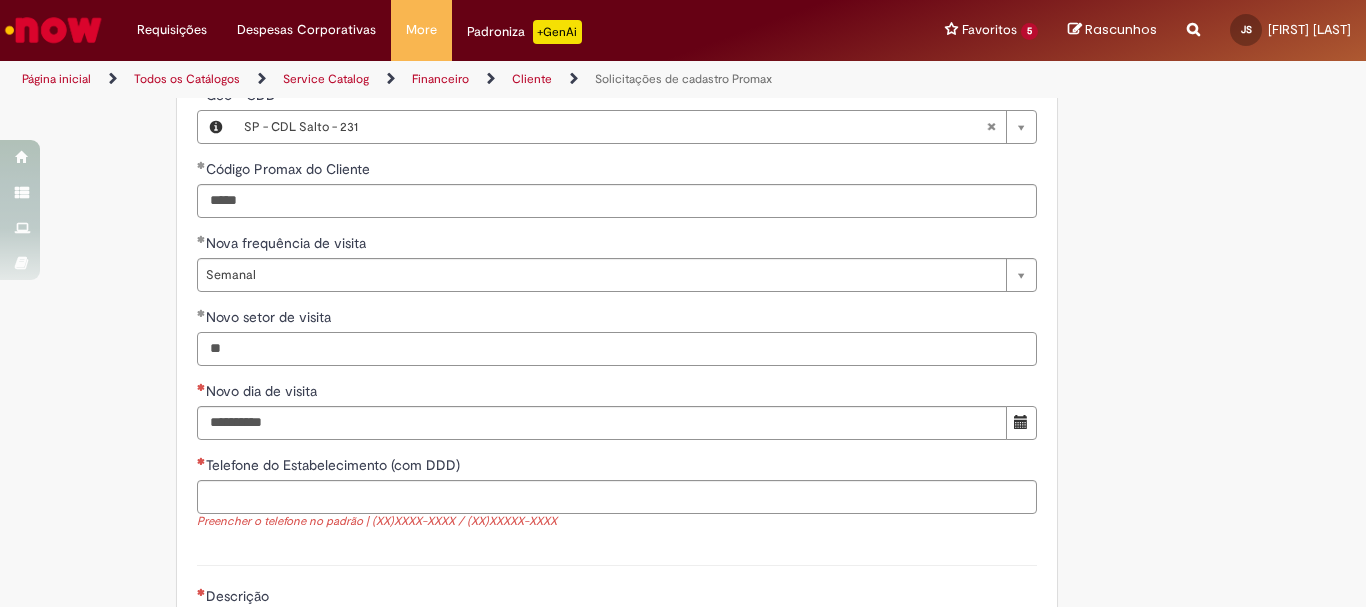 type on "**" 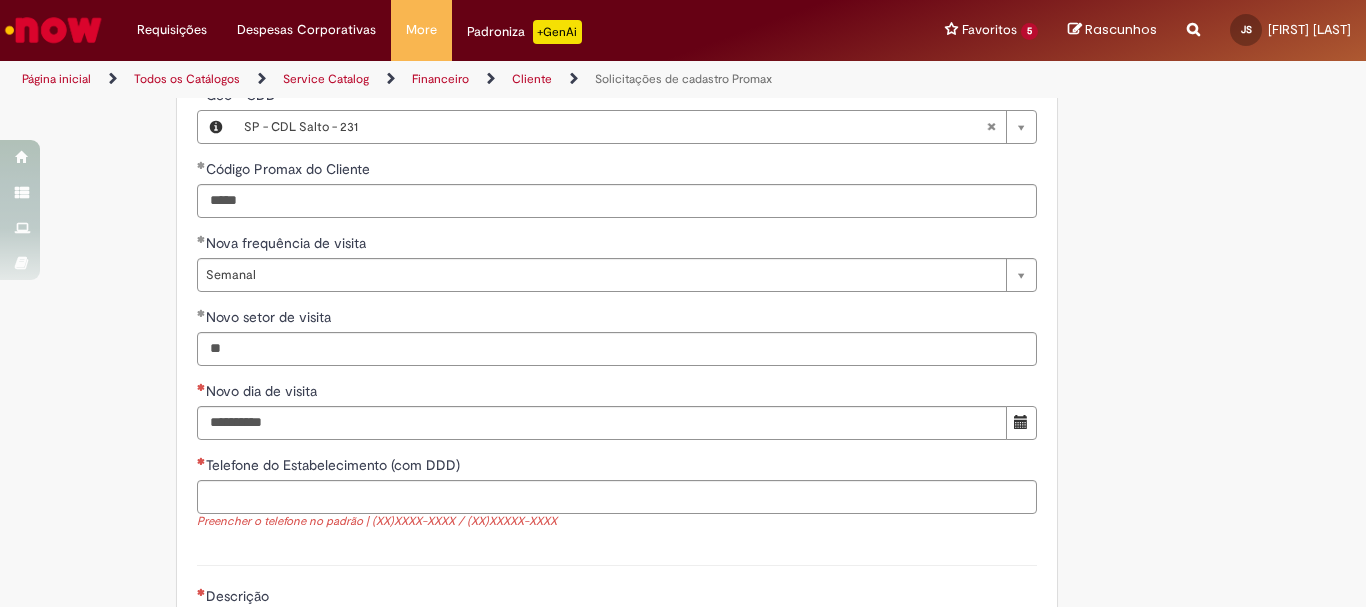click on "Tire dúvidas com LupiAssist    +GenAI
Oi! Eu sou LupiAssist, uma Inteligência Artificial Generativa em constante aprendizado   Meu conteúdo é monitorado para trazer uma melhor experiência
Dúvidas comuns:
Só mais um instante, estou consultando nossas bases de conhecimento  e escrevendo a melhor resposta pra você!
Title
Lorem ipsum dolor sit amet    Fazer uma nova pergunta
Gerei esta resposta utilizando IA Generativa em conjunto com os nossos padrões. Em caso de divergência, os documentos oficiais prevalecerão.
Saiba mais em:
Ou ligue para:
E aí, te ajudei?
Sim, obrigado!" at bounding box center [683, -123] 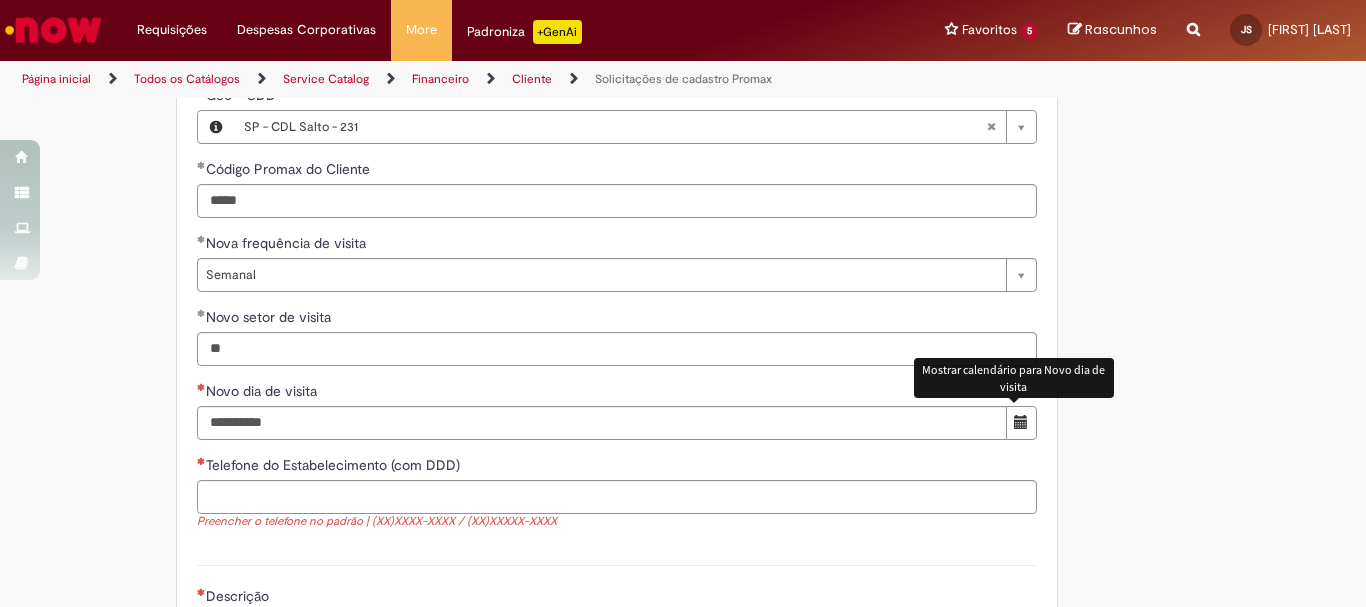 click at bounding box center [1021, 422] 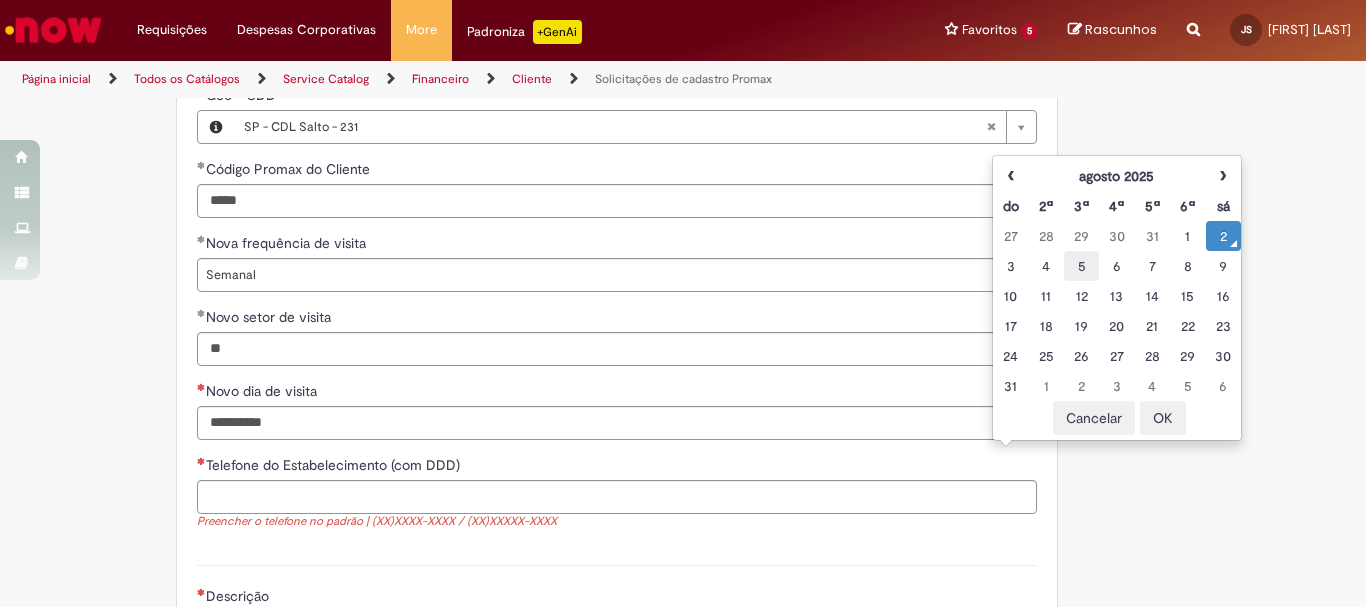 click on "5" at bounding box center (1081, 266) 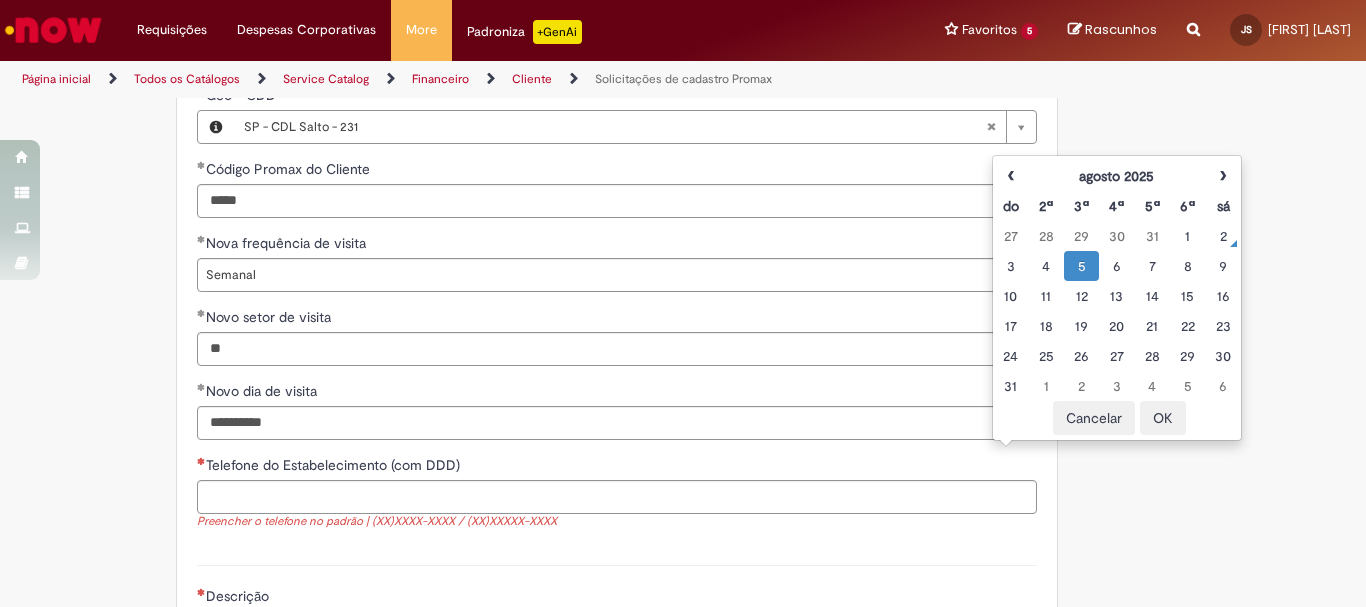 click on "OK" at bounding box center [1163, 418] 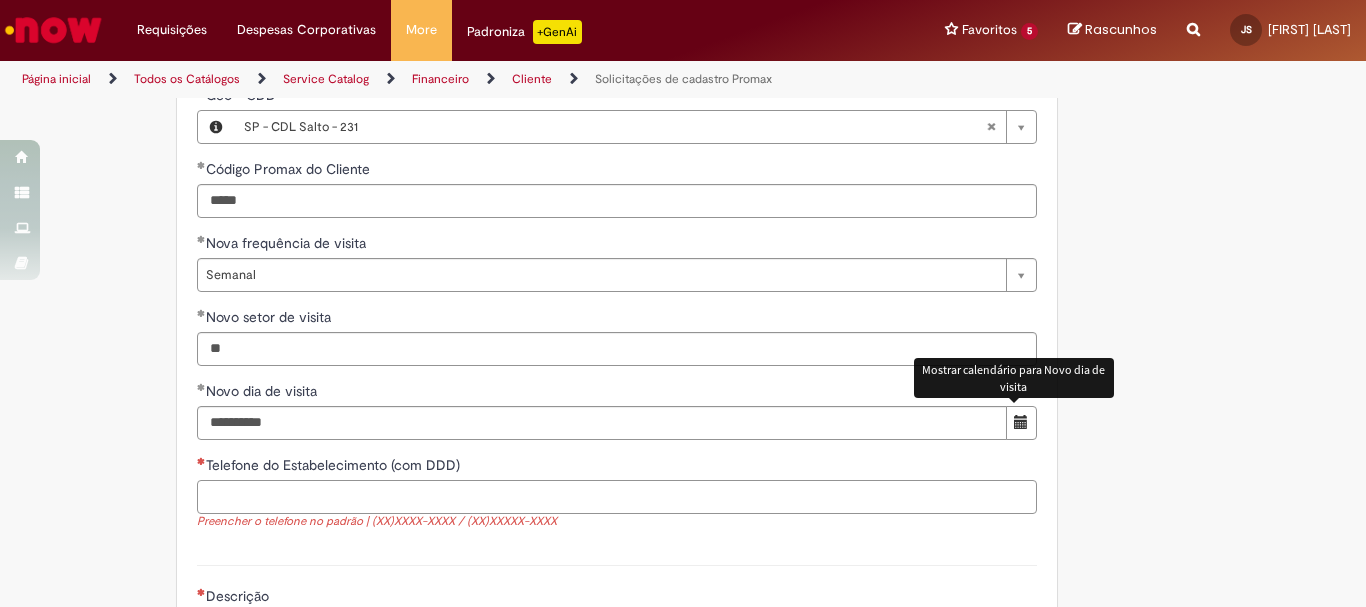 click on "Telefone do Estabelecimento (com DDD)" at bounding box center (617, 497) 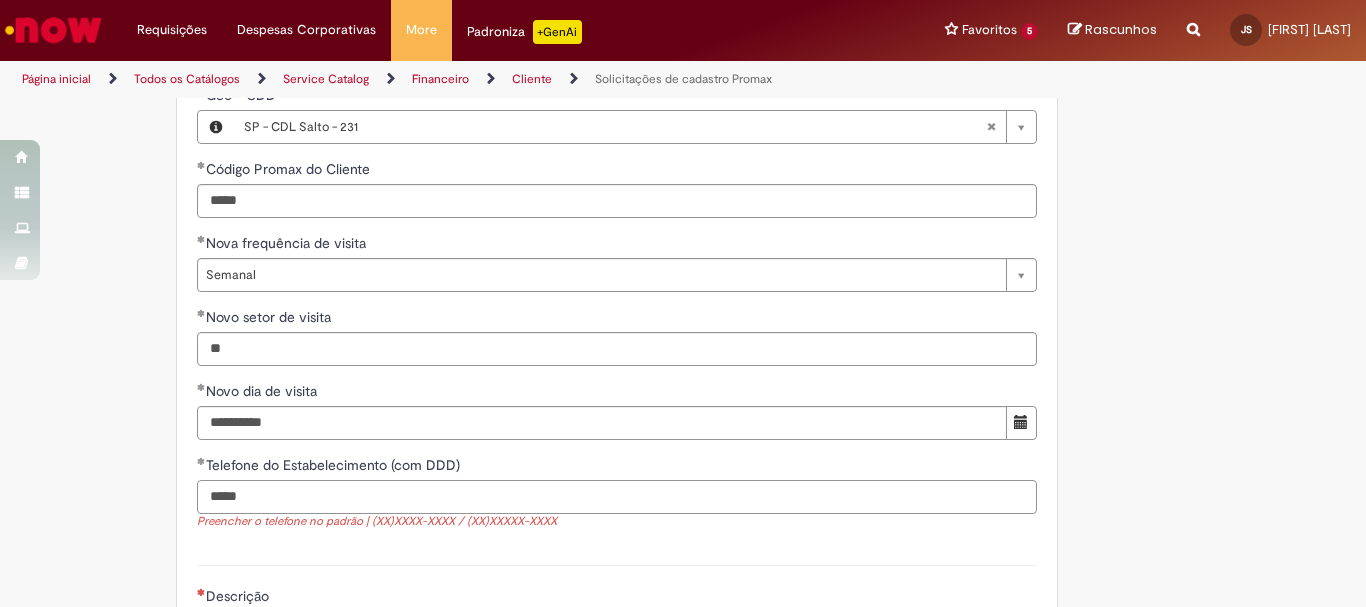 paste on "**********" 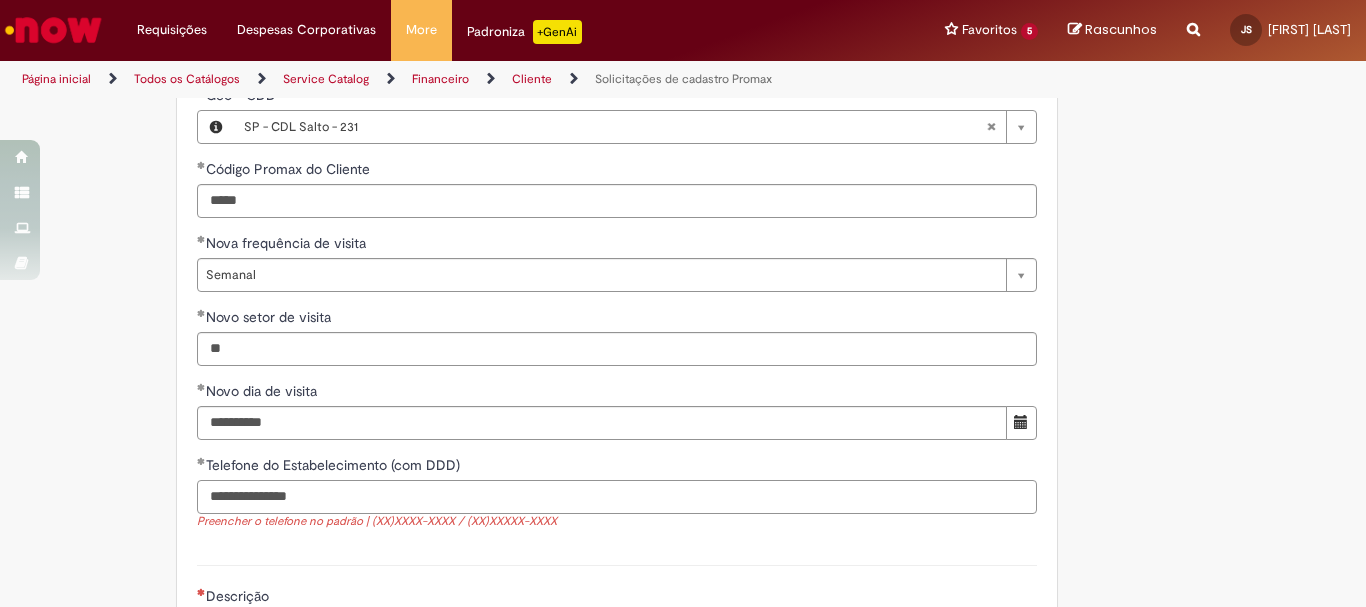 type on "**********" 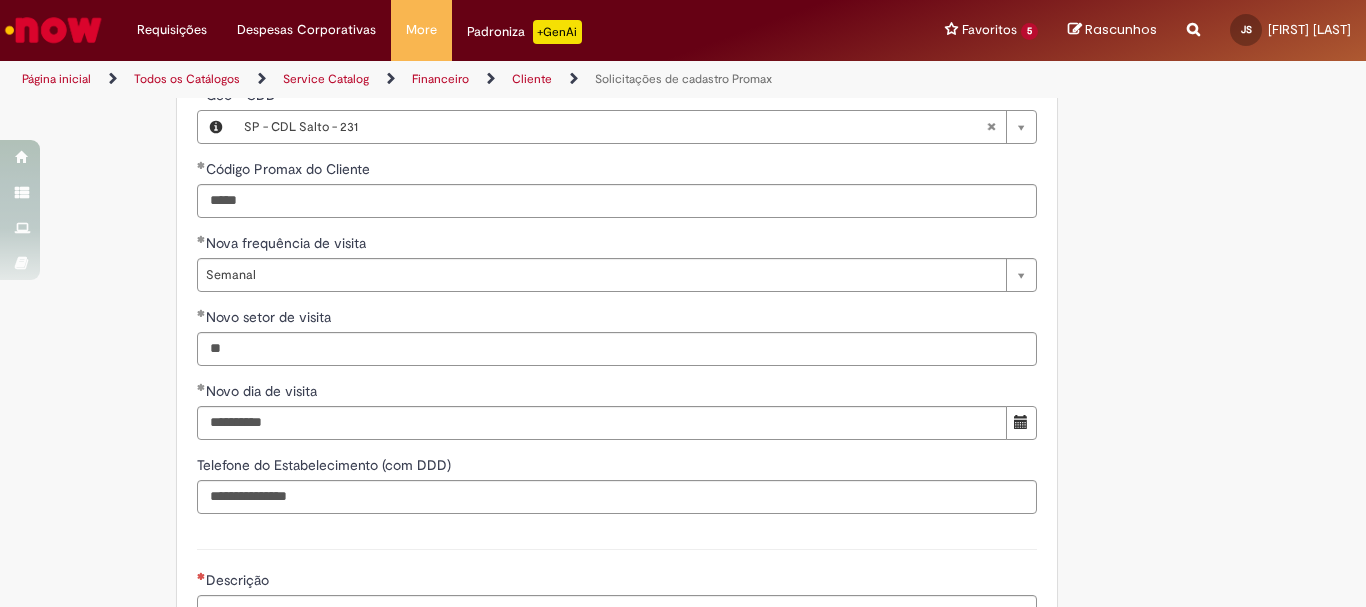 click on "Adicionar a Favoritos
Solicitações de cadastro Promax
Oferta exclusiva para bloqueio, desbloqueio, reativação e transferência de PDVs entre Operações, cadastro manuais de CDDS, fábricas e eventos.
📌 Em anexo, você encontra o nosso  Book de Documentos  com as orientações necessárias. Acesse também nosso SharePoint: 🔗  https://anheuserbuschinbev.sharepoint.com/sites/ComunicacaoOTC E-mail de contato:   [EMAIL]
⚠️  Importante: As solicitações de  atualização de dados ou documentos  devem ser realizadas  exclusivamente pela plataforma Bees Care (Zendesk),  atraves do Link 🔗  https://ab-inbevbr.zendesk.com
📥 Abaixo, você confere o passo a passo de como abrir uma solicitação na plataforma.
SAP Interim Country Code ** Favorecido" at bounding box center (585, -132) 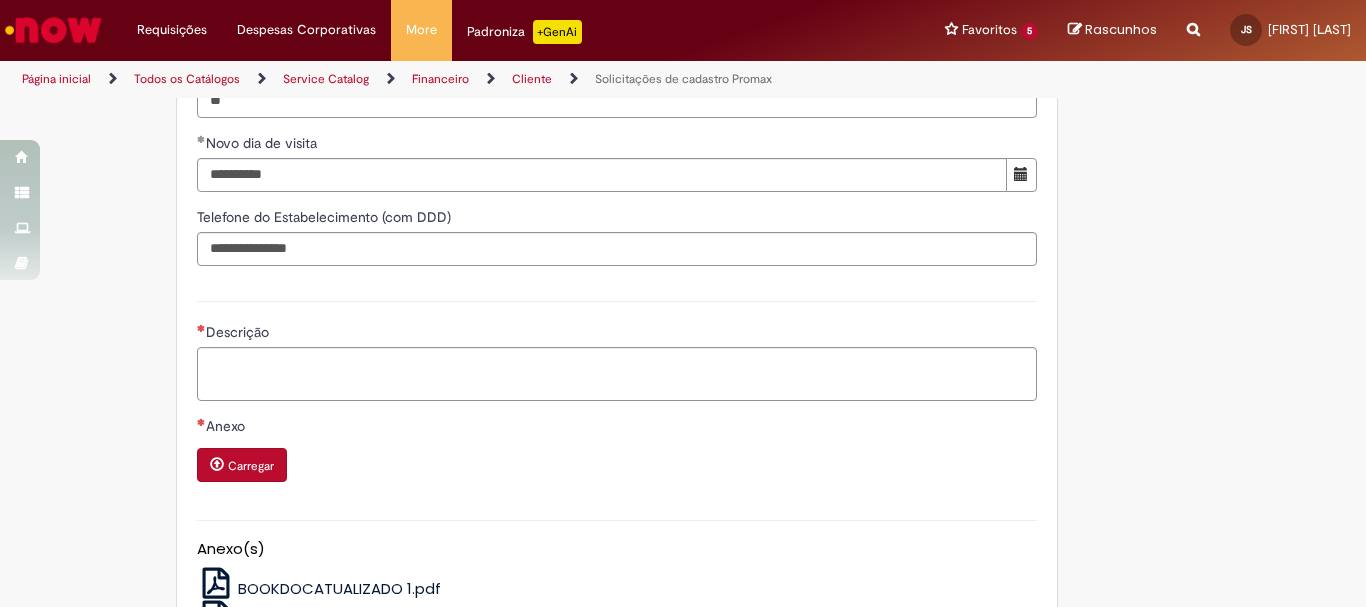 scroll, scrollTop: 1668, scrollLeft: 0, axis: vertical 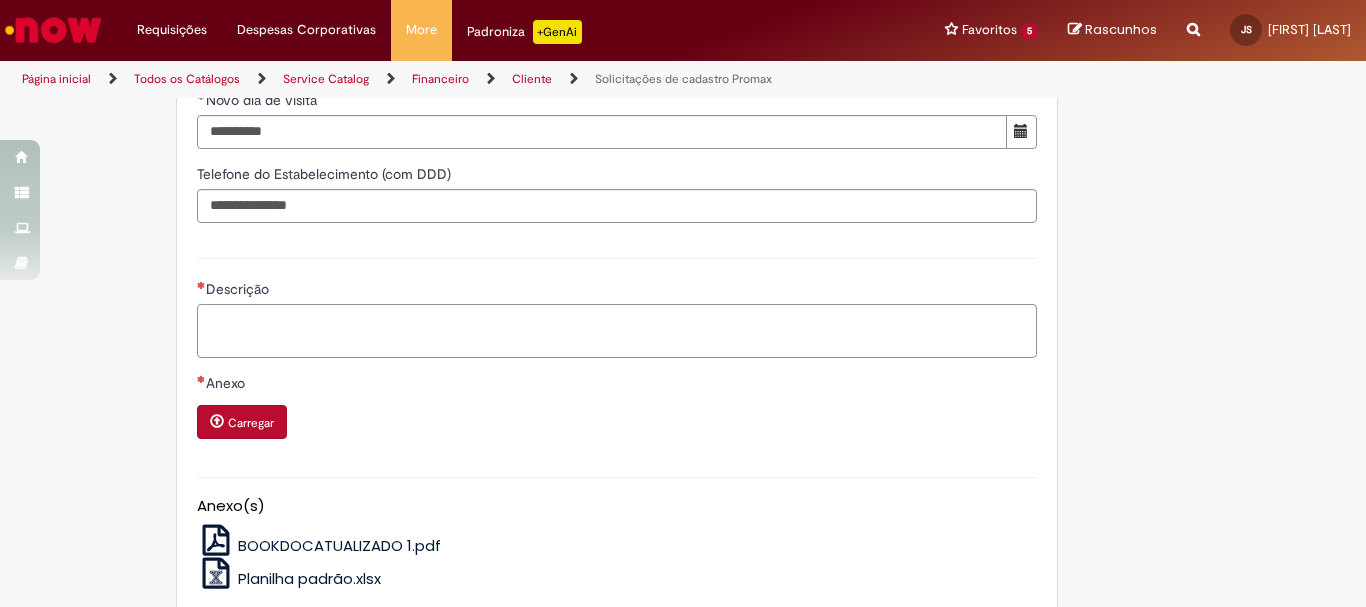click on "Descrição" at bounding box center (617, 331) 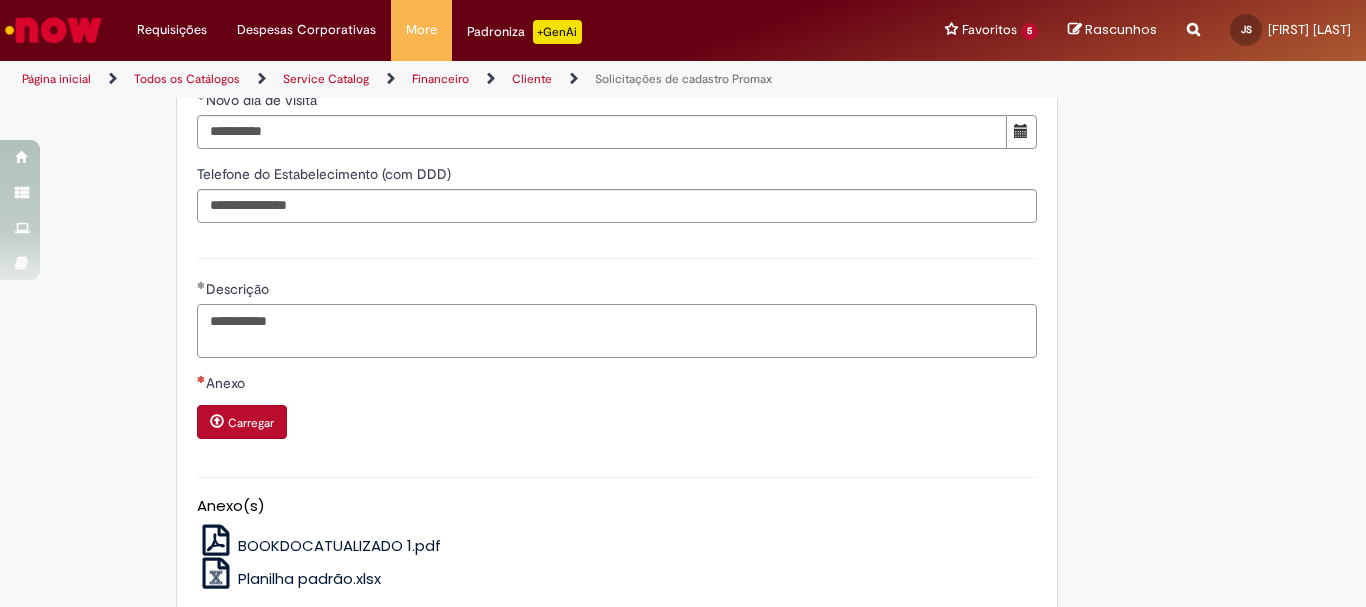 type on "**********" 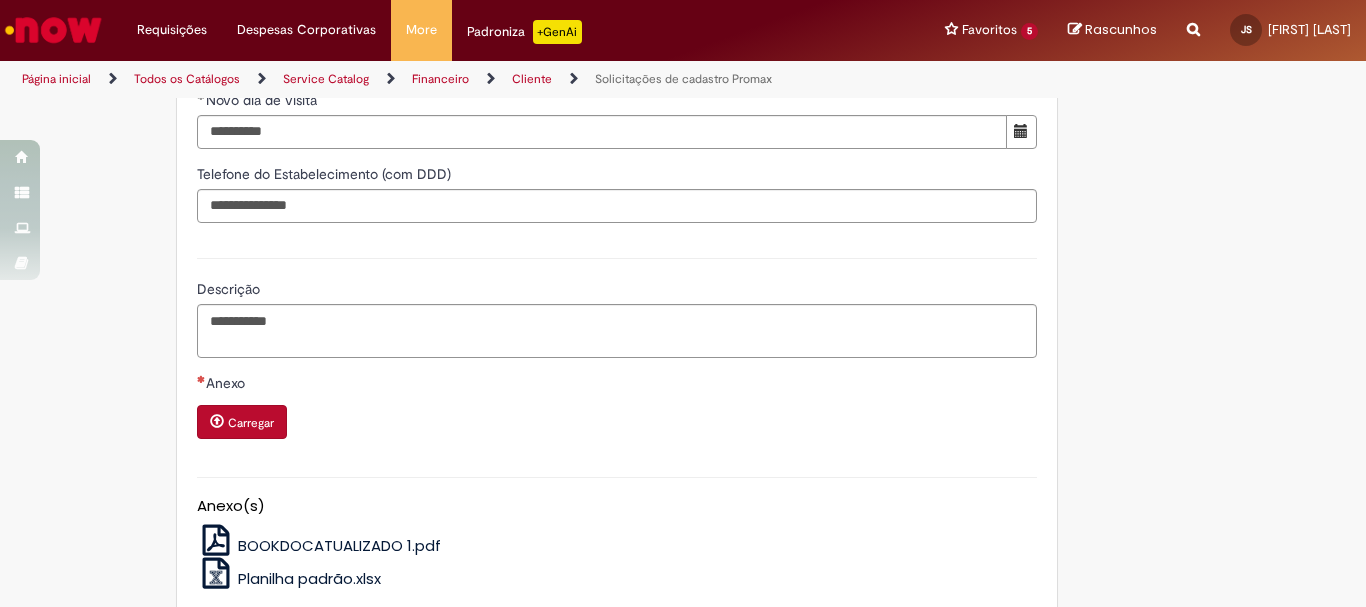 click on "Adicionar a Favoritos
Solicitações de cadastro Promax
Oferta exclusiva para bloqueio, desbloqueio, reativação e transferência de PDVs entre Operações, cadastro manuais de CDDS, fábricas e eventos.
📌 Em anexo, você encontra o nosso  Book de Documentos  com as orientações necessárias. Acesse também nosso SharePoint: 🔗  https://anheuserbuschinbev.sharepoint.com/sites/ComunicacaoOTC E-mail de contato:   [EMAIL]
⚠️  Importante: As solicitações de  atualização de dados ou documentos  devem ser realizadas  exclusivamente pela plataforma Bees Care (Zendesk),  atraves do Link 🔗  https://ab-inbevbr.zendesk.com
📥 Abaixo, você confere o passo a passo de como abrir uma solicitação na plataforma.
SAP Interim Country Code ** Favorecido" at bounding box center (585, -423) 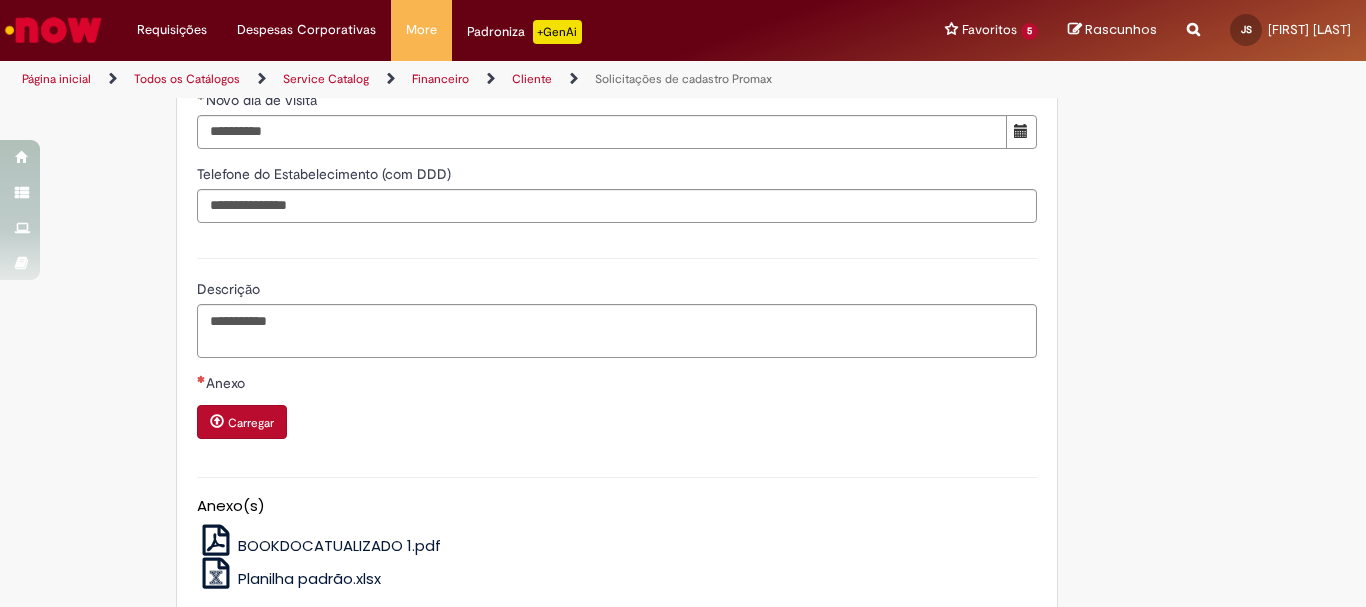click on "Carregar" at bounding box center [242, 422] 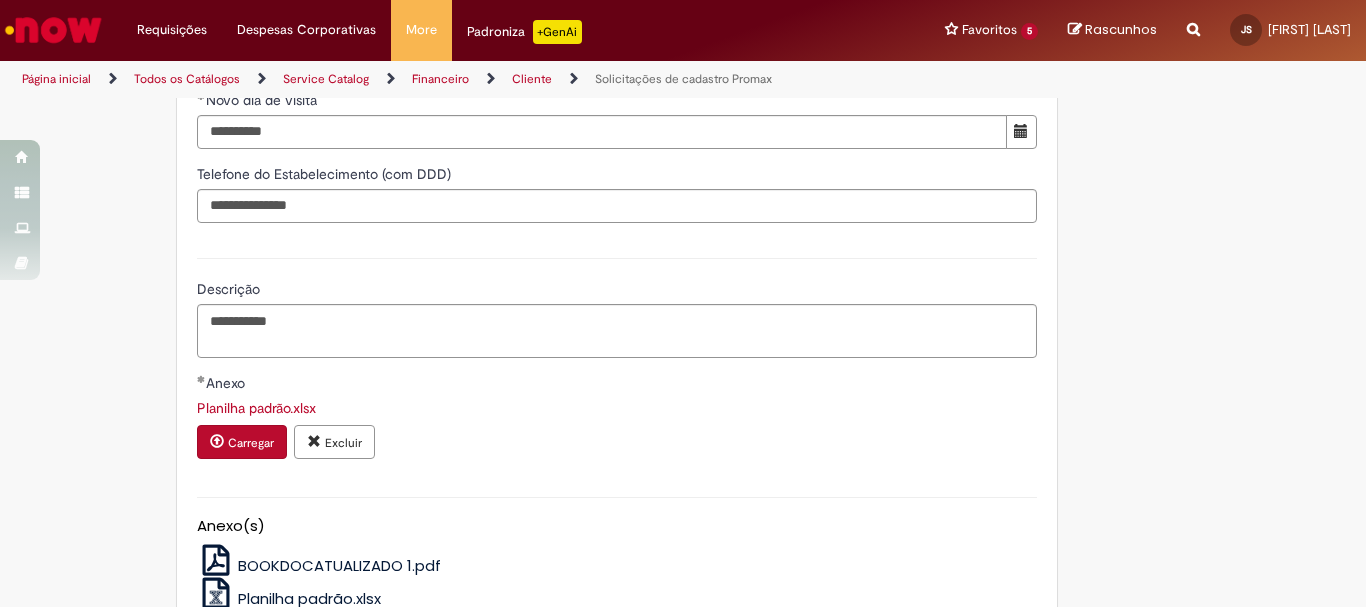 click on "Adicionar a Favoritos
Solicitações de cadastro Promax
Oferta exclusiva para bloqueio, desbloqueio, reativação e transferência de PDVs entre Operações, cadastro manuais de CDDS, fábricas e eventos.
📌 Em anexo, você encontra o nosso  Book de Documentos  com as orientações necessárias. Acesse também nosso SharePoint: 🔗  https://anheuserbuschinbev.sharepoint.com/sites/ComunicacaoOTC E-mail de contato:   [EMAIL]
⚠️  Importante: As solicitações de  atualização de dados ou documentos  devem ser realizadas  exclusivamente pela plataforma Bees Care (Zendesk),  atraves do Link 🔗  https://ab-inbevbr.zendesk.com
📥 Abaixo, você confere o passo a passo de como abrir uma solicitação na plataforma.
SAP Interim Country Code ** Favorecido" at bounding box center [585, -413] 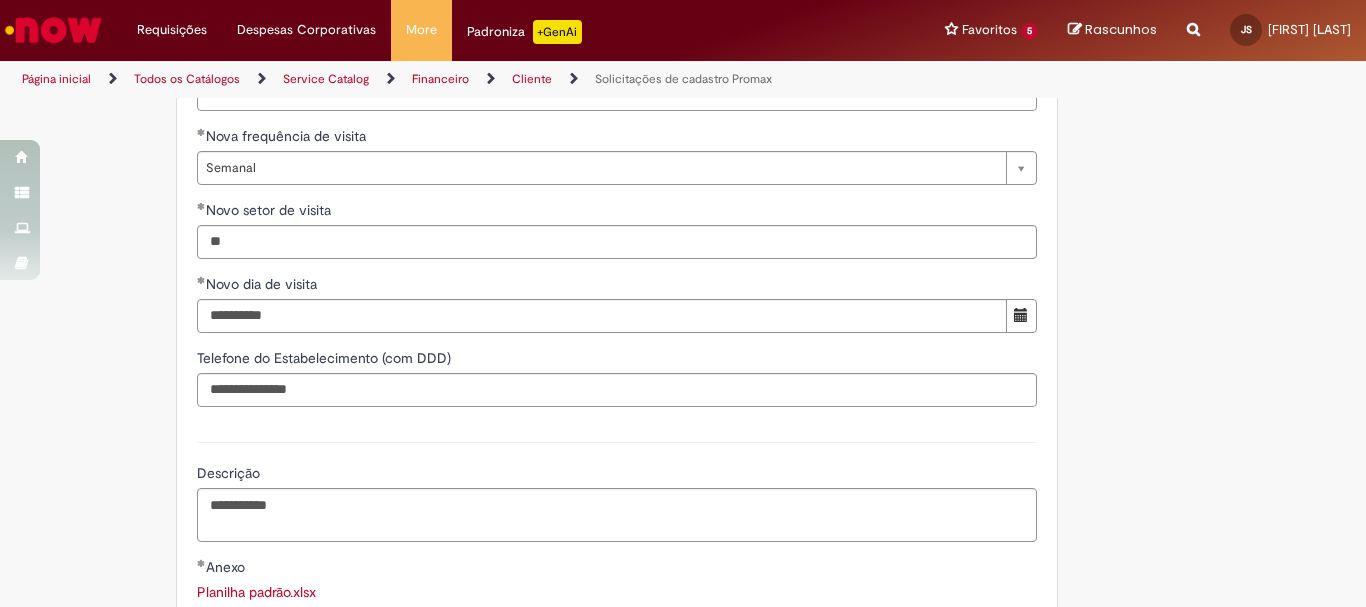 scroll, scrollTop: 1804, scrollLeft: 0, axis: vertical 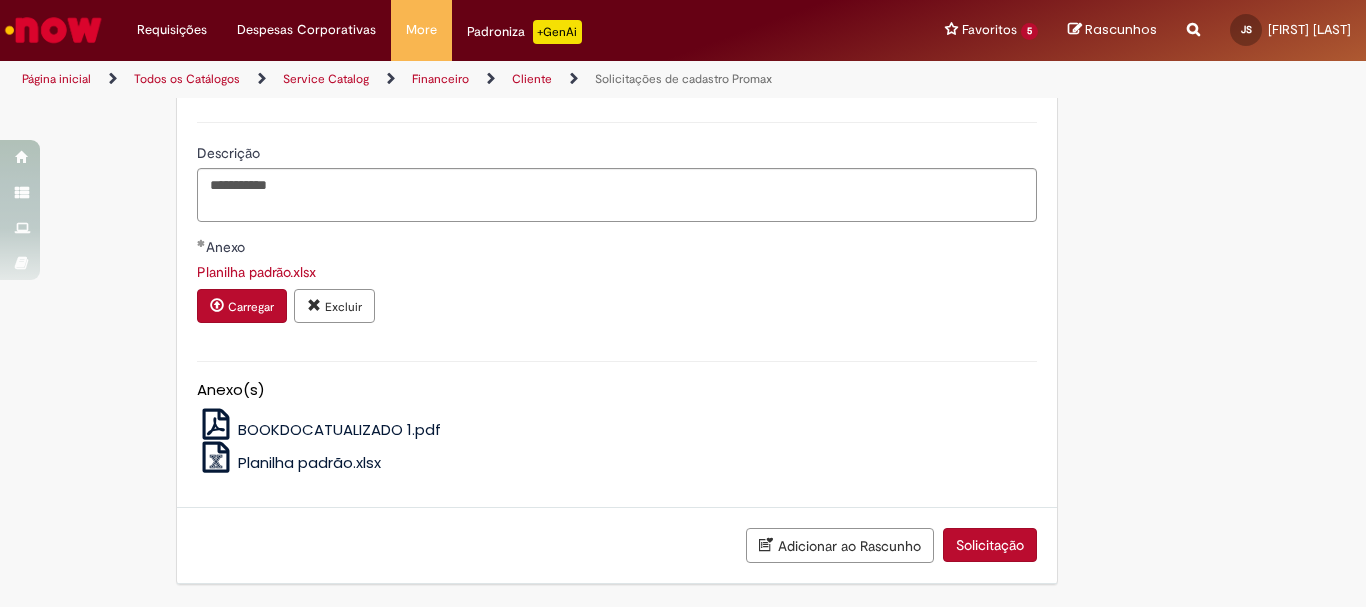 click on "Solicitação" at bounding box center (990, 545) 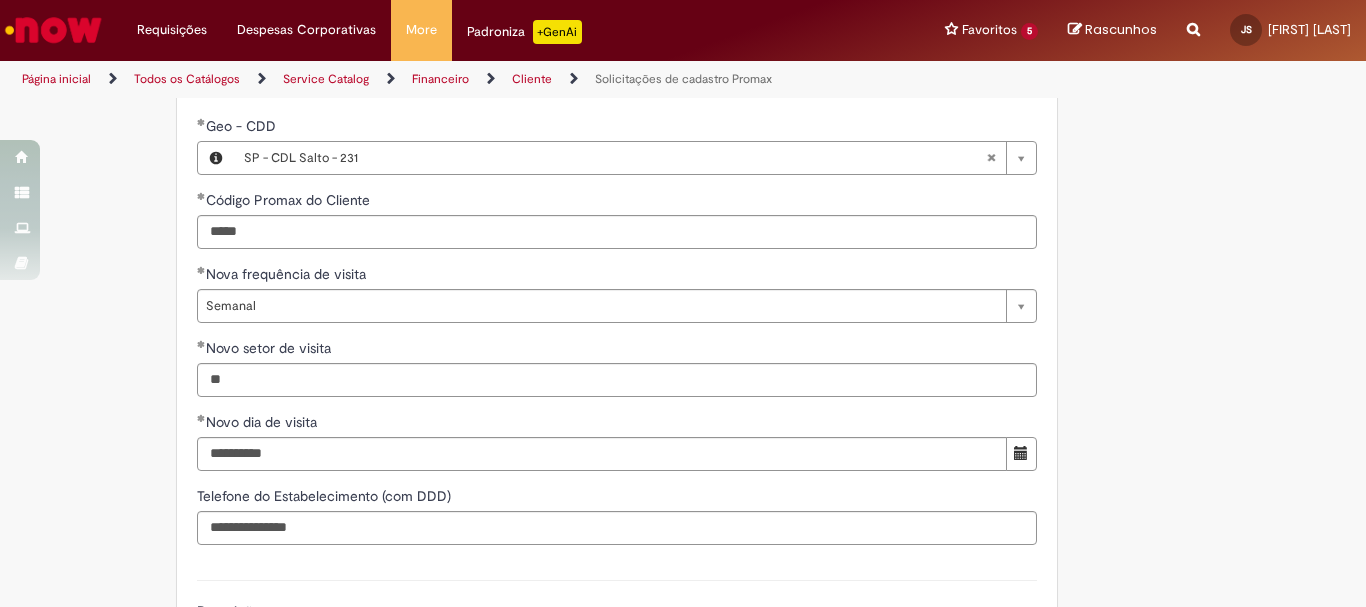 scroll, scrollTop: 1342, scrollLeft: 0, axis: vertical 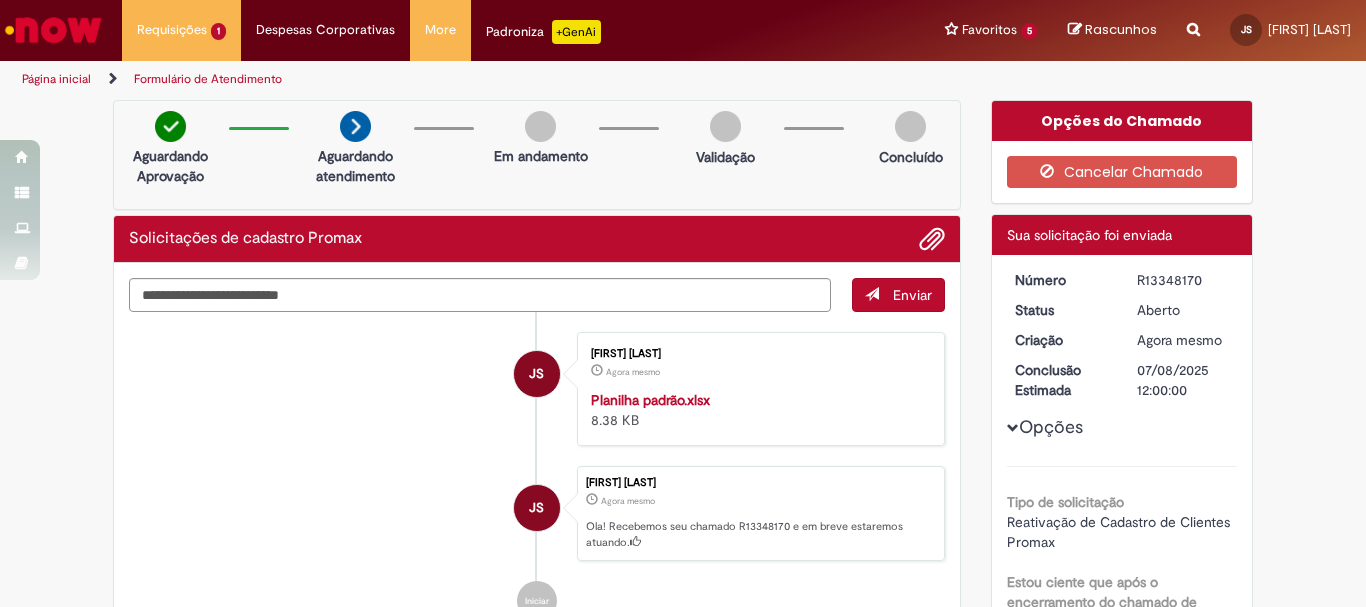 click on "R13348170" at bounding box center [1183, 280] 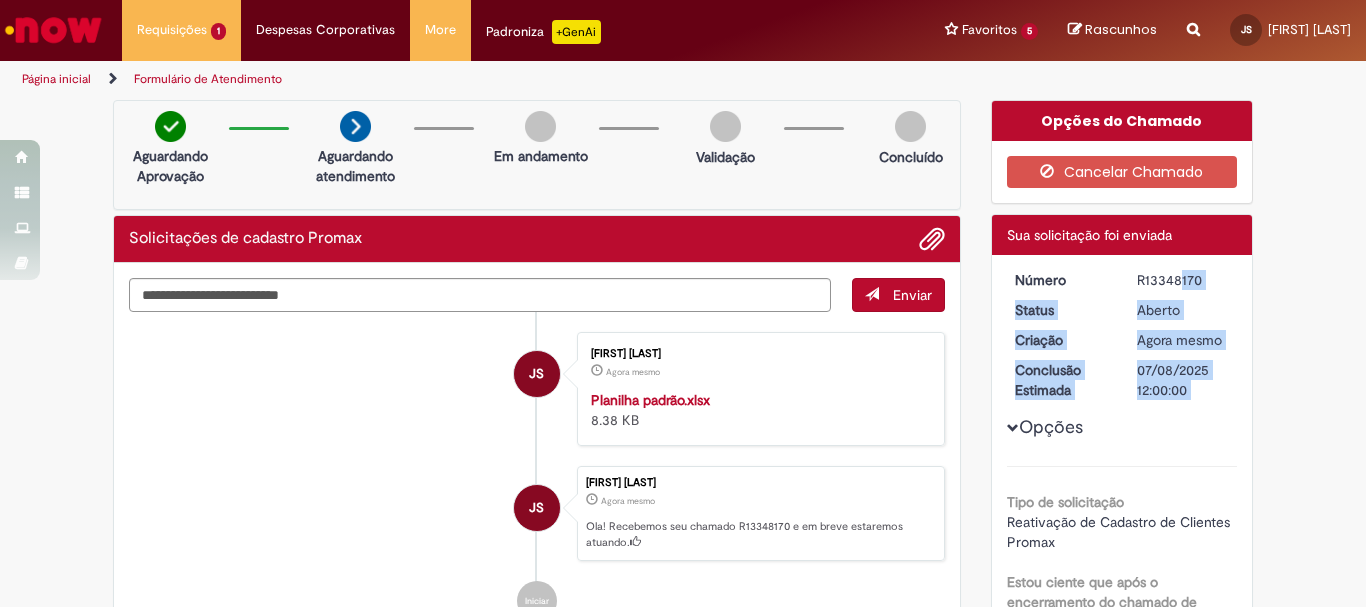 drag, startPoint x: 1131, startPoint y: 284, endPoint x: 1251, endPoint y: 286, distance: 120.01666 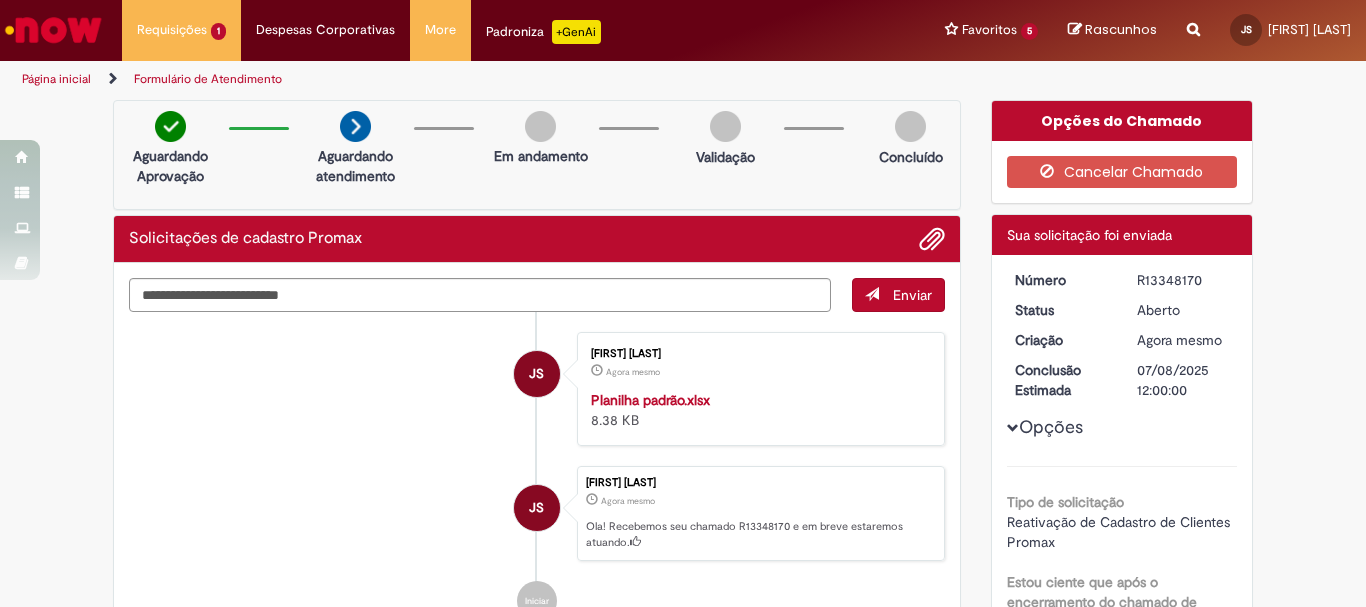 click on "R13348170" at bounding box center [1183, 280] 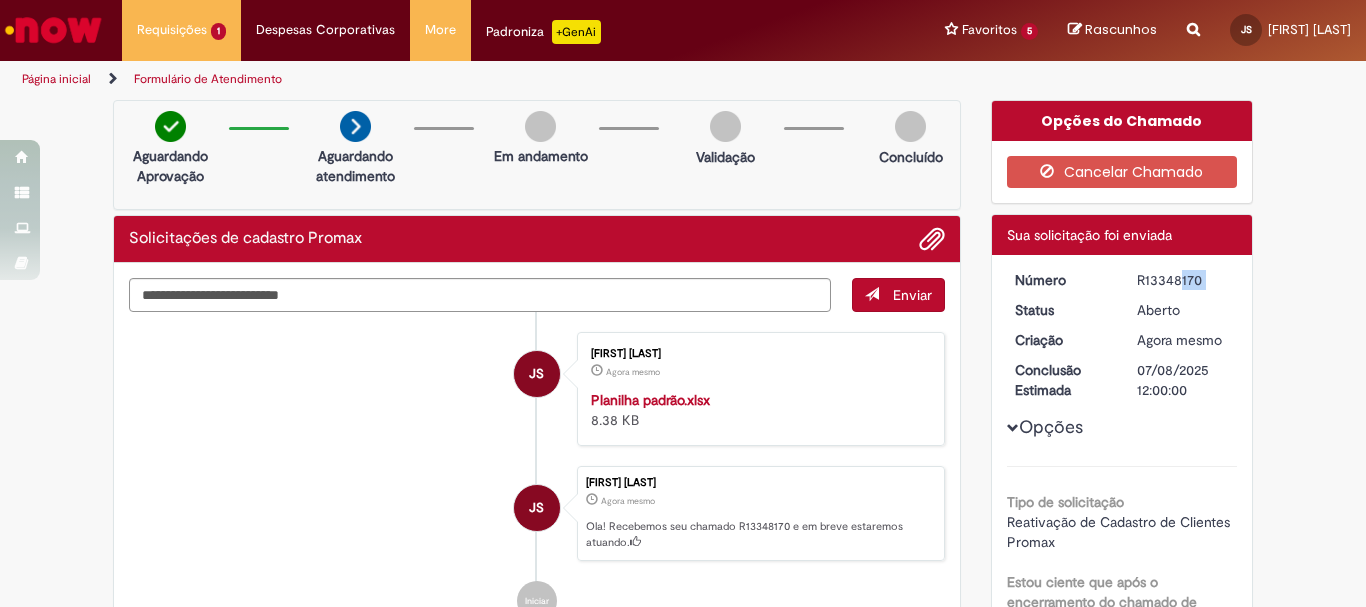click on "R13348170" at bounding box center (1183, 280) 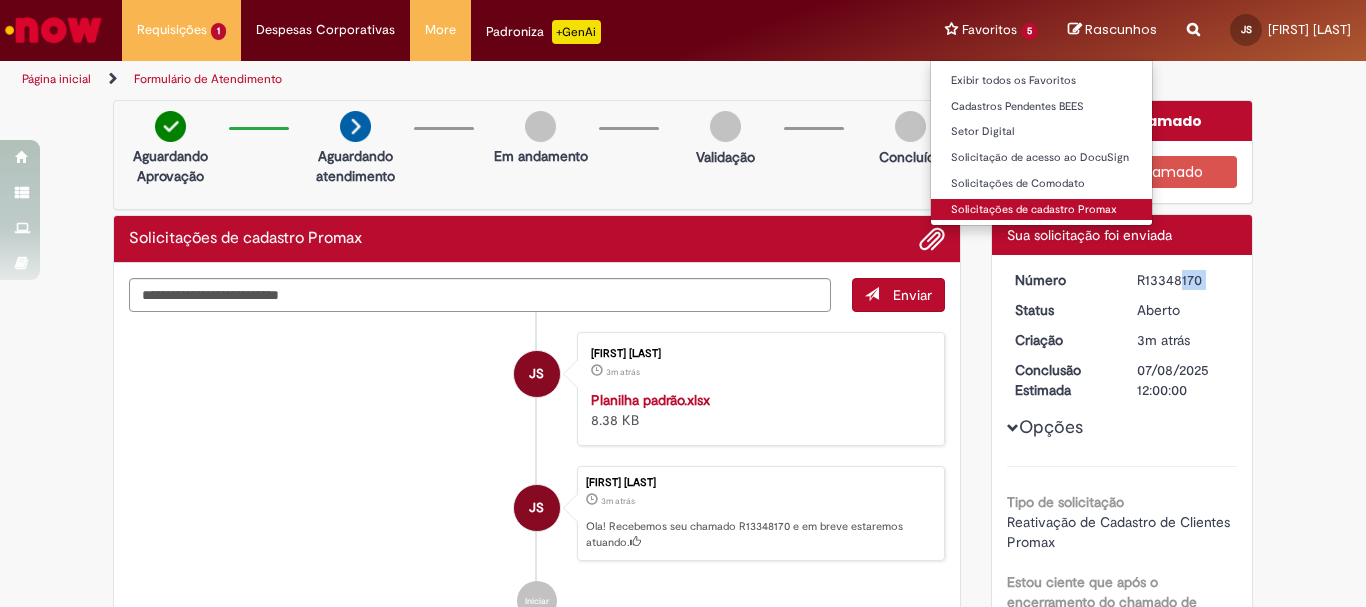 click on "Solicitações de cadastro Promax" at bounding box center [1041, 210] 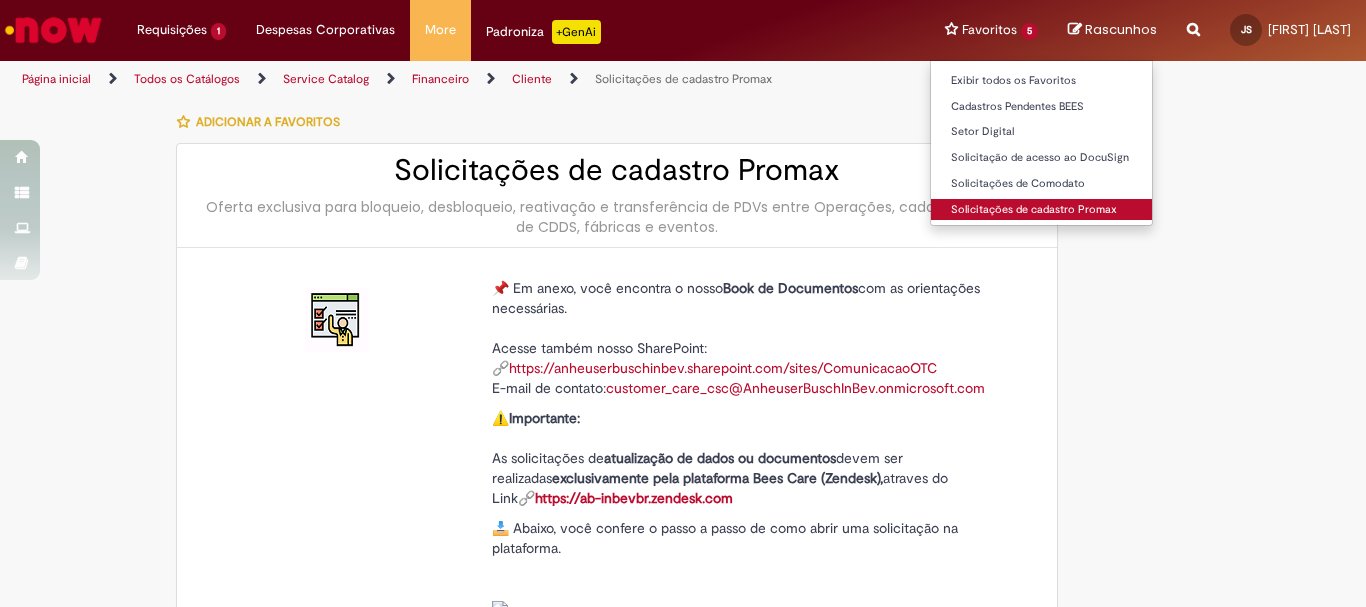 type on "**********" 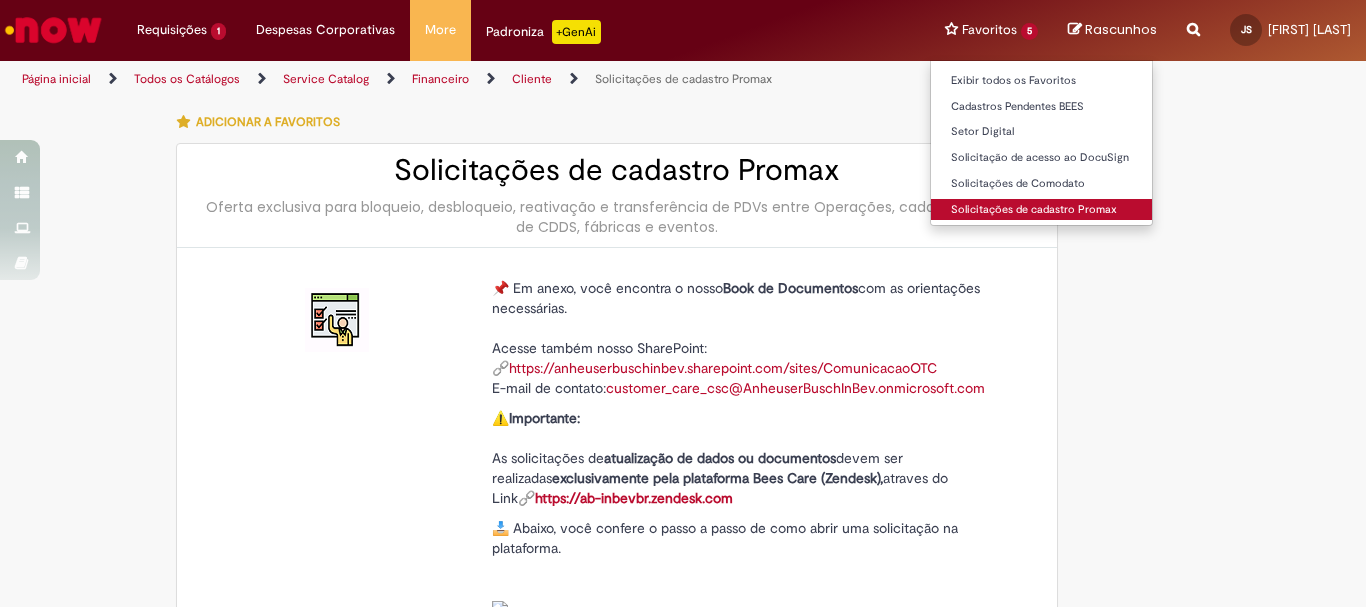 type on "**********" 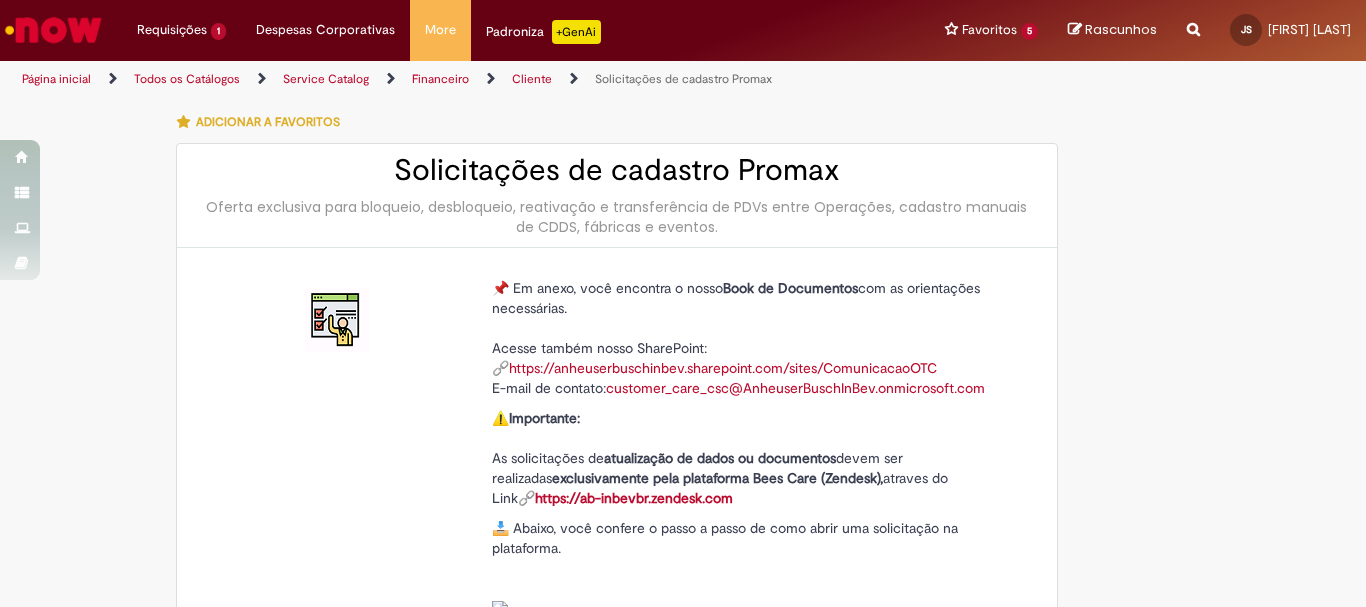 click on "Adicionar a Favoritos
Solicitações de cadastro Promax
Oferta exclusiva para bloqueio, desbloqueio, reativação e transferência de PDVs entre Operações, cadastro manuais de CDDS, fábricas e eventos.
📌 Em anexo, você encontra o nosso  Book de Documentos  com as orientações necessárias. Acesse também nosso SharePoint: 🔗  https://anheuserbuschinbev.sharepoint.com/sites/ComunicacaoOTC E-mail de contato:   [EMAIL]
⚠️  Importante: As solicitações de  atualização de dados ou documentos  devem ser realizadas  exclusivamente pela plataforma Bees Care (Zendesk),  atraves do Link 🔗  https://ab-inbevbr.zendesk.com
📥 Abaixo, você confere o passo a passo de como abrir uma solicitação na plataforma.
SAP Interim Country Code ** Favorecido" at bounding box center (683, 871) 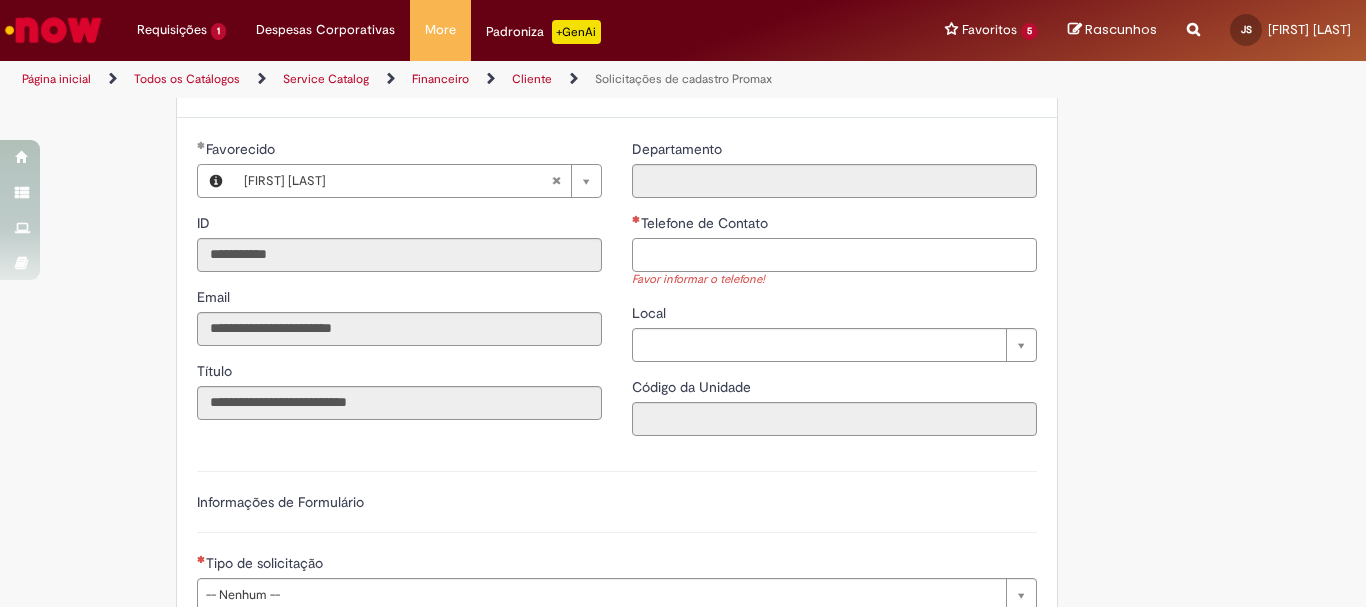 click on "Telefone de Contato" at bounding box center (834, 255) 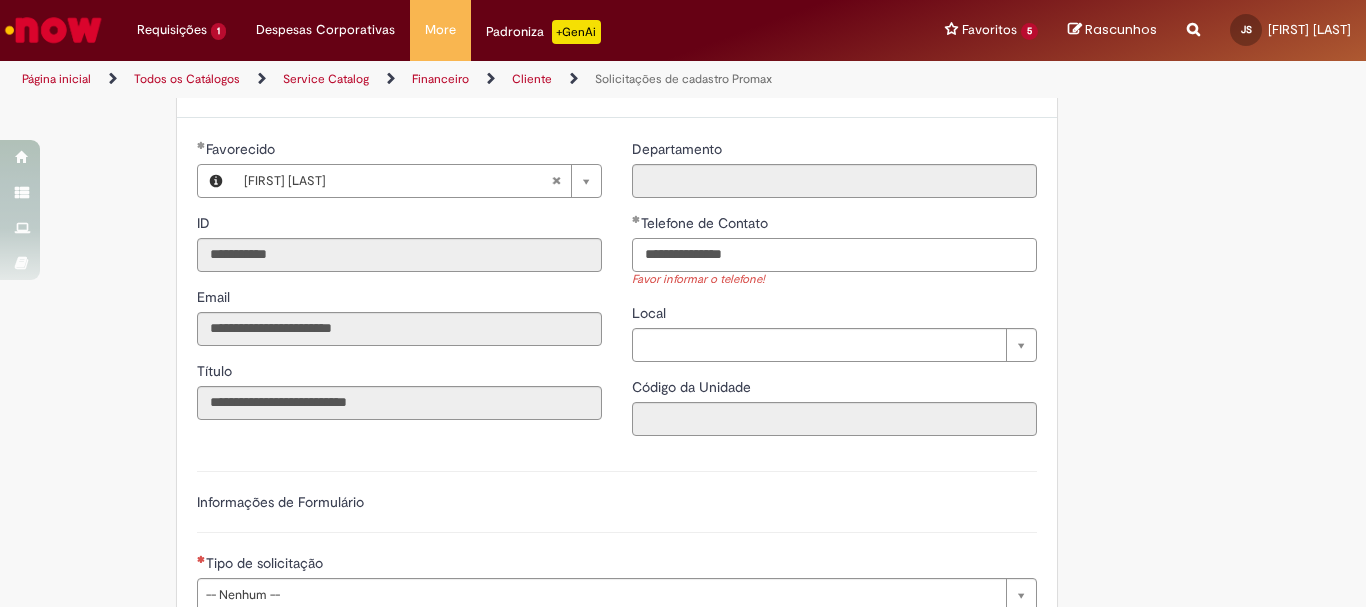 type on "**********" 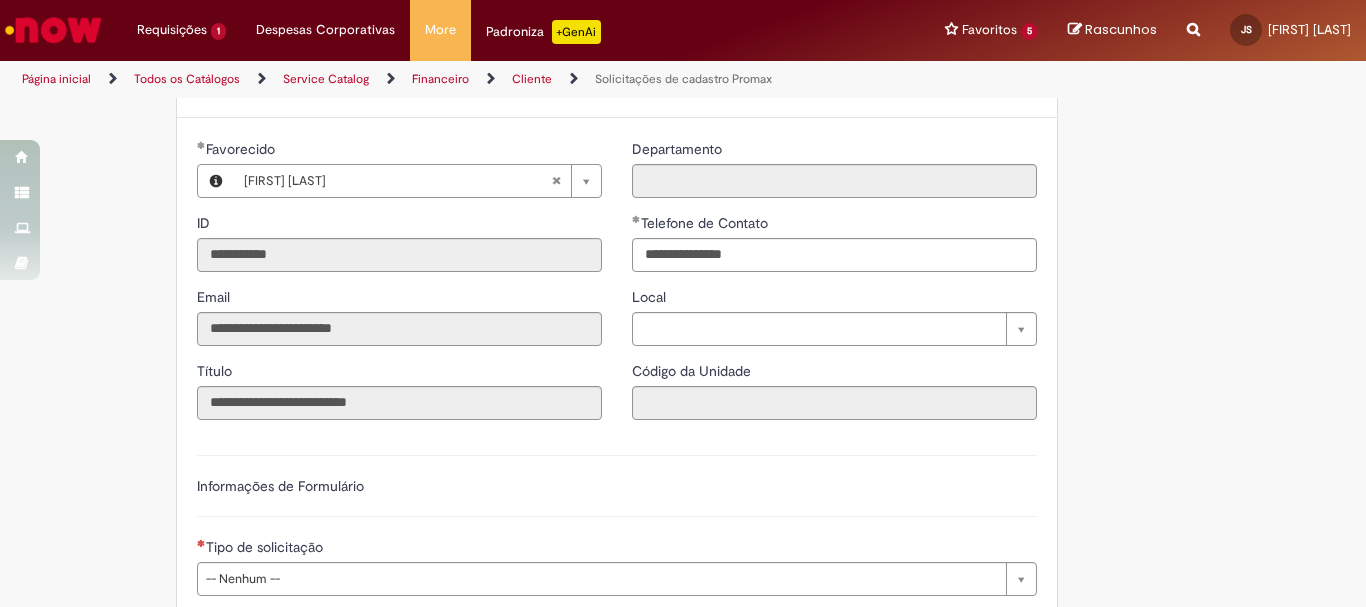 click on "Adicionar a Favoritos
Solicitações de cadastro Promax
Oferta exclusiva para bloqueio, desbloqueio, reativação e transferência de PDVs entre Operações, cadastro manuais de CDDS, fábricas e eventos.
📌 Em anexo, você encontra o nosso  Book de Documentos  com as orientações necessárias. Acesse também nosso SharePoint: 🔗  https://anheuserbuschinbev.sharepoint.com/sites/ComunicacaoOTC E-mail de contato:   [EMAIL]
⚠️  Importante: As solicitações de  atualização de dados ou documentos  devem ser realizadas  exclusivamente pela plataforma Bees Care (Zendesk),  atraves do Link 🔗  https://ab-inbevbr.zendesk.com
📥 Abaixo, você confere o passo a passo de como abrir uma solicitação na plataforma.
SAP Interim Country Code ** Favorecido" at bounding box center (683, 332) 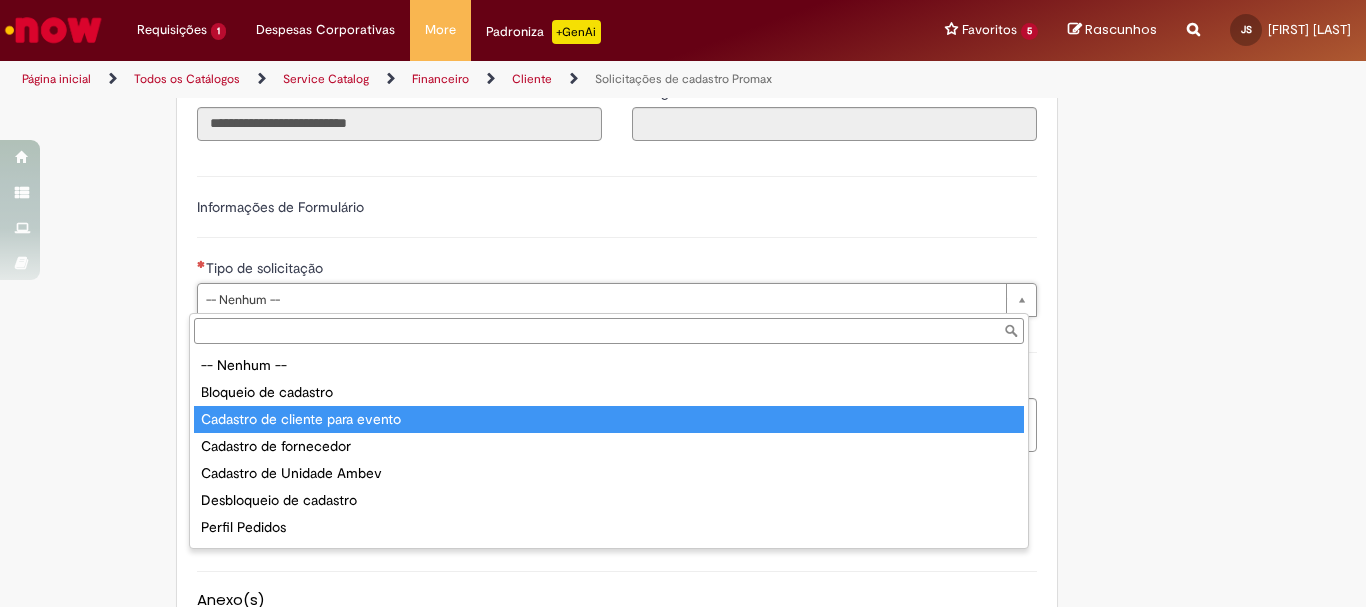 scroll, scrollTop: 78, scrollLeft: 0, axis: vertical 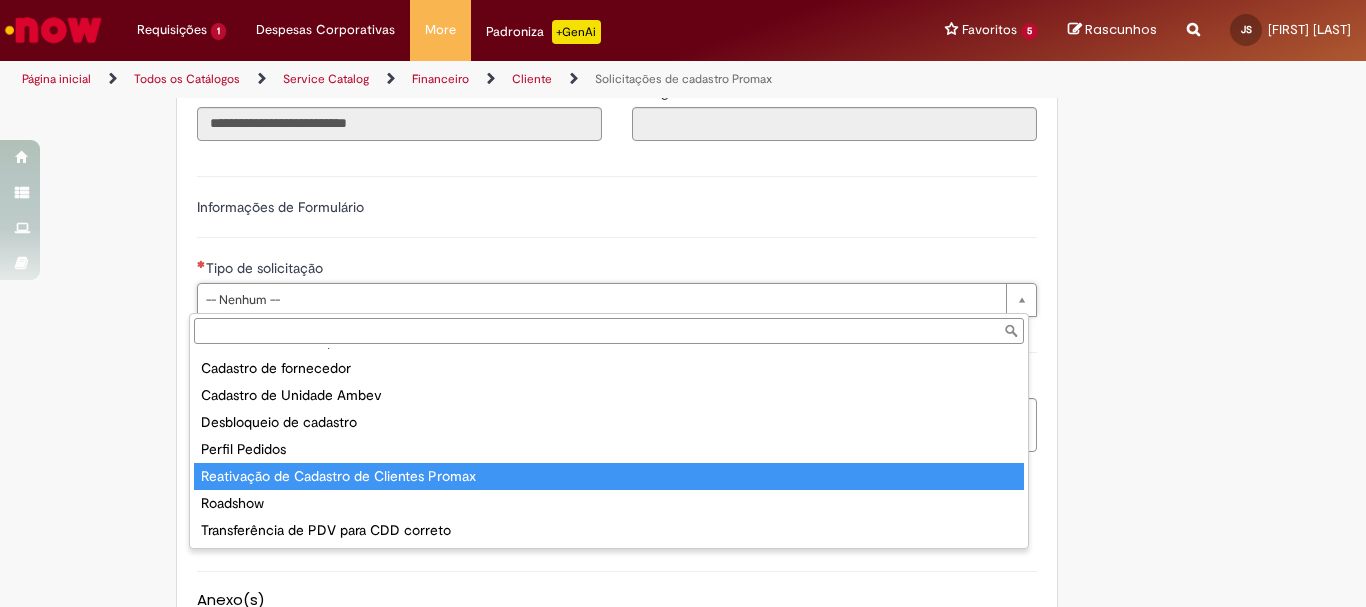 type on "**********" 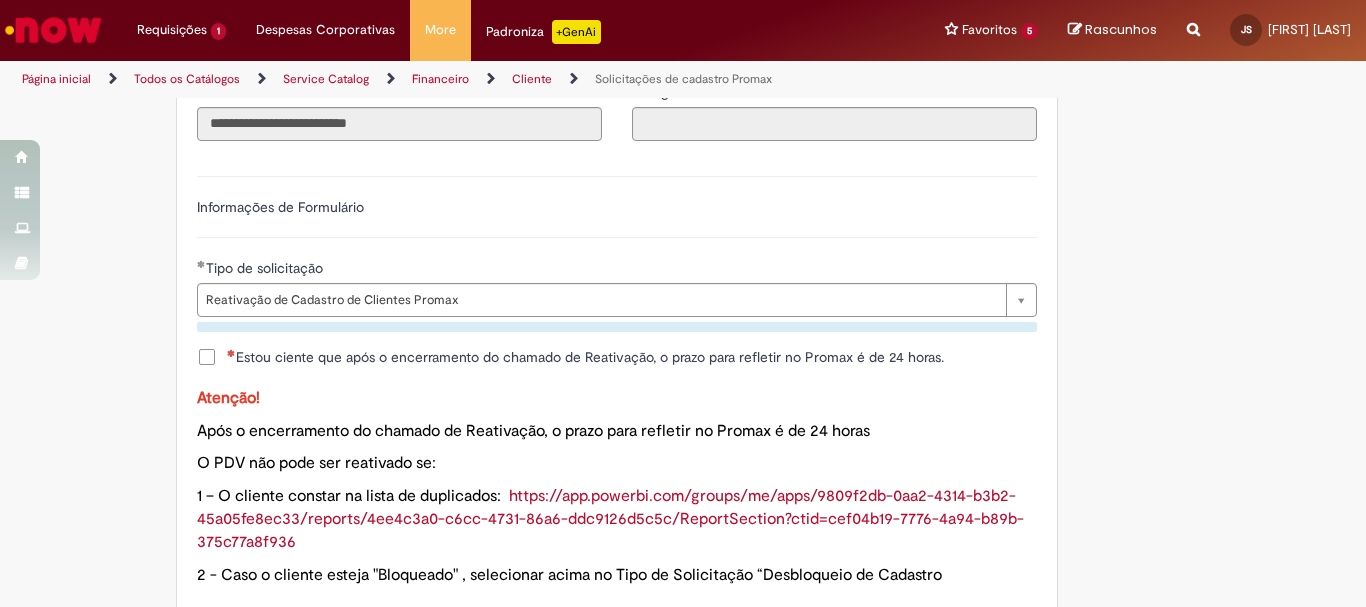 click on "Estou ciente que após o encerramento do chamado de Reativação, o prazo para refletir no Promax é de 24 horas." at bounding box center [585, 357] 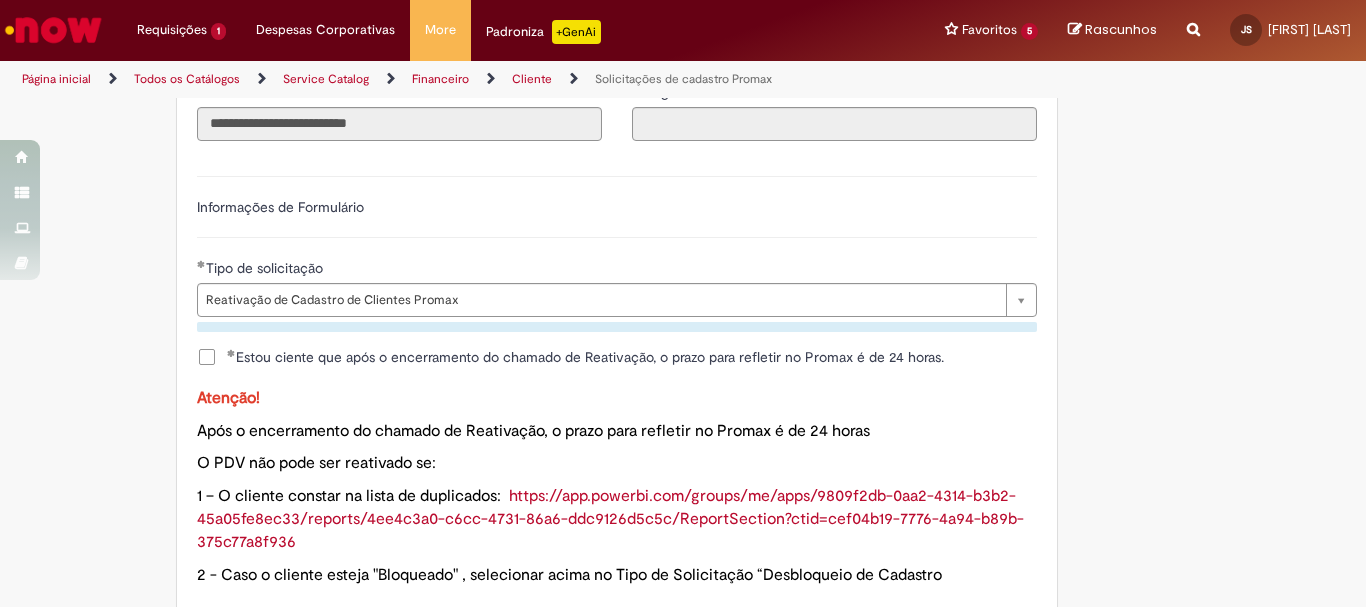 click on "Adicionar a Favoritos
Solicitações de cadastro Promax
Oferta exclusiva para bloqueio, desbloqueio, reativação e transferência de PDVs entre Operações, cadastro manuais de CDDS, fábricas e eventos.
📌 Em anexo, você encontra o nosso  Book de Documentos  com as orientações necessárias. Acesse também nosso SharePoint: 🔗  https://anheuserbuschinbev.sharepoint.com/sites/ComunicacaoOTC E-mail de contato:   [EMAIL]
⚠️  Importante: As solicitações de  atualização de dados ou documentos  devem ser realizadas  exclusivamente pela plataforma Bees Care (Zendesk),  atraves do Link 🔗  https://ab-inbevbr.zendesk.com
📥 Abaixo, você confere o passo a passo de como abrir uma solicitação na plataforma.
SAP Interim Country Code ** Favorecido" at bounding box center [585, 443] 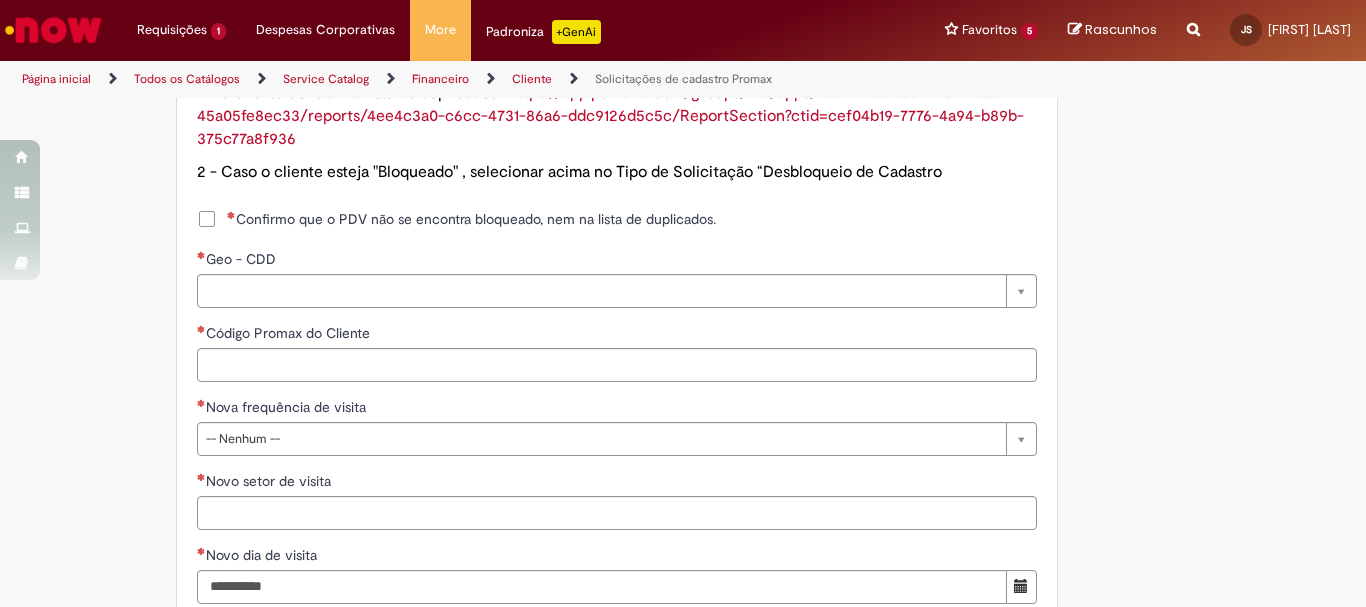 click on "Confirmo que o PDV não se encontra bloqueado, nem na lista de duplicados." at bounding box center (471, 219) 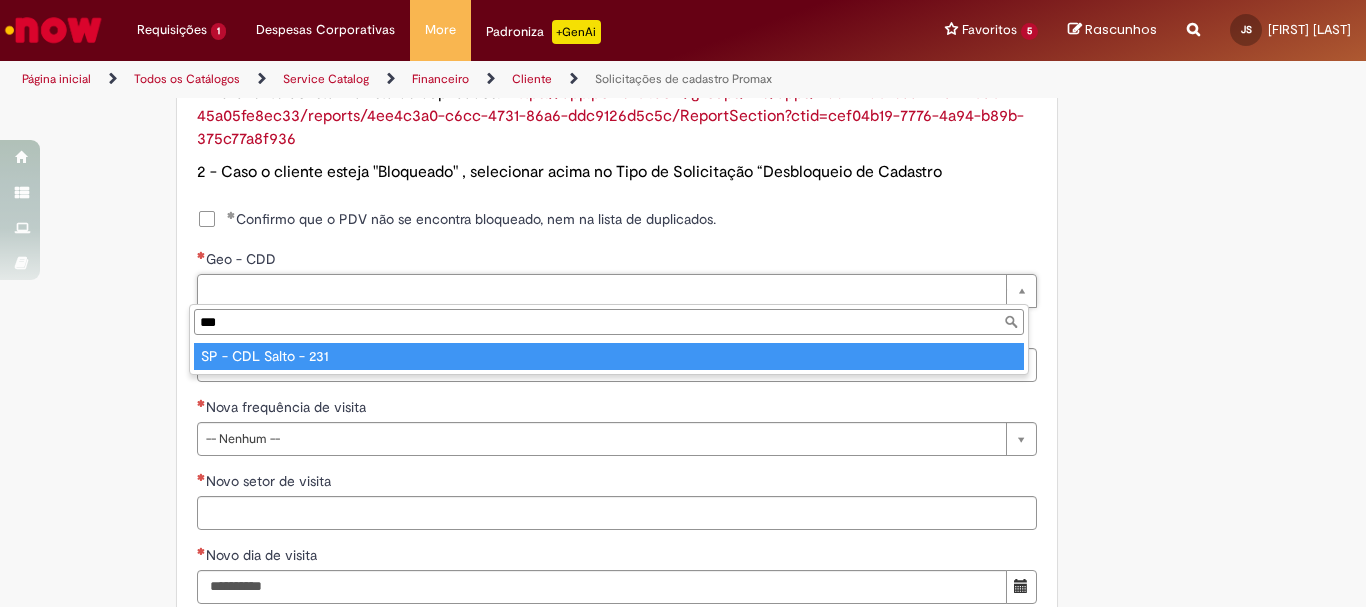 type on "***" 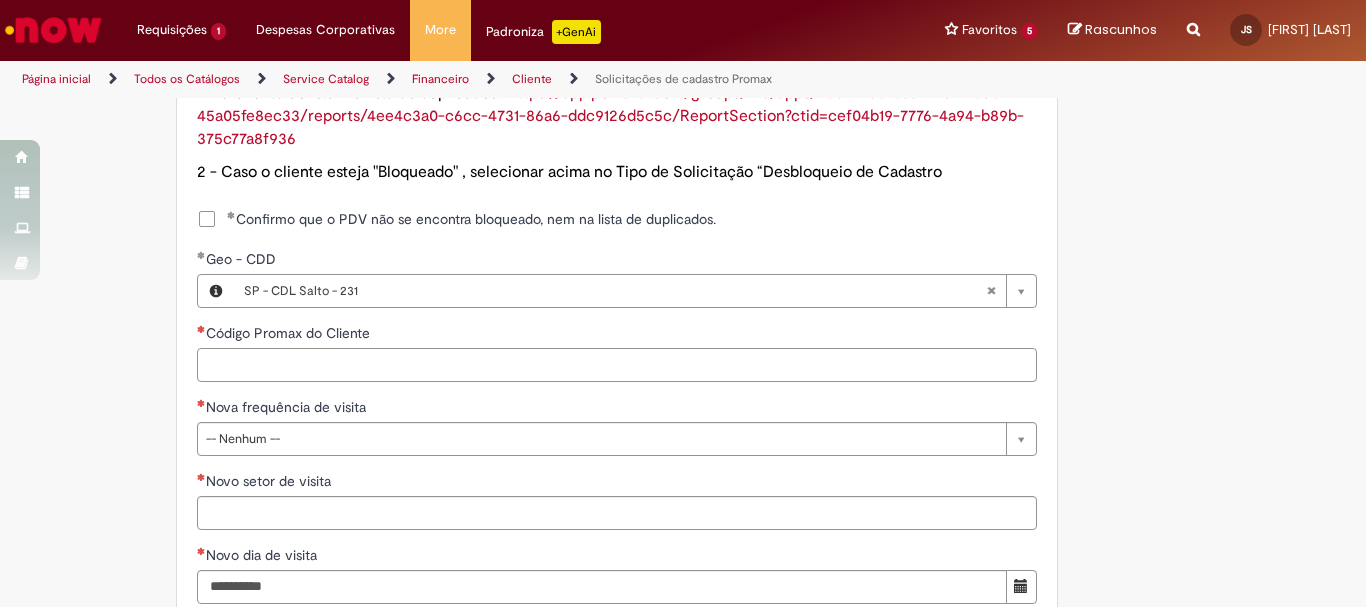 click on "Código Promax do Cliente" at bounding box center (617, 365) 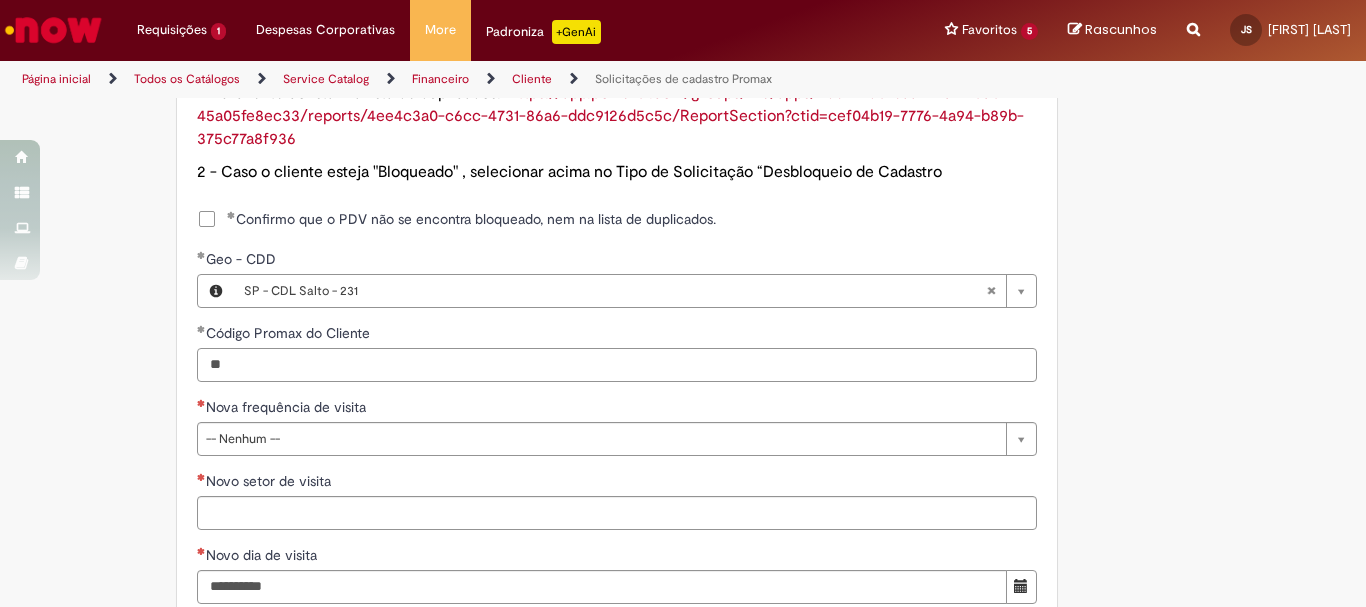 type on "*" 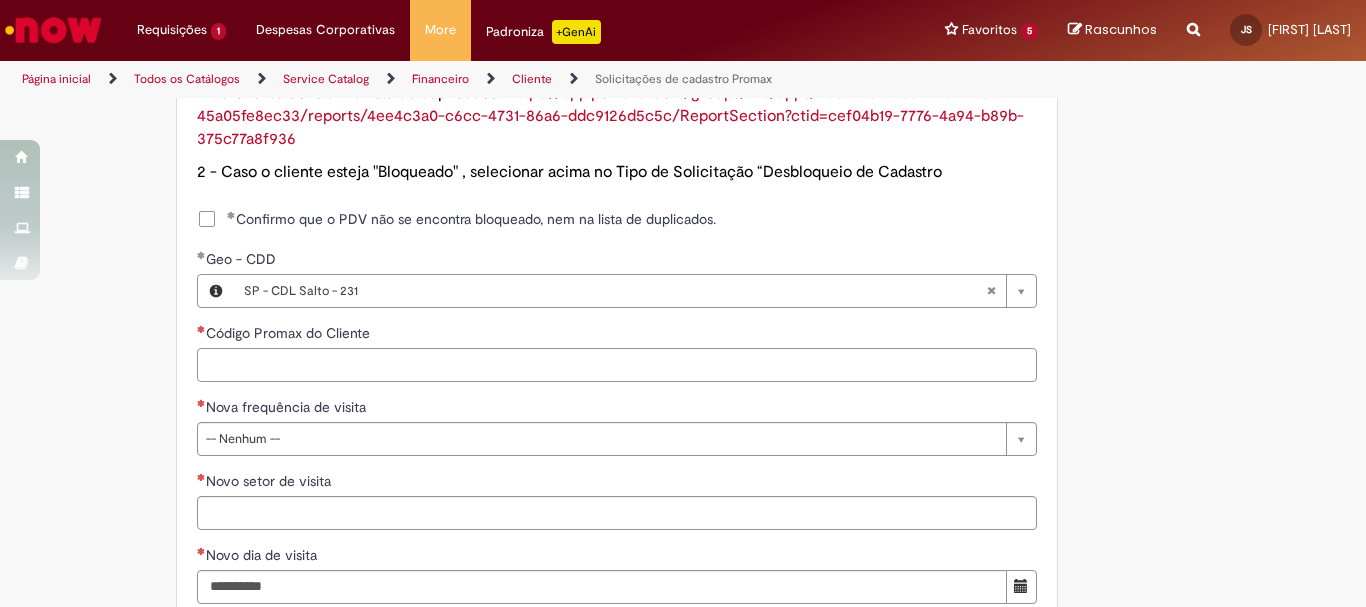 paste on "****" 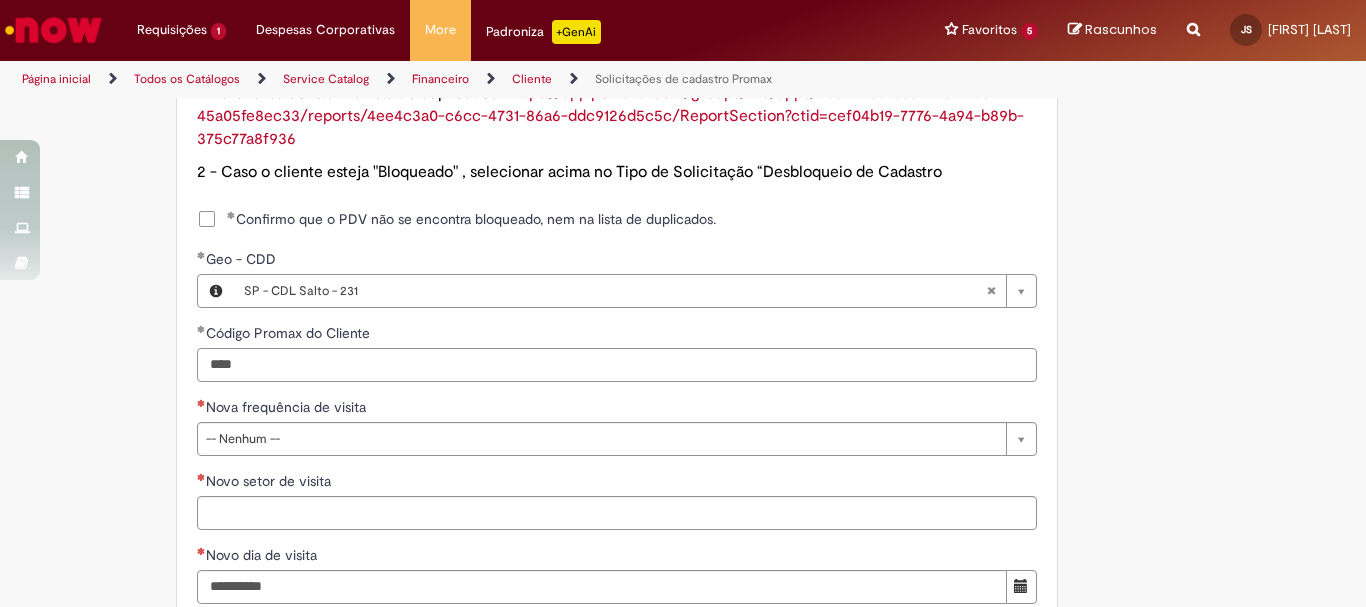 type on "****" 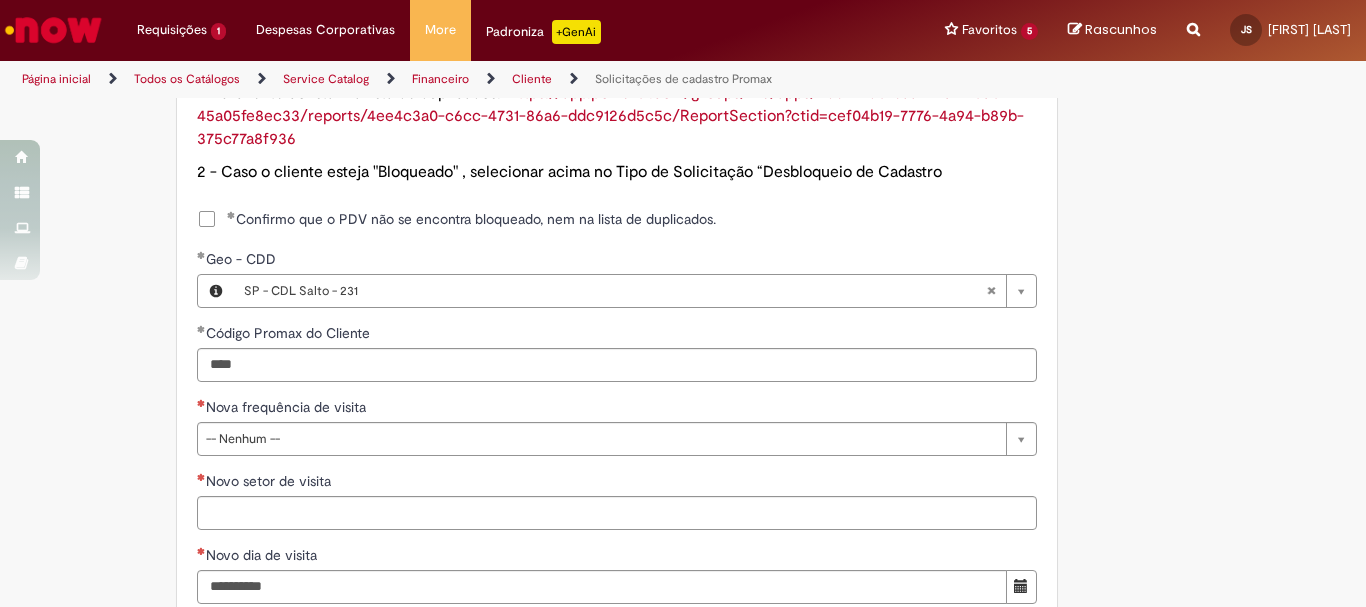 click on "**********" at bounding box center (617, 51) 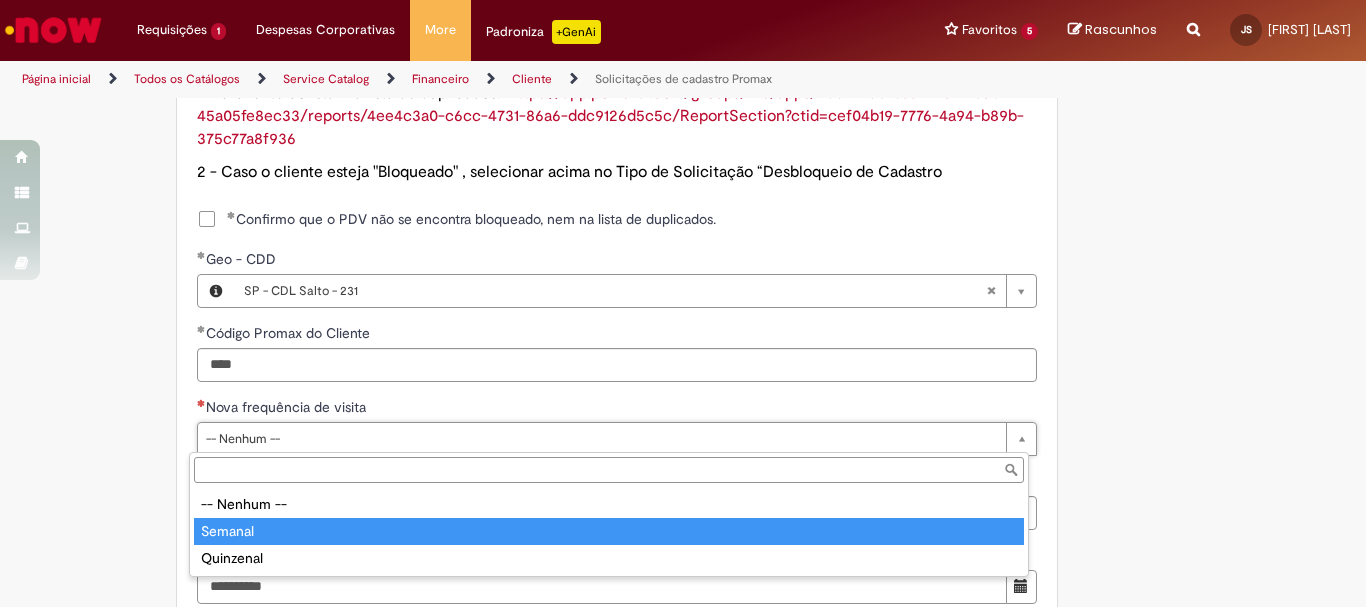 type on "*******" 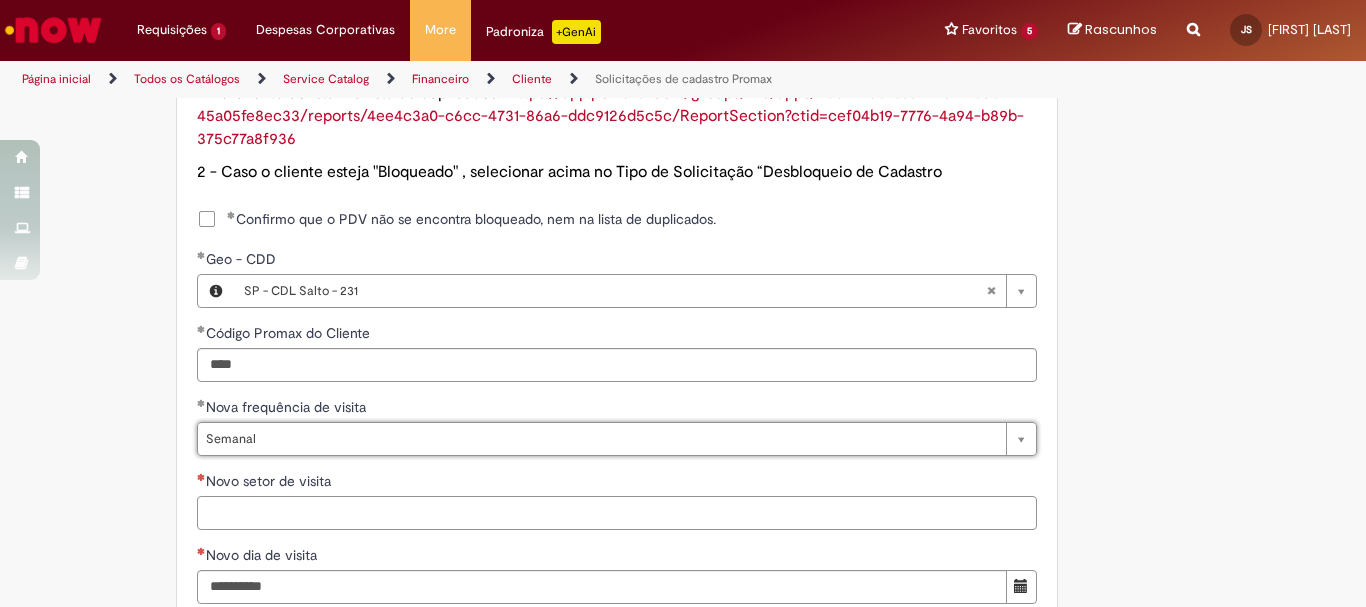 click on "Novo setor de visita" at bounding box center (617, 513) 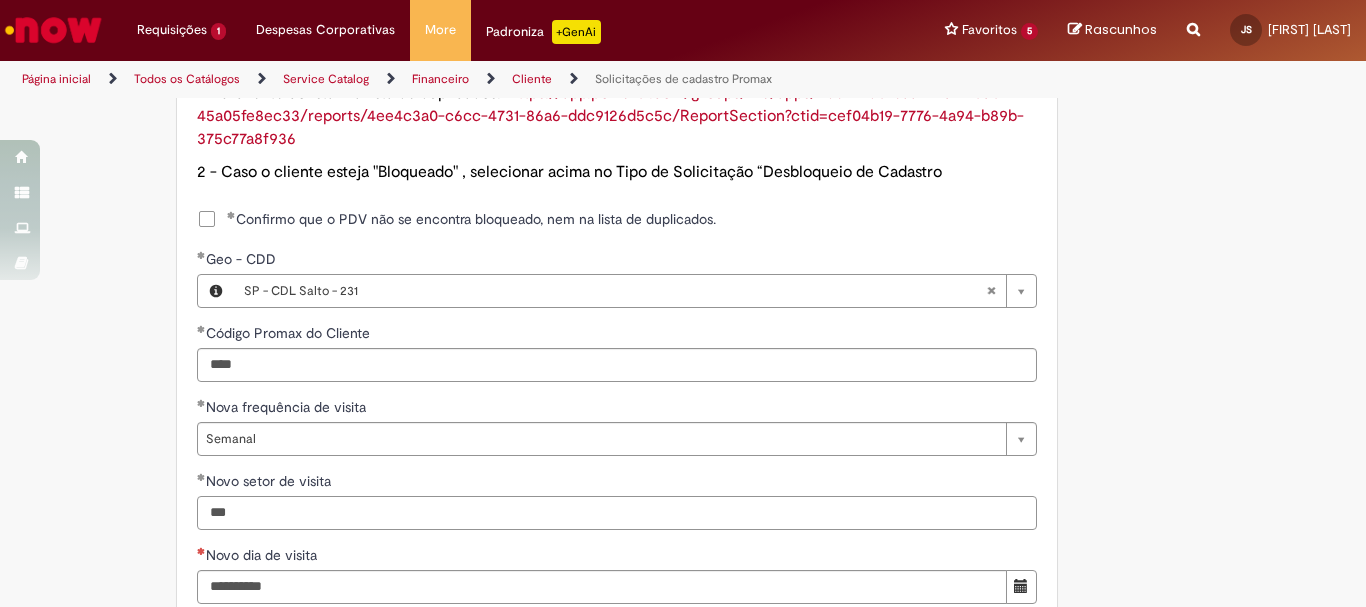 type on "***" 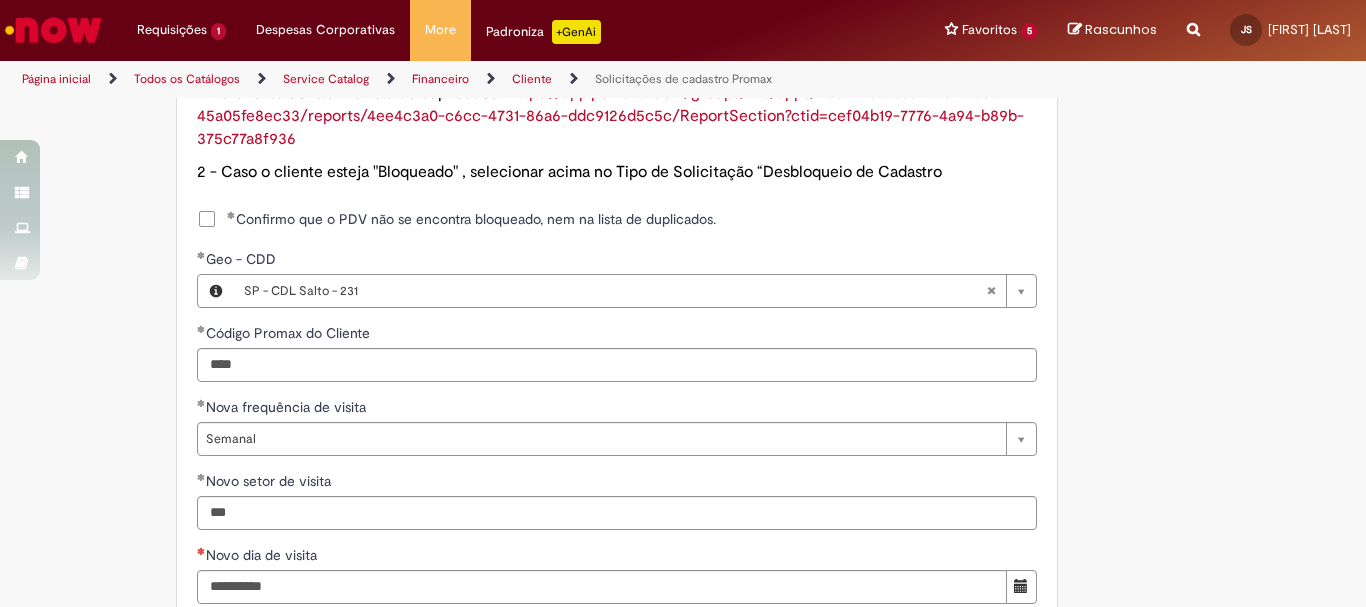 click on "Adicionar a Favoritos
Solicitações de cadastro Promax
Oferta exclusiva para bloqueio, desbloqueio, reativação e transferência de PDVs entre Operações, cadastro manuais de CDDS, fábricas e eventos.
📌 Em anexo, você encontra o nosso  Book de Documentos  com as orientações necessárias. Acesse também nosso SharePoint: 🔗  https://anheuserbuschinbev.sharepoint.com/sites/ComunicacaoOTC E-mail de contato:   [EMAIL]
⚠️  Importante: As solicitações de  atualização de dados ou documentos  devem ser realizadas  exclusivamente pela plataforma Bees Care (Zendesk),  atraves do Link 🔗  https://ab-inbevbr.zendesk.com
📥 Abaixo, você confere o passo a passo de como abrir uma solicitação na plataforma.
SAP Interim Country Code ** Favorecido" at bounding box center (683, 40) 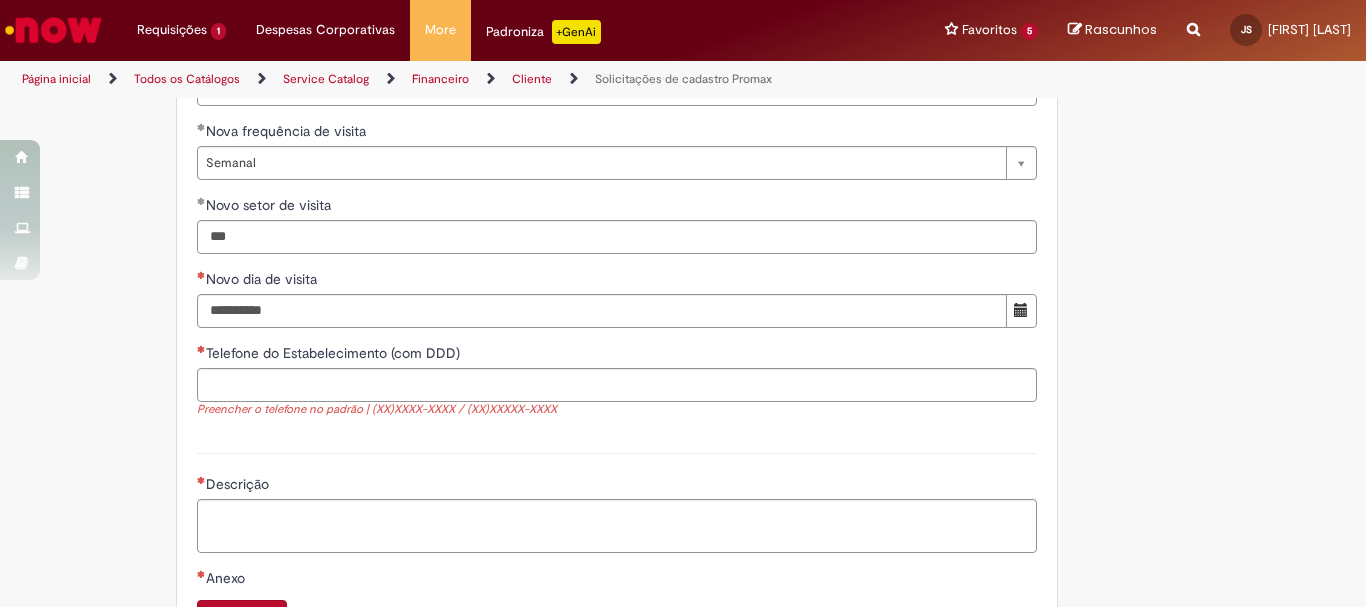 scroll, scrollTop: 1515, scrollLeft: 0, axis: vertical 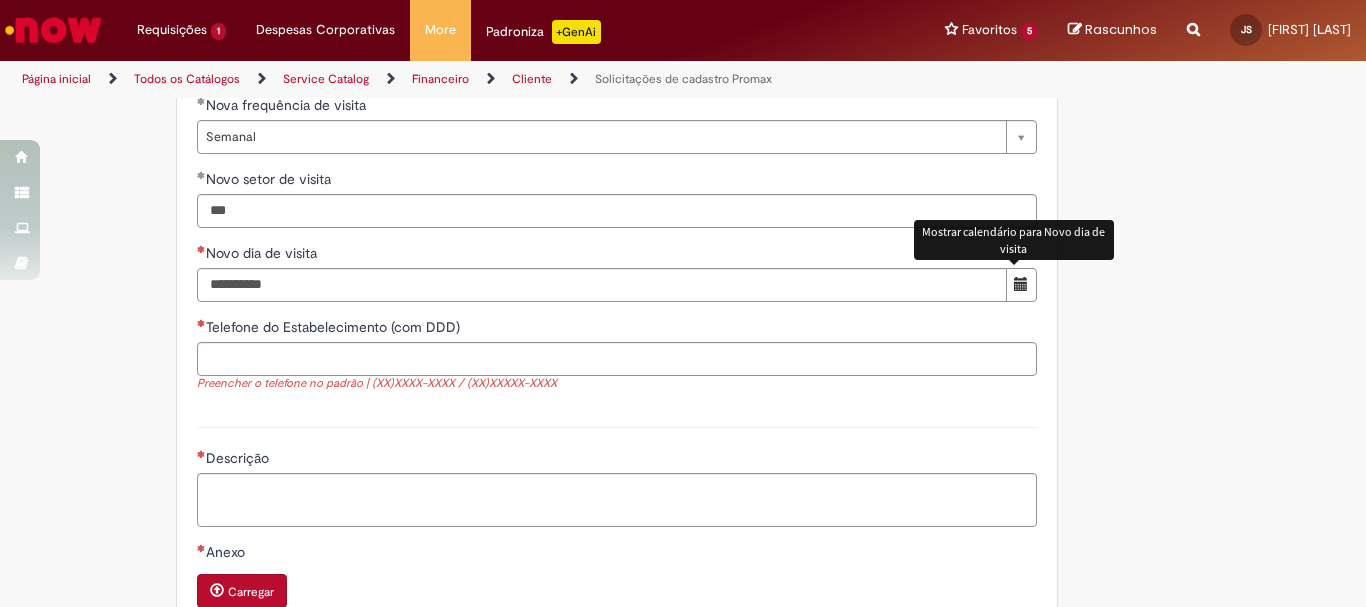 click at bounding box center (1021, 284) 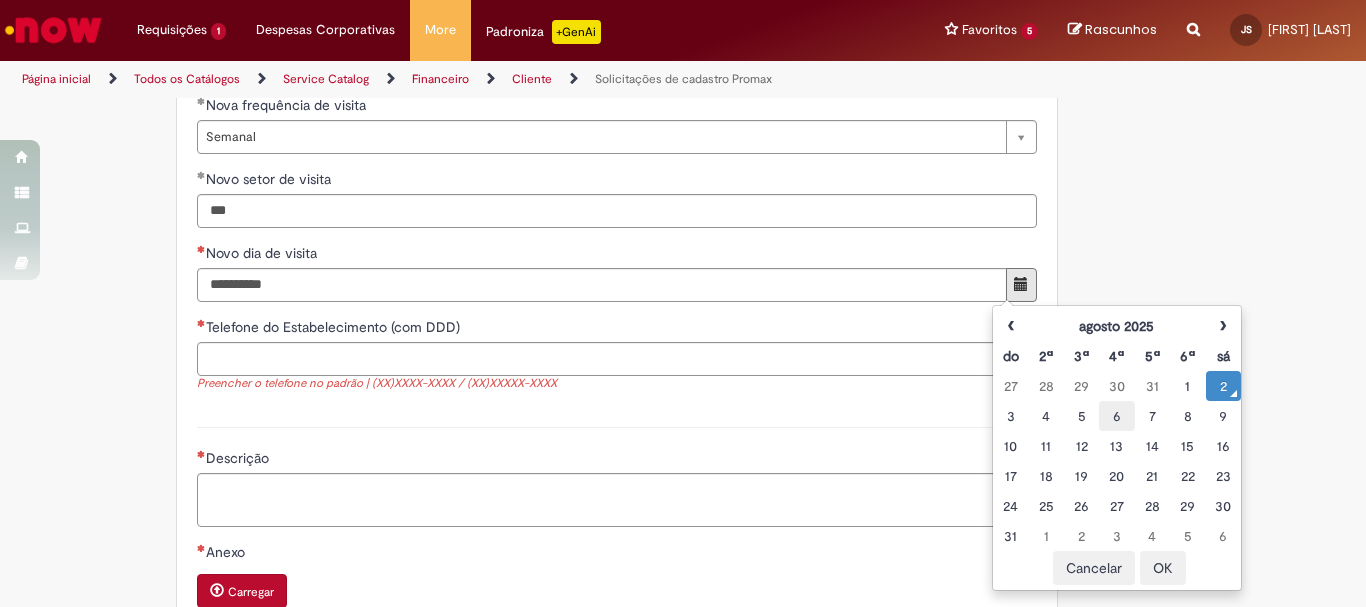 click on "6" at bounding box center (1116, 416) 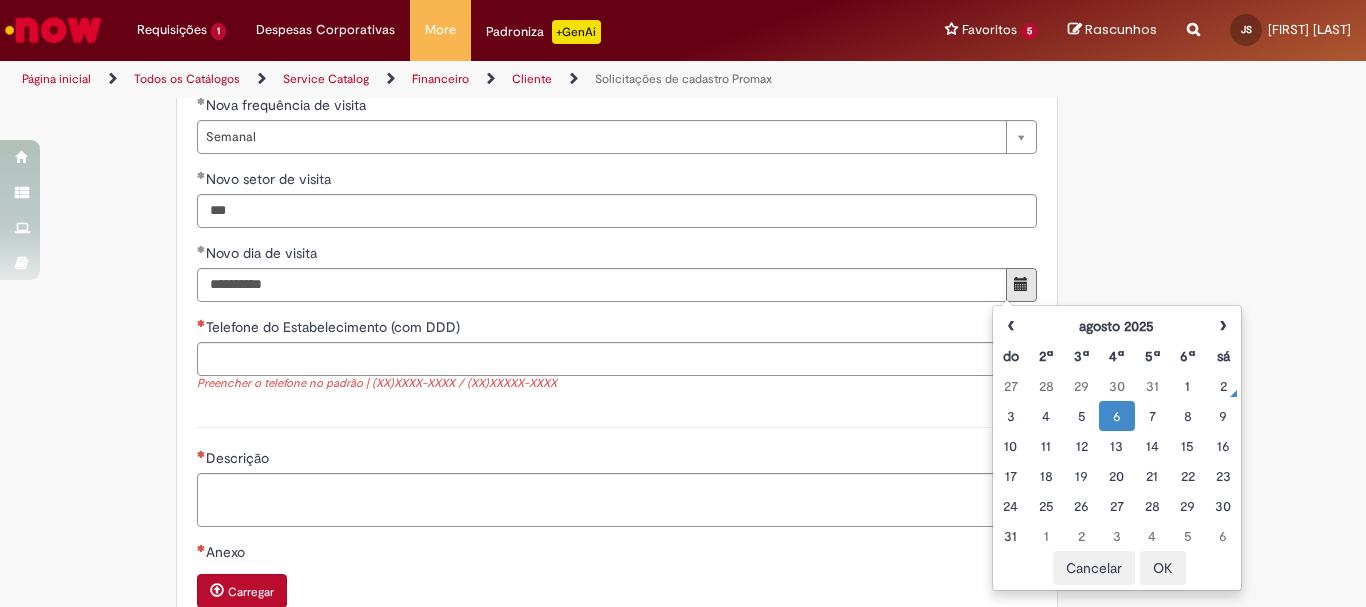 click on "OK" at bounding box center (1163, 568) 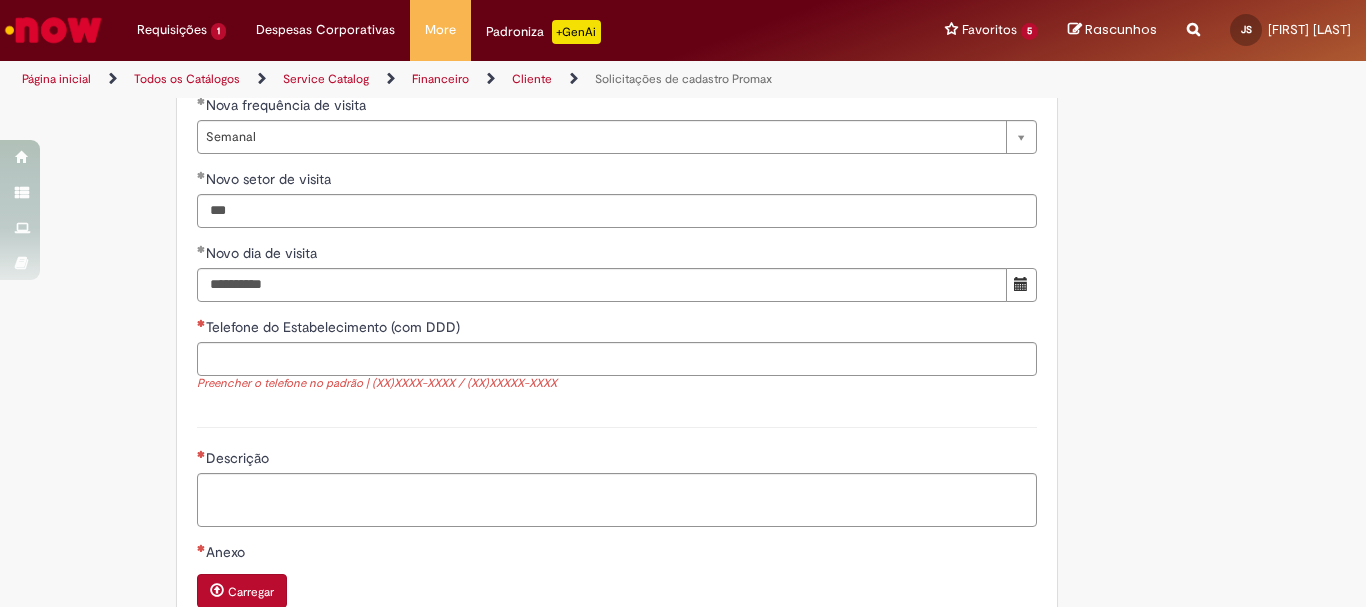 click on "Adicionar a Favoritos
Solicitações de cadastro Promax
Oferta exclusiva para bloqueio, desbloqueio, reativação e transferência de PDVs entre Operações, cadastro manuais de CDDS, fábricas e eventos.
📌 Em anexo, você encontra o nosso  Book de Documentos  com as orientações necessárias. Acesse também nosso SharePoint: 🔗  https://anheuserbuschinbev.sharepoint.com/sites/ComunicacaoOTC E-mail de contato:   [EMAIL]
⚠️  Importante: As solicitações de  atualização de dados ou documentos  devem ser realizadas  exclusivamente pela plataforma Bees Care (Zendesk),  atraves do Link 🔗  https://ab-inbevbr.zendesk.com
📥 Abaixo, você confere o passo a passo de como abrir uma solicitação na plataforma.
SAP Interim Country Code ** Favorecido" at bounding box center [683, -262] 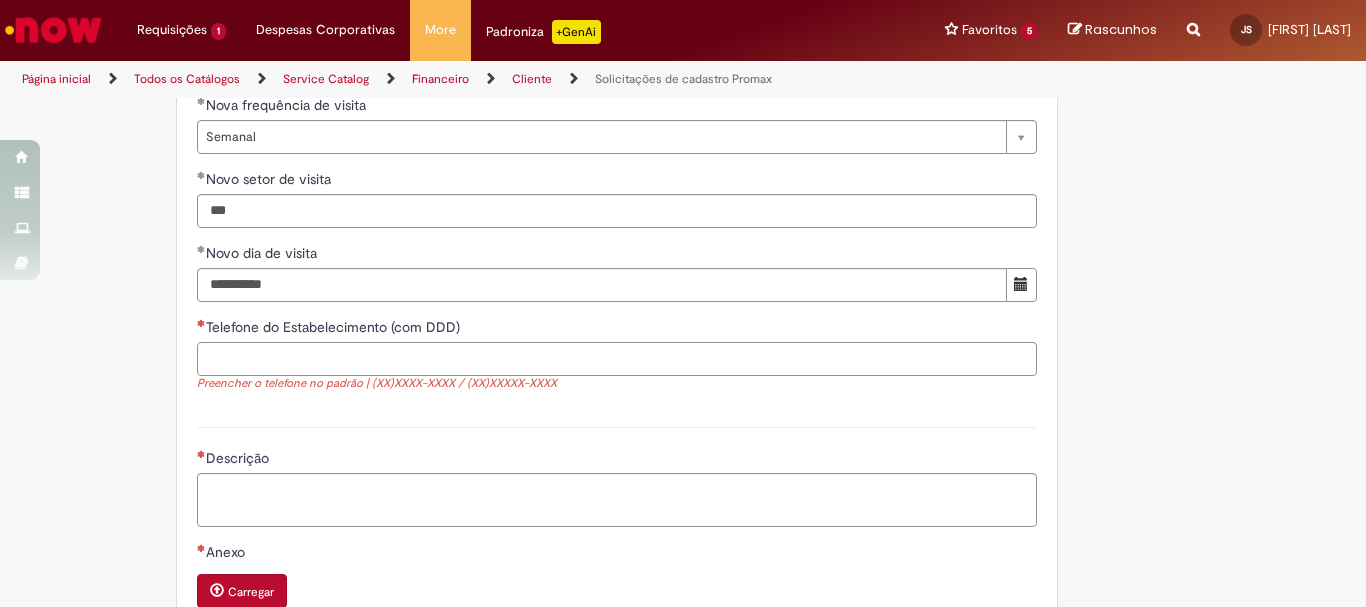 click on "Telefone do Estabelecimento (com DDD)" at bounding box center (617, 359) 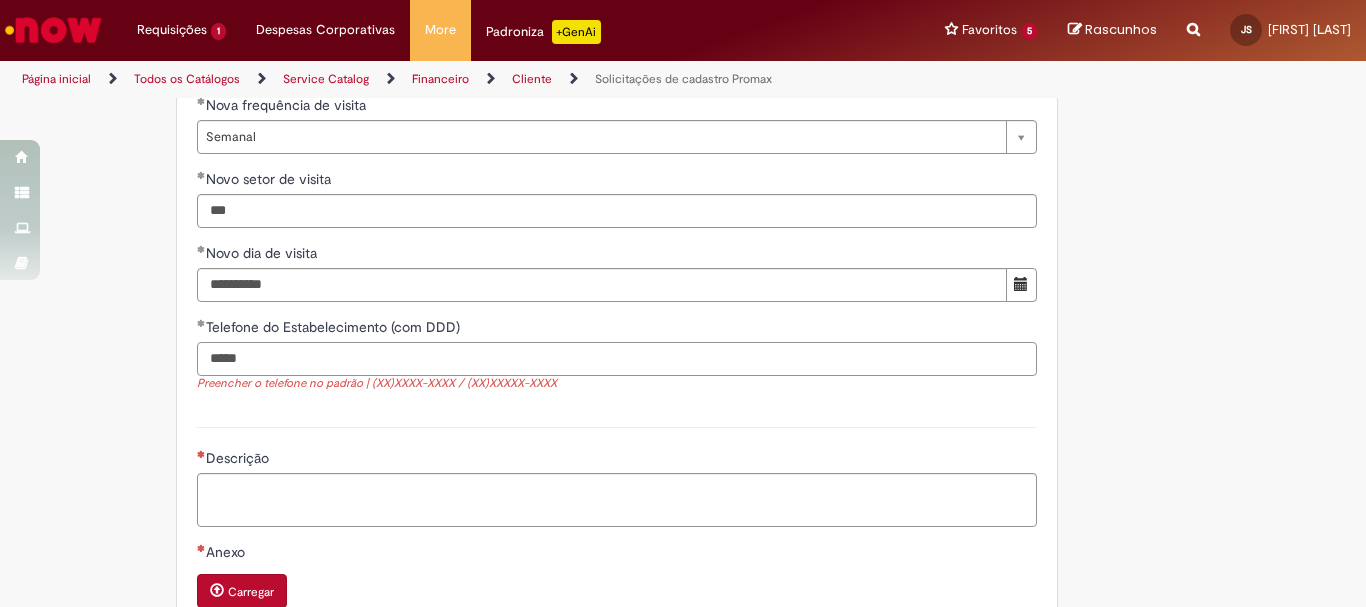 paste on "**********" 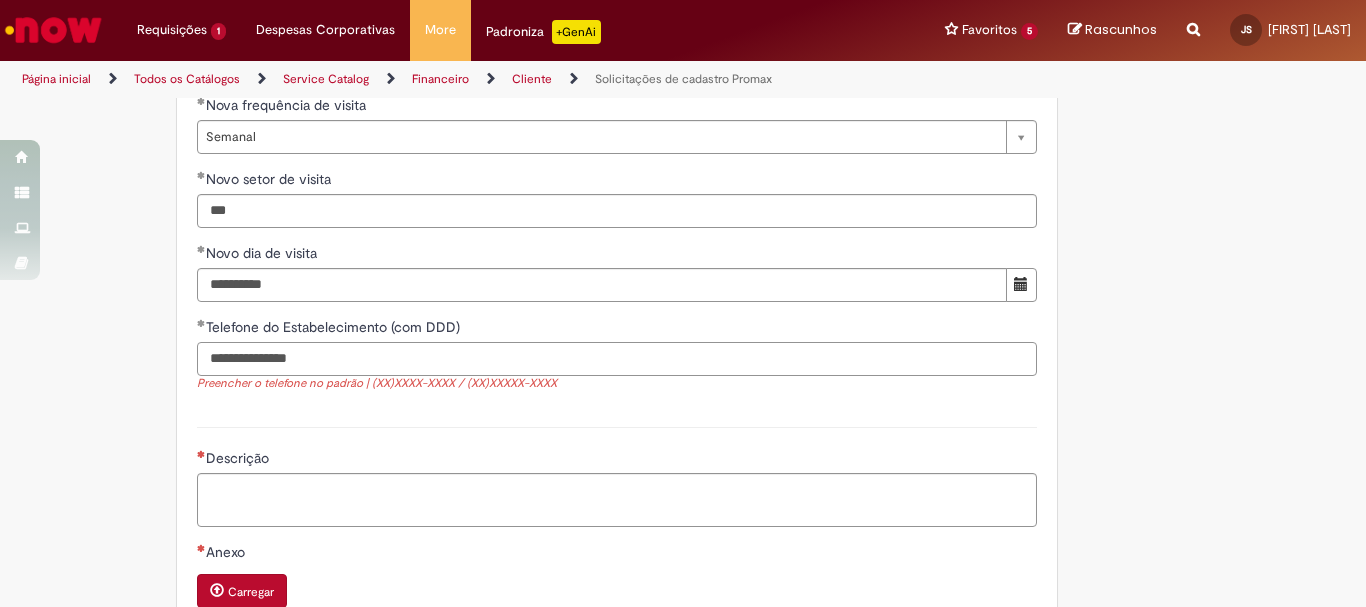 type on "**********" 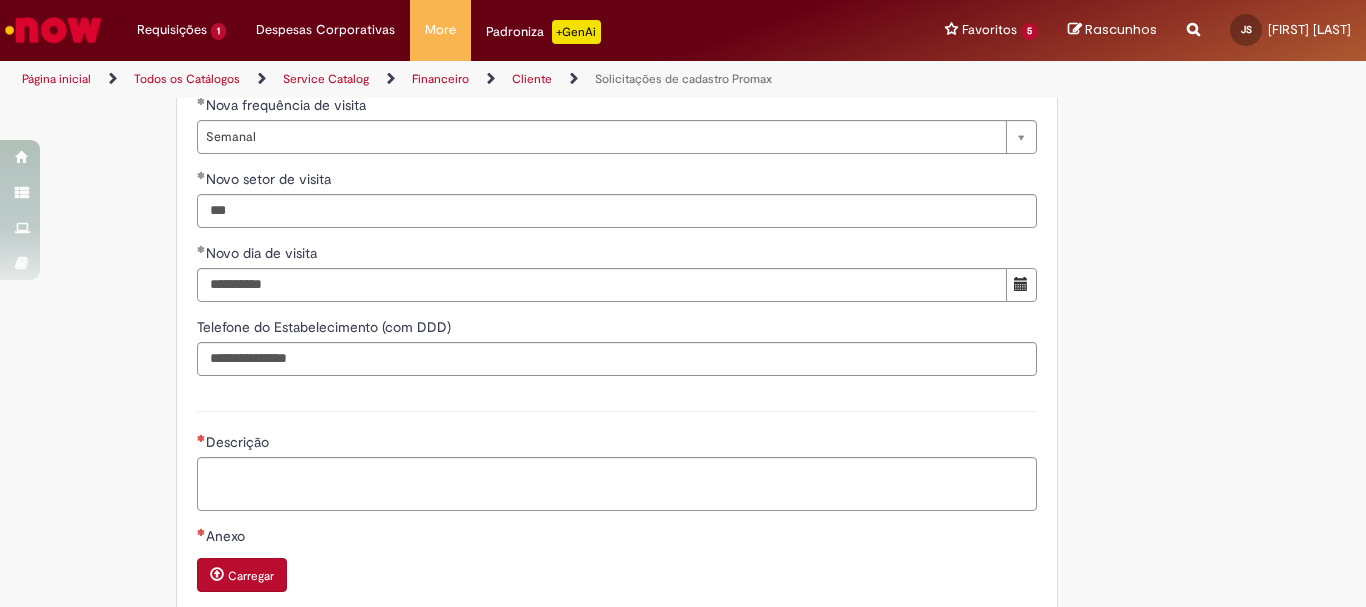 click on "Adicionar a Favoritos
Solicitações de cadastro Promax
Oferta exclusiva para bloqueio, desbloqueio, reativação e transferência de PDVs entre Operações, cadastro manuais de CDDS, fábricas e eventos.
📌 Em anexo, você encontra o nosso  Book de Documentos  com as orientações necessárias. Acesse também nosso SharePoint: 🔗  https://anheuserbuschinbev.sharepoint.com/sites/ComunicacaoOTC E-mail de contato:   [EMAIL]
⚠️  Importante: As solicitações de  atualização de dados ou documentos  devem ser realizadas  exclusivamente pela plataforma Bees Care (Zendesk),  atraves do Link 🔗  https://ab-inbevbr.zendesk.com
📥 Abaixo, você confere o passo a passo de como abrir uma solicitação na plataforma.
SAP Interim Country Code ** Favorecido" at bounding box center (585, -270) 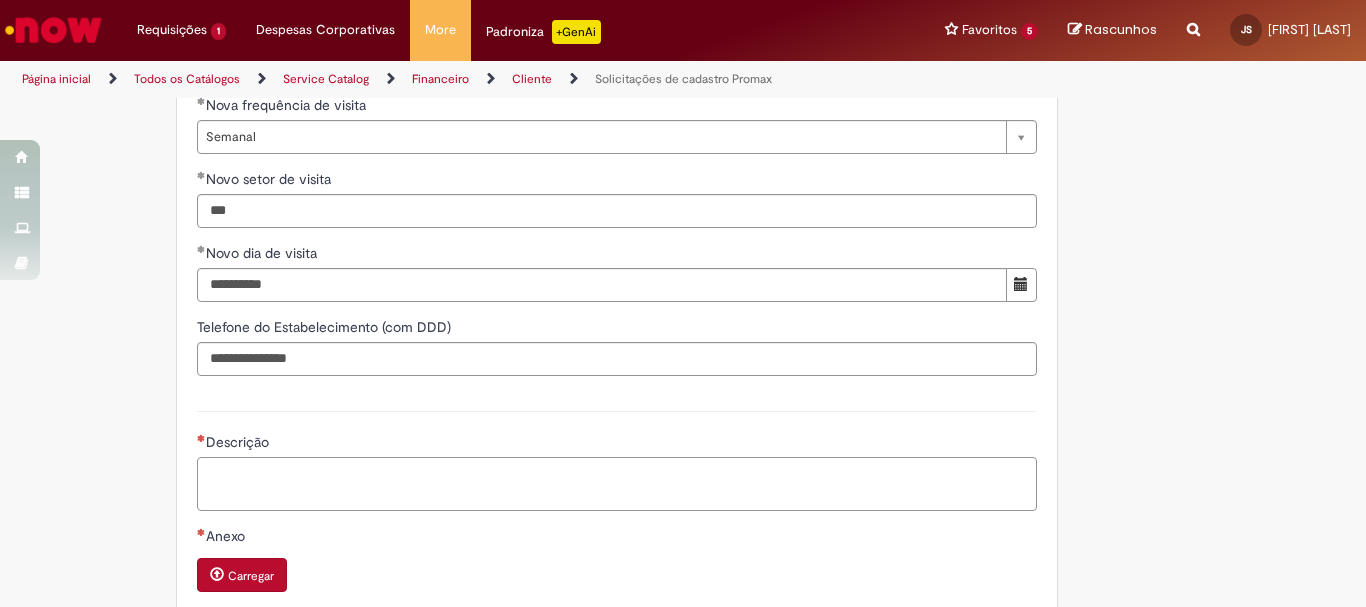 click on "Descrição" at bounding box center [617, 484] 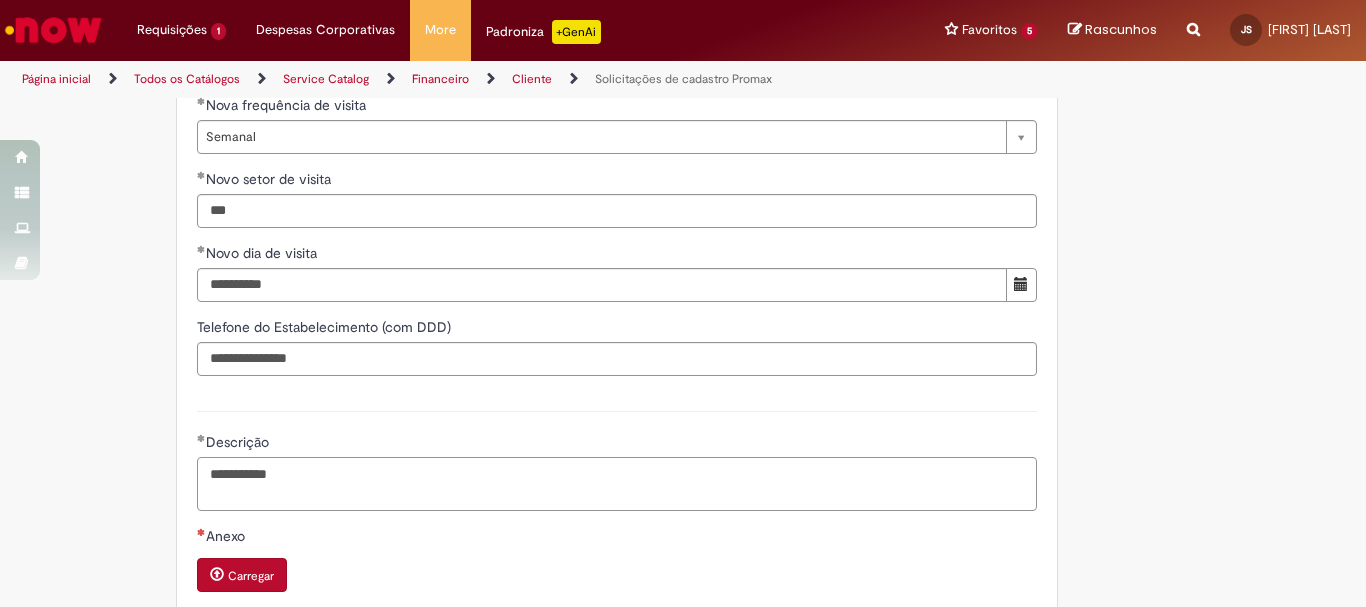 type on "**********" 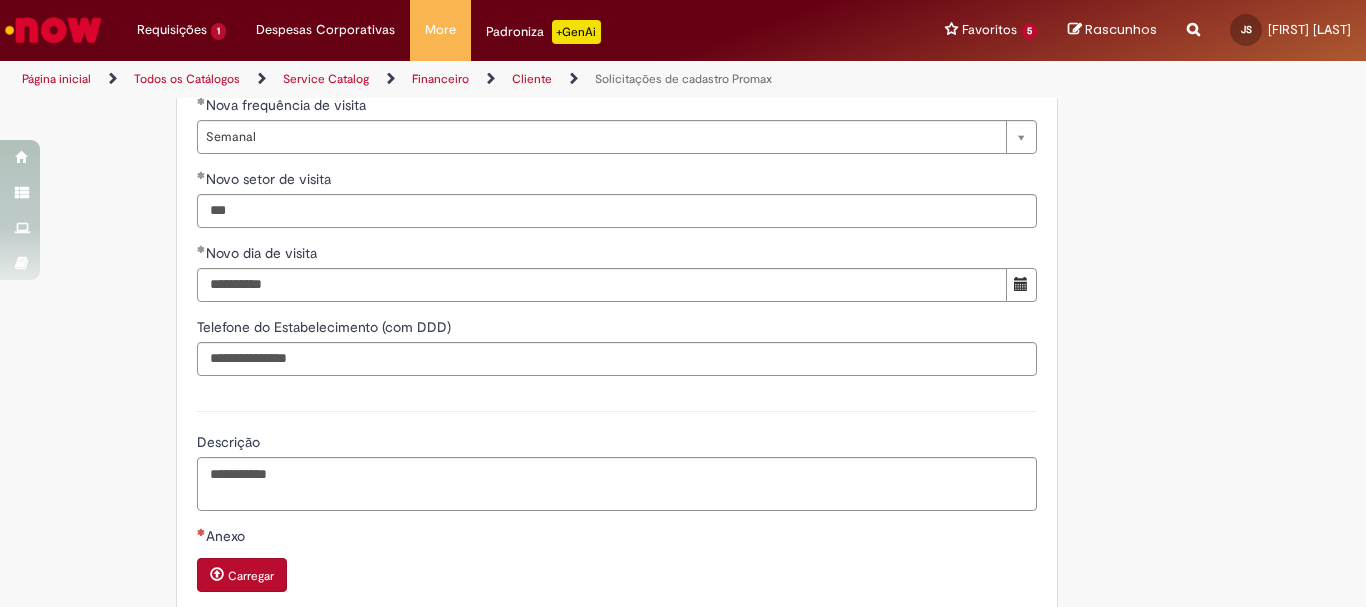 click on "Adicionar a Favoritos
Solicitações de cadastro Promax
Oferta exclusiva para bloqueio, desbloqueio, reativação e transferência de PDVs entre Operações, cadastro manuais de CDDS, fábricas e eventos.
📌 Em anexo, você encontra o nosso  Book de Documentos  com as orientações necessárias. Acesse também nosso SharePoint: 🔗  https://anheuserbuschinbev.sharepoint.com/sites/ComunicacaoOTC E-mail de contato:   [EMAIL]
⚠️  Importante: As solicitações de  atualização de dados ou documentos  devem ser realizadas  exclusivamente pela plataforma Bees Care (Zendesk),  atraves do Link 🔗  https://ab-inbevbr.zendesk.com
📥 Abaixo, você confere o passo a passo de como abrir uma solicitação na plataforma.
SAP Interim Country Code ** Favorecido" at bounding box center [585, -270] 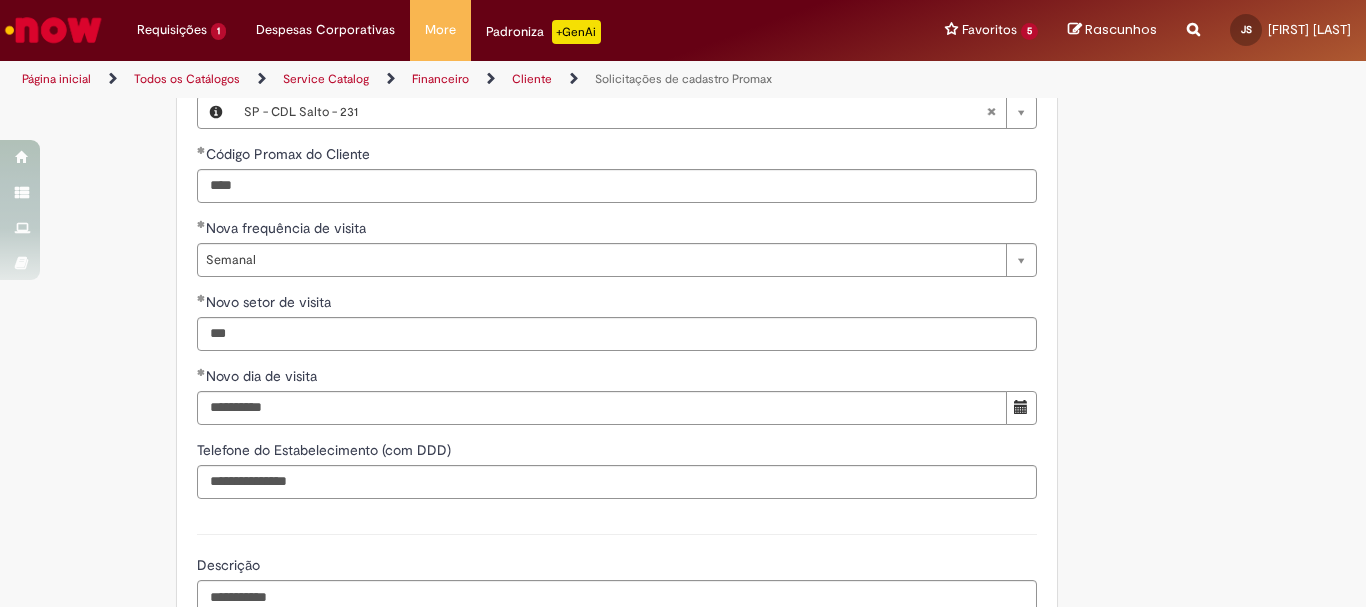 scroll, scrollTop: 1716, scrollLeft: 0, axis: vertical 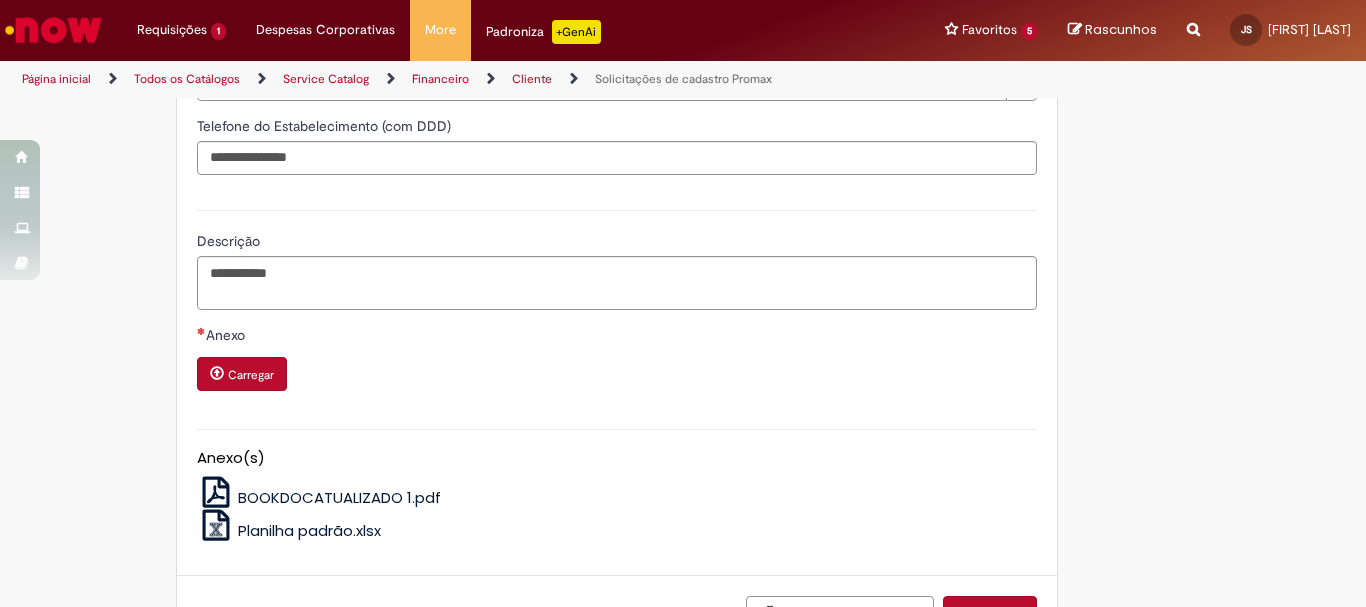click on "Carregar" at bounding box center (251, 375) 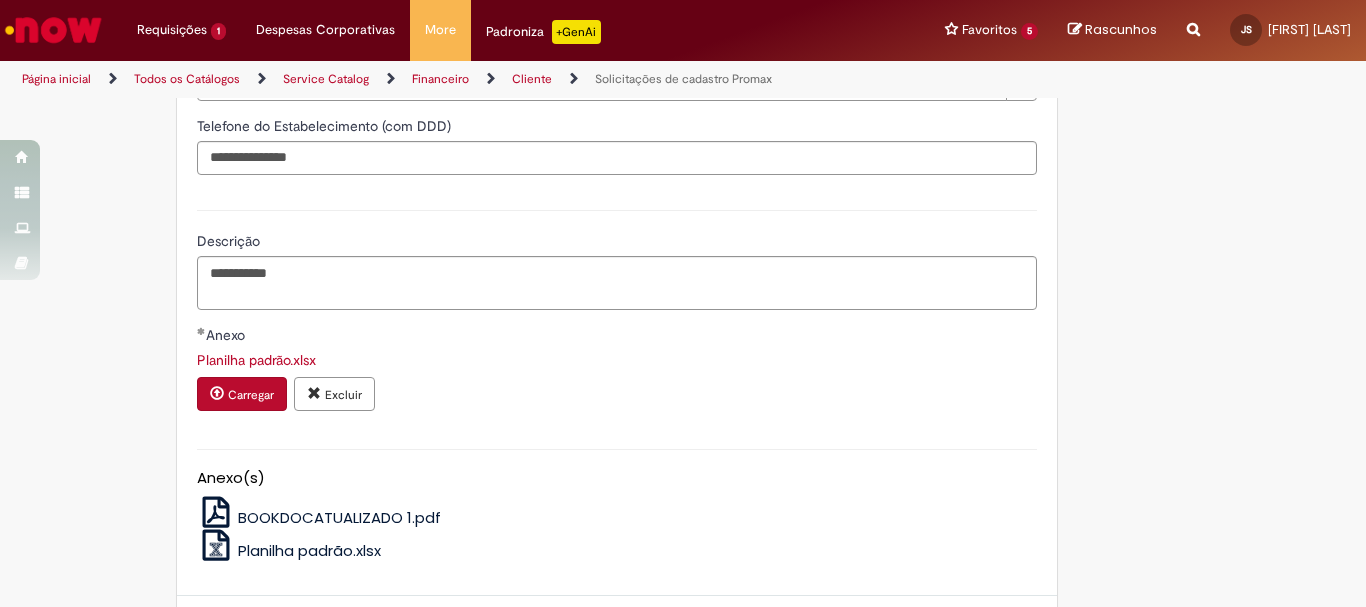 click on "Adicionar a Favoritos
Solicitações de cadastro Promax
Oferta exclusiva para bloqueio, desbloqueio, reativação e transferência de PDVs entre Operações, cadastro manuais de CDDS, fábricas e eventos.
📌 Em anexo, você encontra o nosso  Book de Documentos  com as orientações necessárias. Acesse também nosso SharePoint: 🔗  https://anheuserbuschinbev.sharepoint.com/sites/ComunicacaoOTC E-mail de contato:   [EMAIL]
⚠️  Importante: As solicitações de  atualização de dados ou documentos  devem ser realizadas  exclusivamente pela plataforma Bees Care (Zendesk),  atraves do Link 🔗  https://ab-inbevbr.zendesk.com
📥 Abaixo, você confere o passo a passo de como abrir uma solicitação na plataforma.
SAP Interim Country Code ** Favorecido" at bounding box center (683, -461) 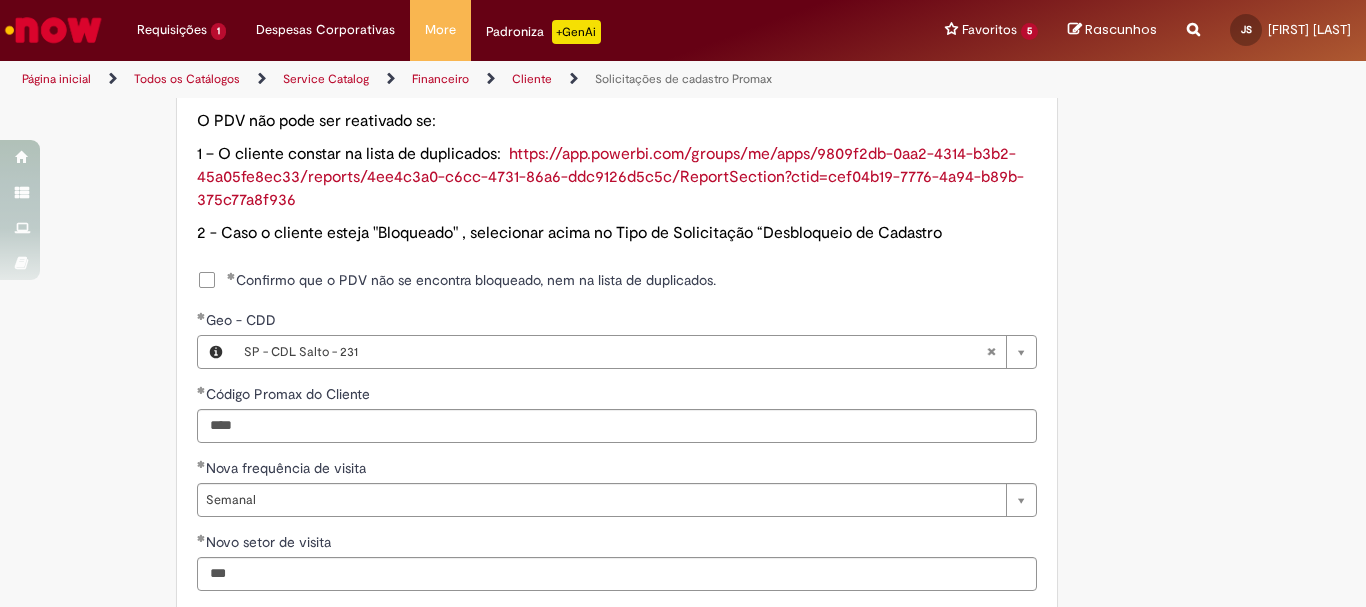 scroll, scrollTop: 1804, scrollLeft: 0, axis: vertical 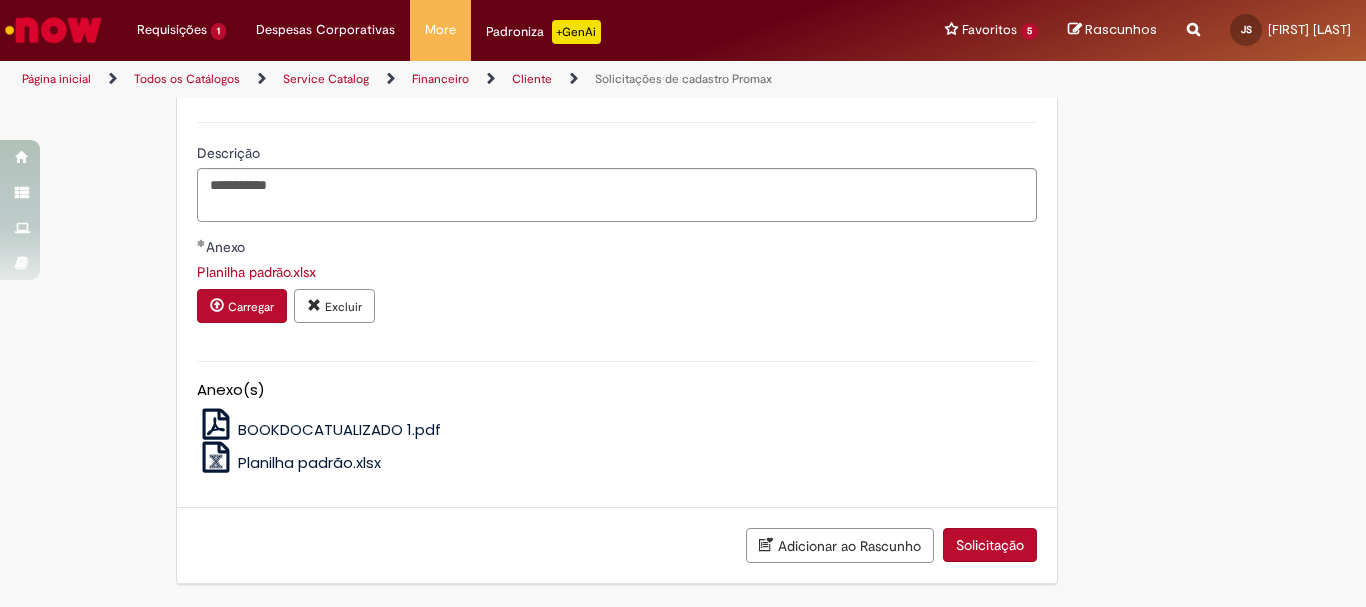 click on "Solicitação" at bounding box center (990, 545) 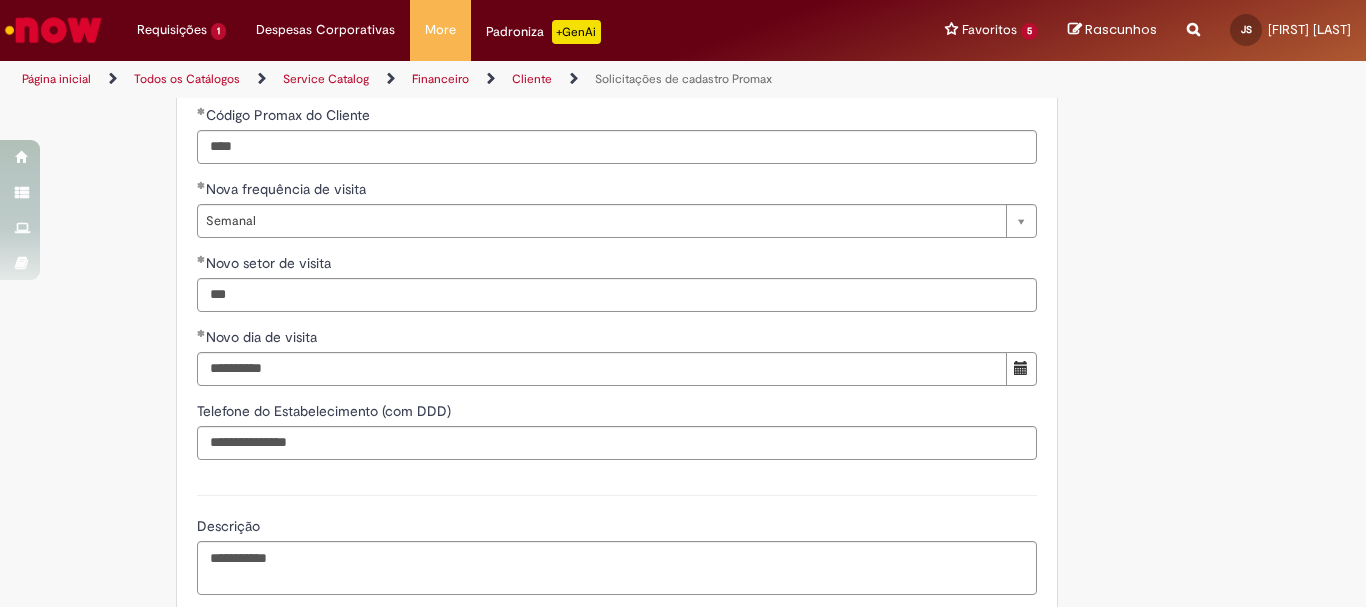 scroll, scrollTop: 1804, scrollLeft: 0, axis: vertical 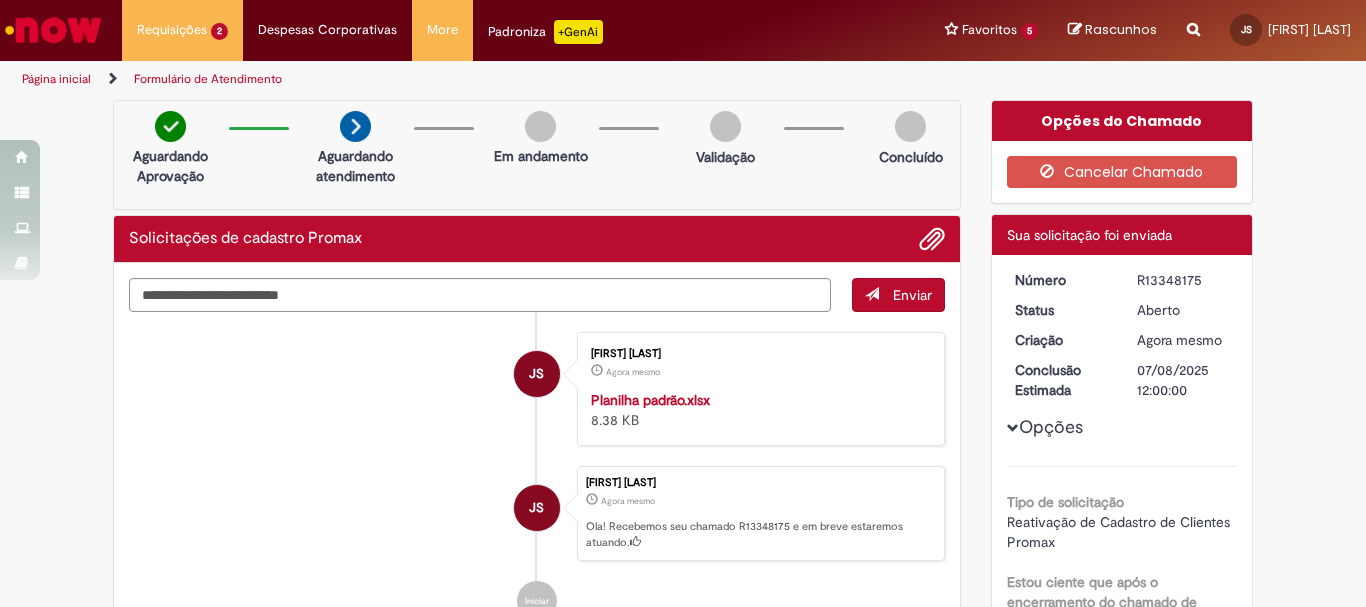 click on "R13348175" at bounding box center [1183, 280] 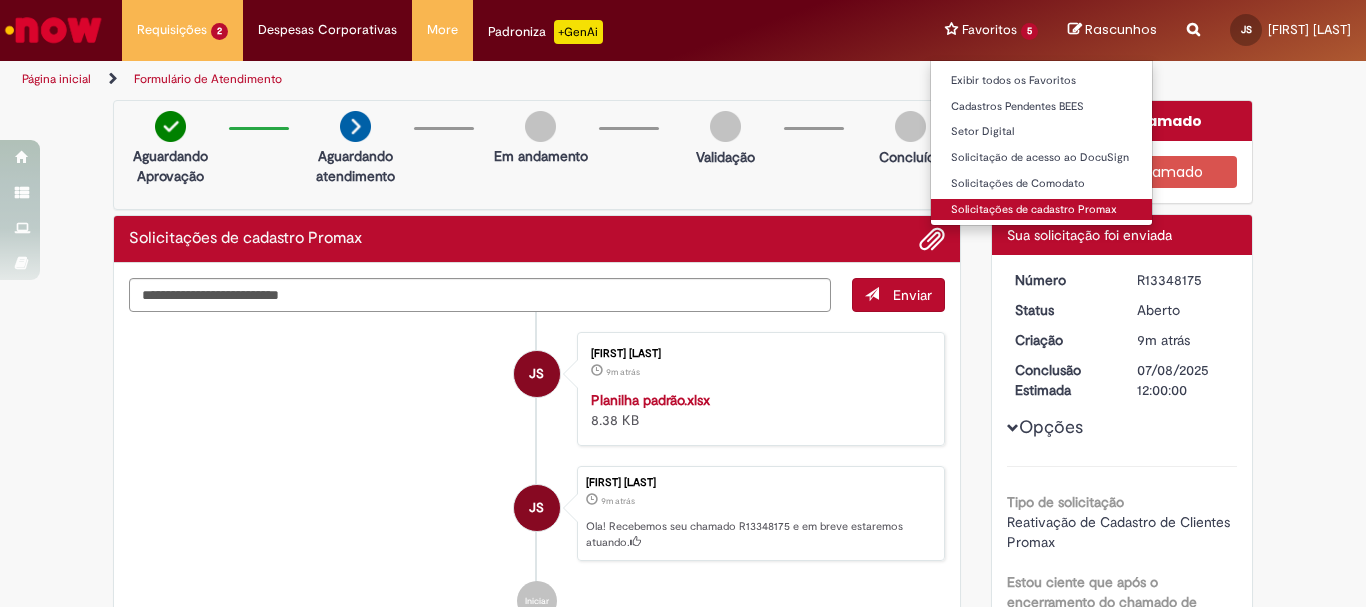 click on "Solicitações de cadastro Promax" at bounding box center [1041, 210] 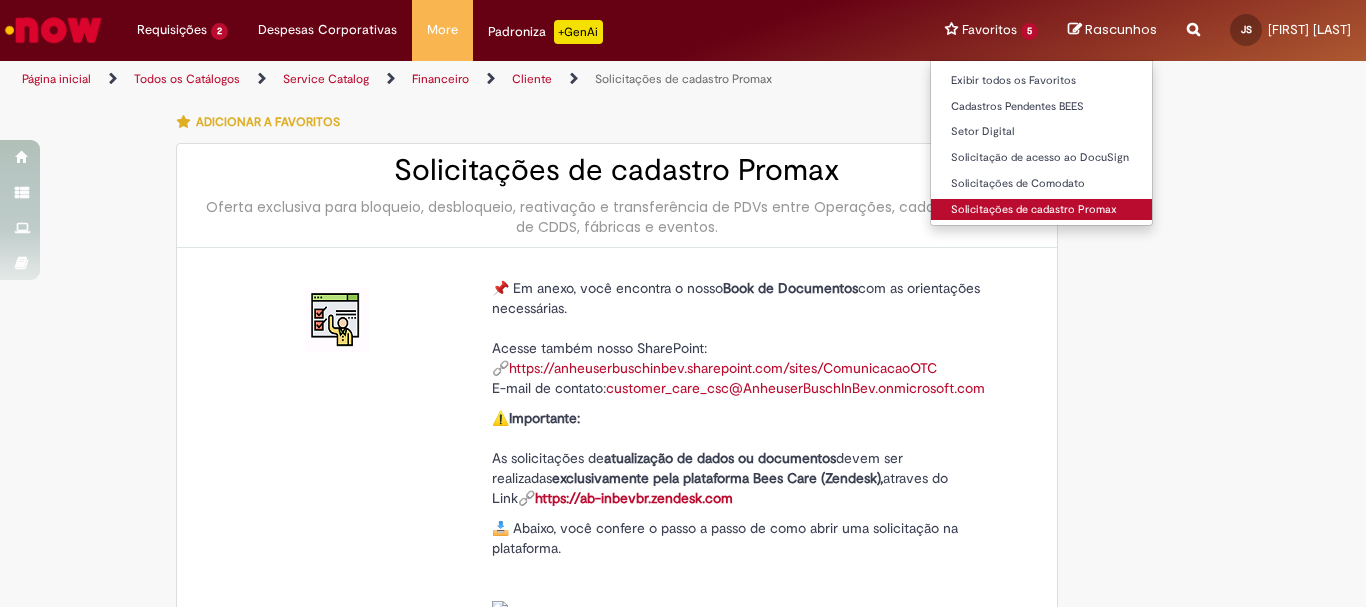 type on "**********" 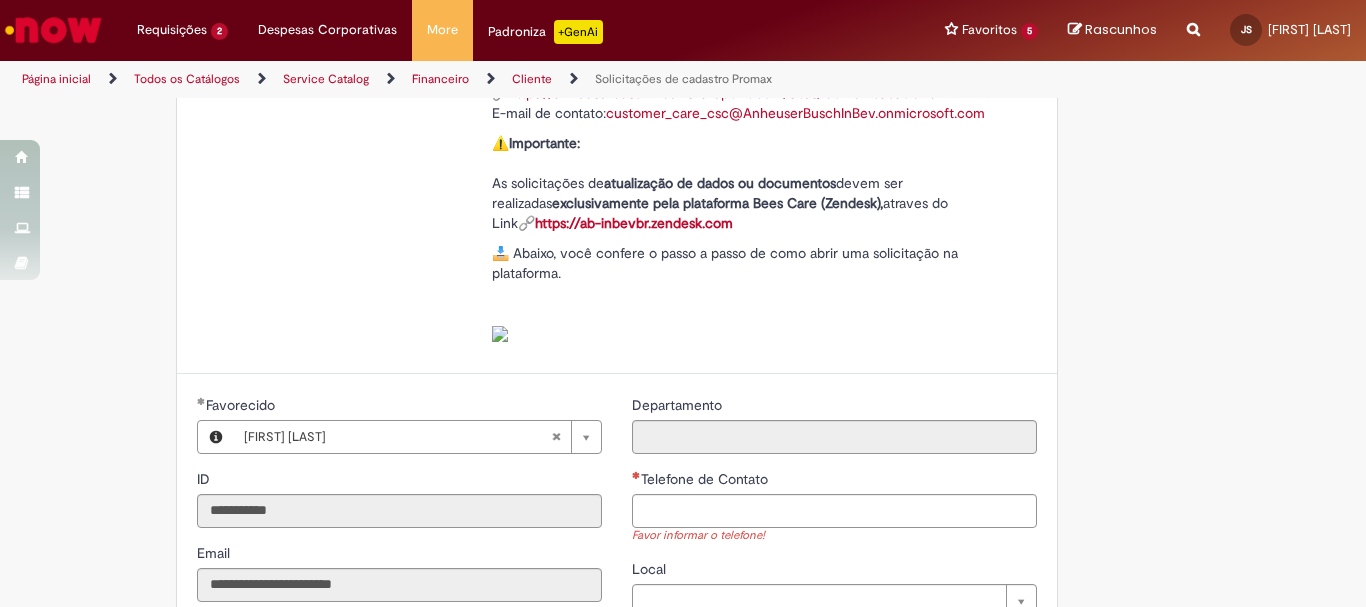 scroll, scrollTop: 277, scrollLeft: 0, axis: vertical 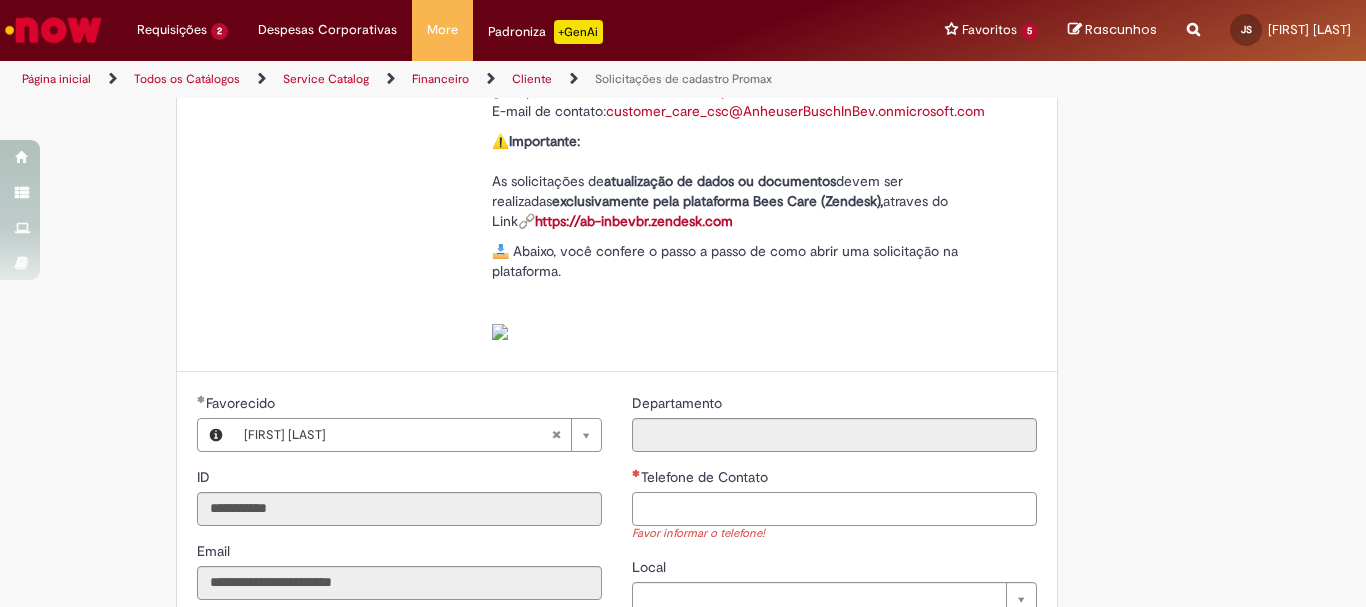 click on "Telefone de Contato" at bounding box center (834, 509) 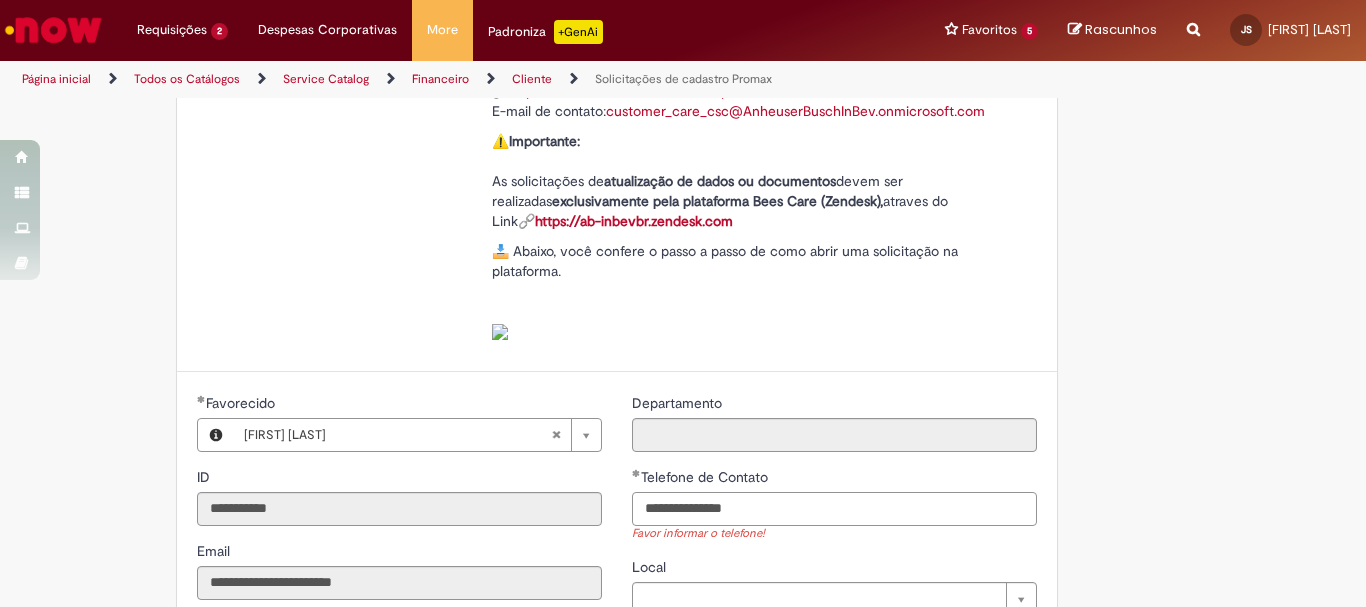 type on "**********" 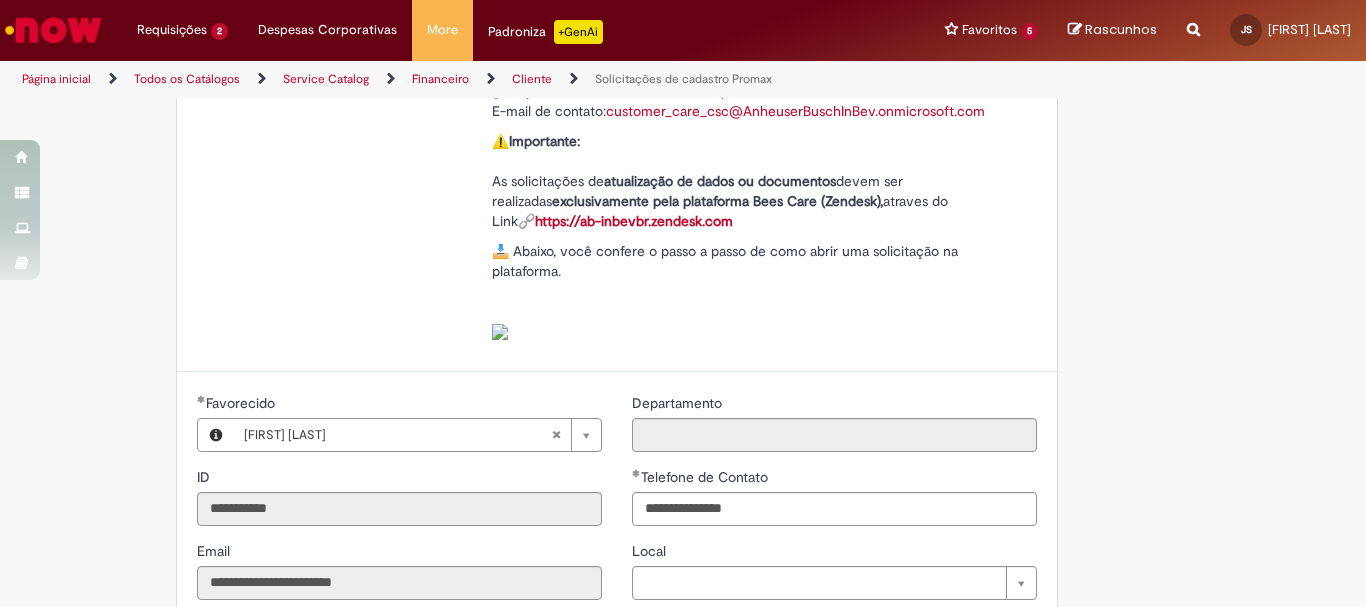 click on "Adicionar a Favoritos
Solicitações de cadastro Promax
Oferta exclusiva para bloqueio, desbloqueio, reativação e transferência de PDVs entre Operações, cadastro manuais de CDDS, fábricas e eventos.
📌 Em anexo, você encontra o nosso  Book de Documentos  com as orientações necessárias. Acesse também nosso SharePoint: 🔗  https://anheuserbuschinbev.sharepoint.com/sites/ComunicacaoOTC E-mail de contato:   [EMAIL]
⚠️  Importante: As solicitações de  atualização de dados ou documentos  devem ser realizadas  exclusivamente pela plataforma Bees Care (Zendesk),  atraves do Link 🔗  https://ab-inbevbr.zendesk.com
📥 Abaixo, você confere o passo a passo de como abrir uma solicitação na plataforma.
SAP Interim Country Code ** Favorecido" at bounding box center (683, 586) 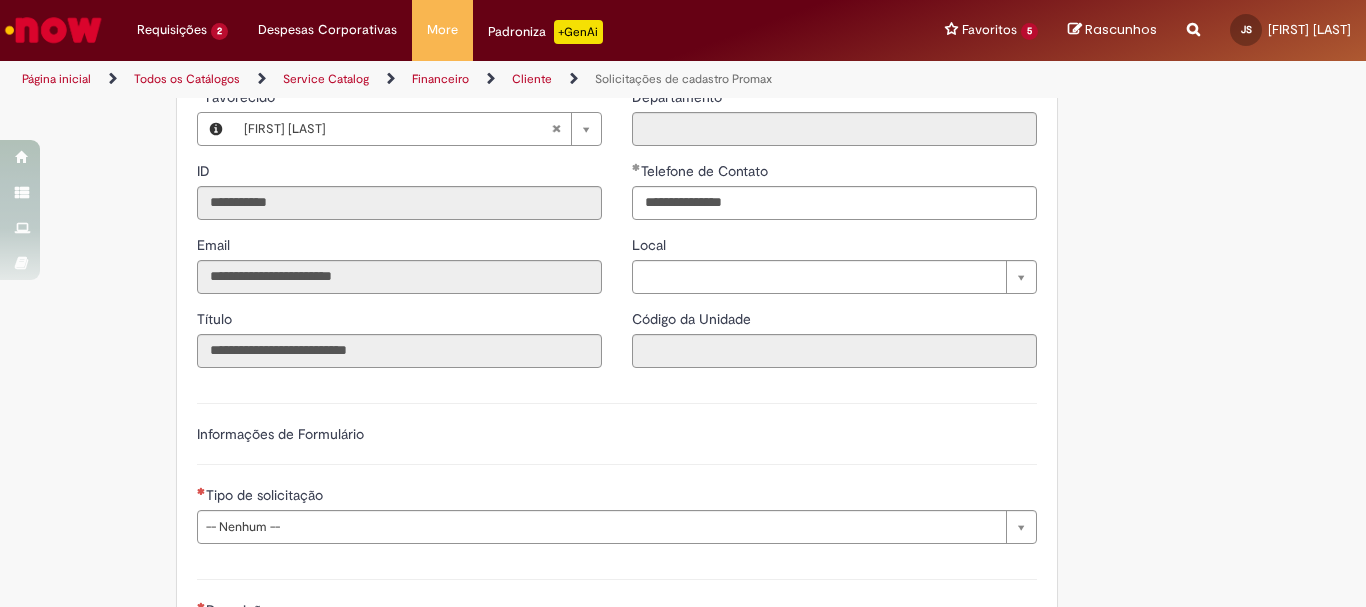 scroll, scrollTop: 589, scrollLeft: 0, axis: vertical 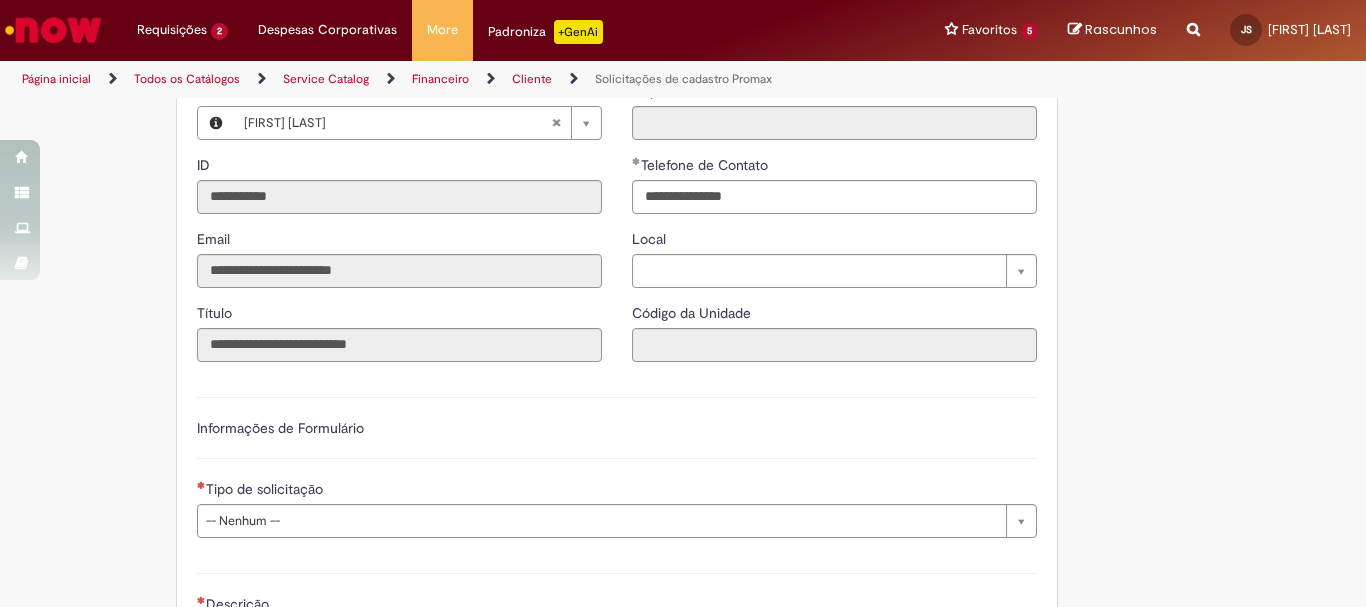 click on "**********" at bounding box center [617, 465] 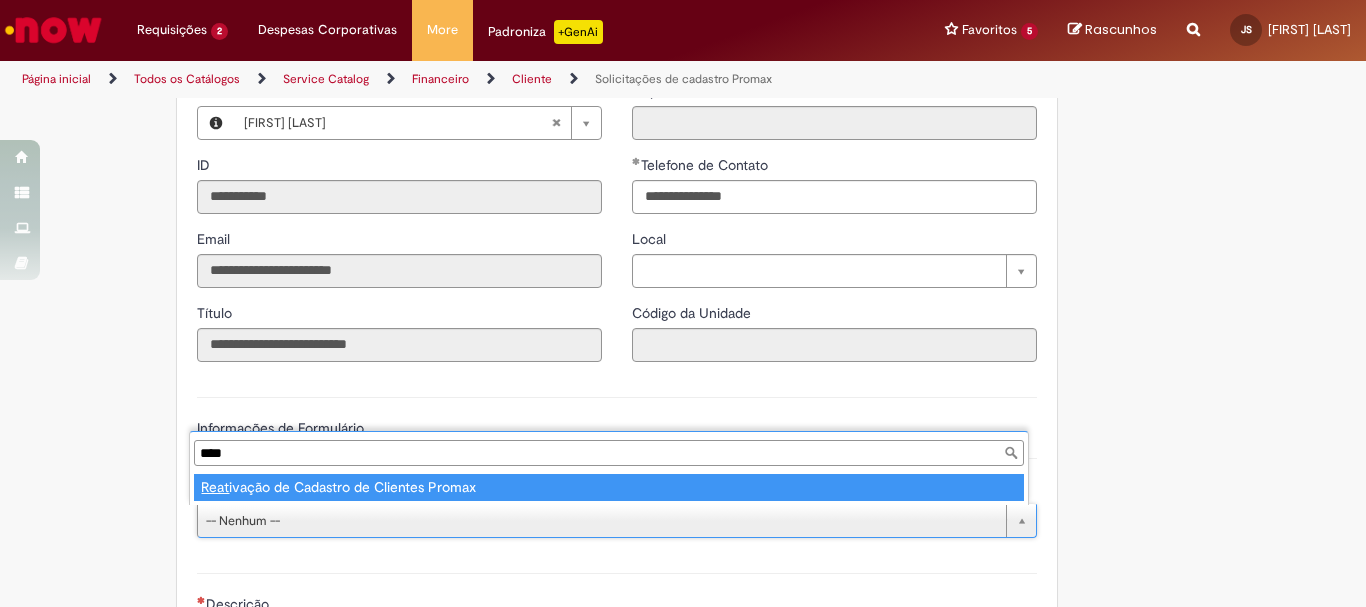 type on "****" 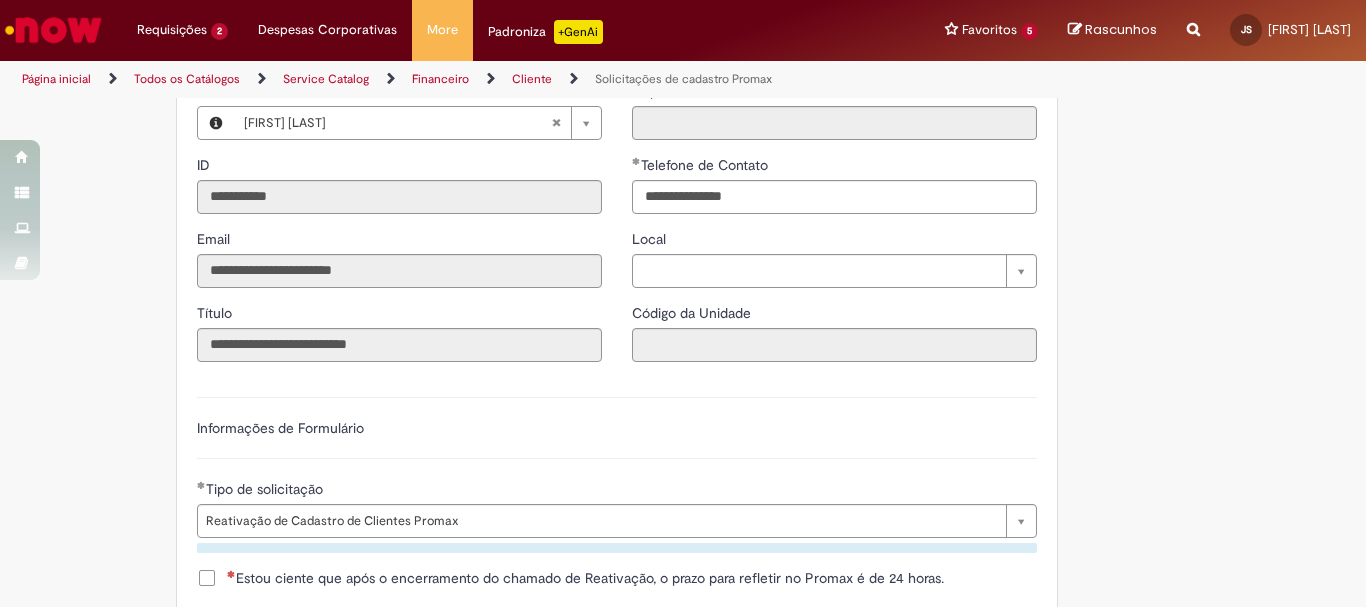 click on "Tire dúvidas com LupiAssist    +GenAI
Oi! Eu sou LupiAssist, uma Inteligência Artificial Generativa em constante aprendizado   Meu conteúdo é monitorado para trazer uma melhor experiência
Dúvidas comuns:
Só mais um instante, estou consultando nossas bases de conhecimento  e escrevendo a melhor resposta pra você!
Title
Lorem ipsum dolor sit amet    Fazer uma nova pergunta
Gerei esta resposta utilizando IA Generativa em conjunto com os nossos padrões. Em caso de divergência, os documentos oficiais prevalecerão.
Saiba mais em:
Ou ligue para:
E aí, te ajudei?
Sim, obrigado!" at bounding box center (683, 665) 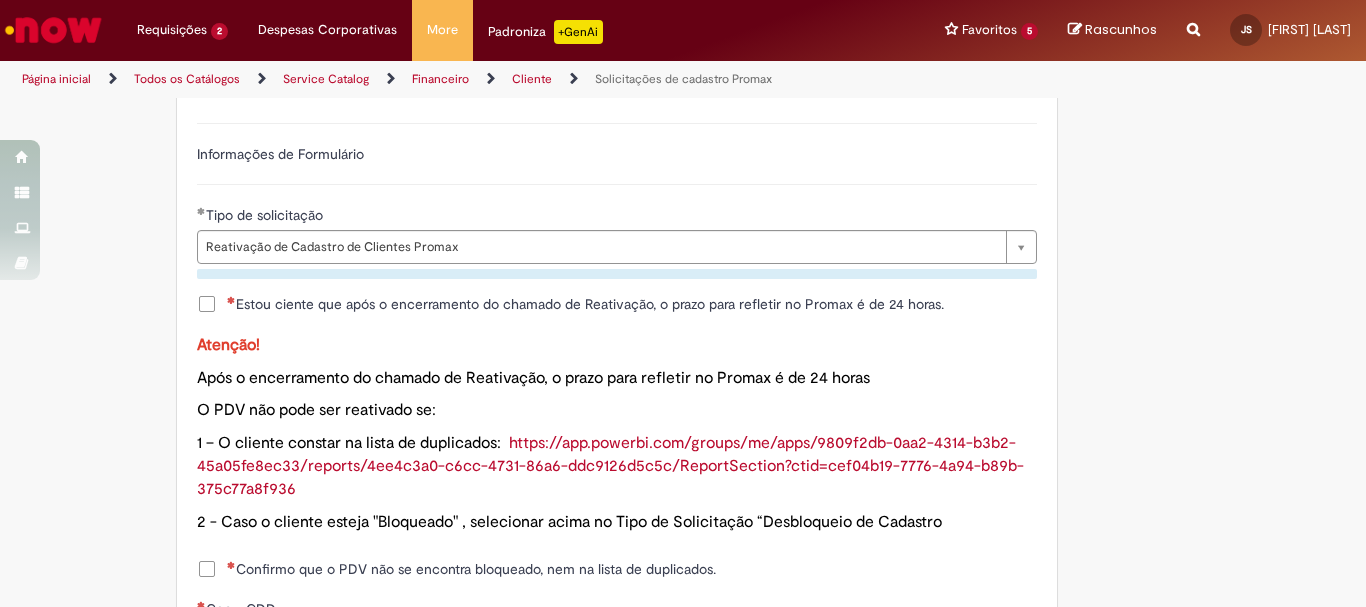 scroll, scrollTop: 865, scrollLeft: 0, axis: vertical 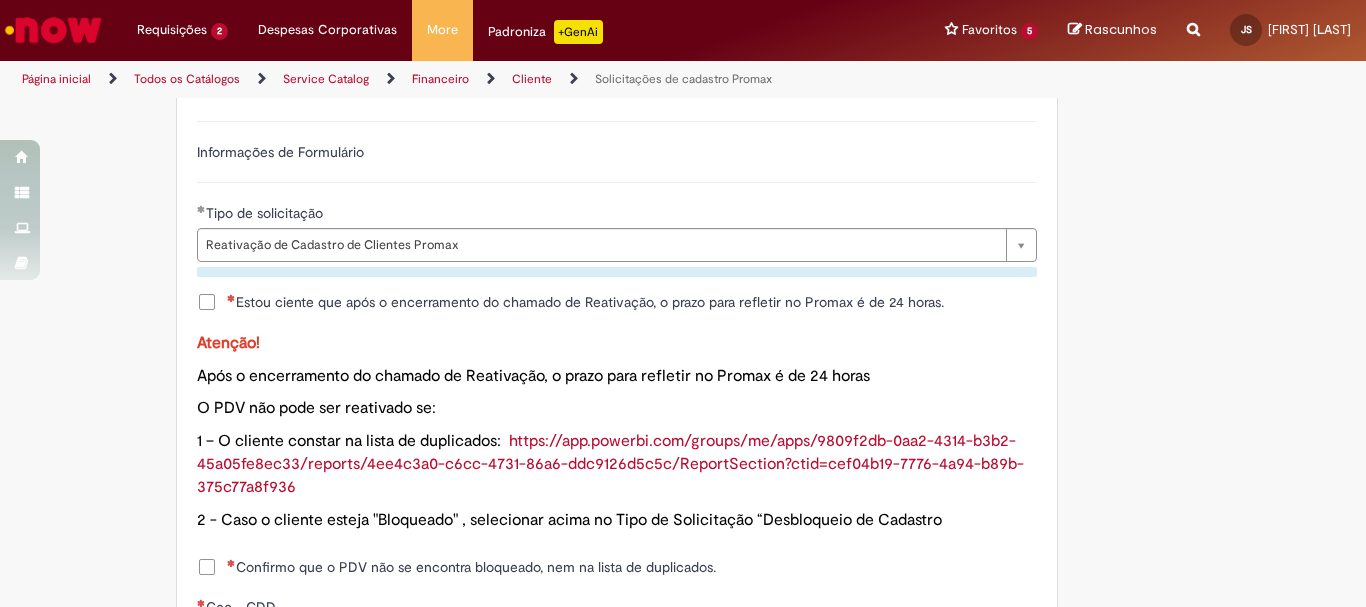 click on "Estou ciente que após o encerramento do chamado de Reativação, o prazo para refletir no Promax é de 24 horas." at bounding box center [585, 302] 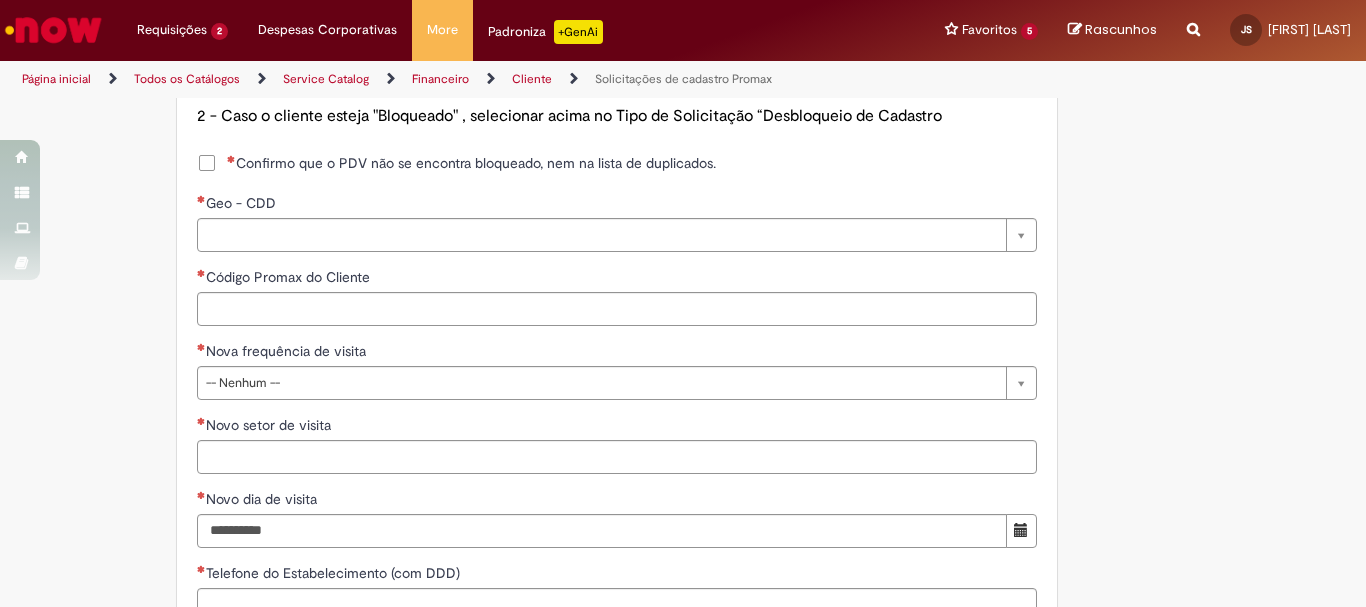 scroll, scrollTop: 1273, scrollLeft: 0, axis: vertical 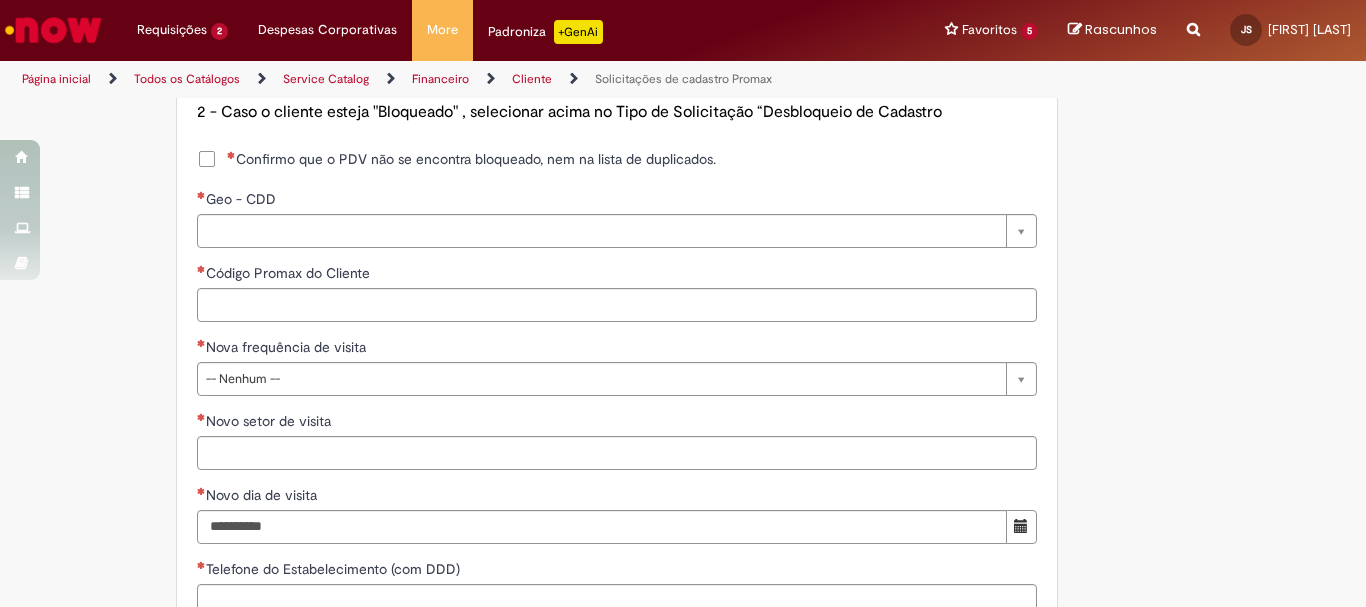 click on "Confirmo que o PDV não se encontra bloqueado, nem na lista de duplicados." at bounding box center (471, 159) 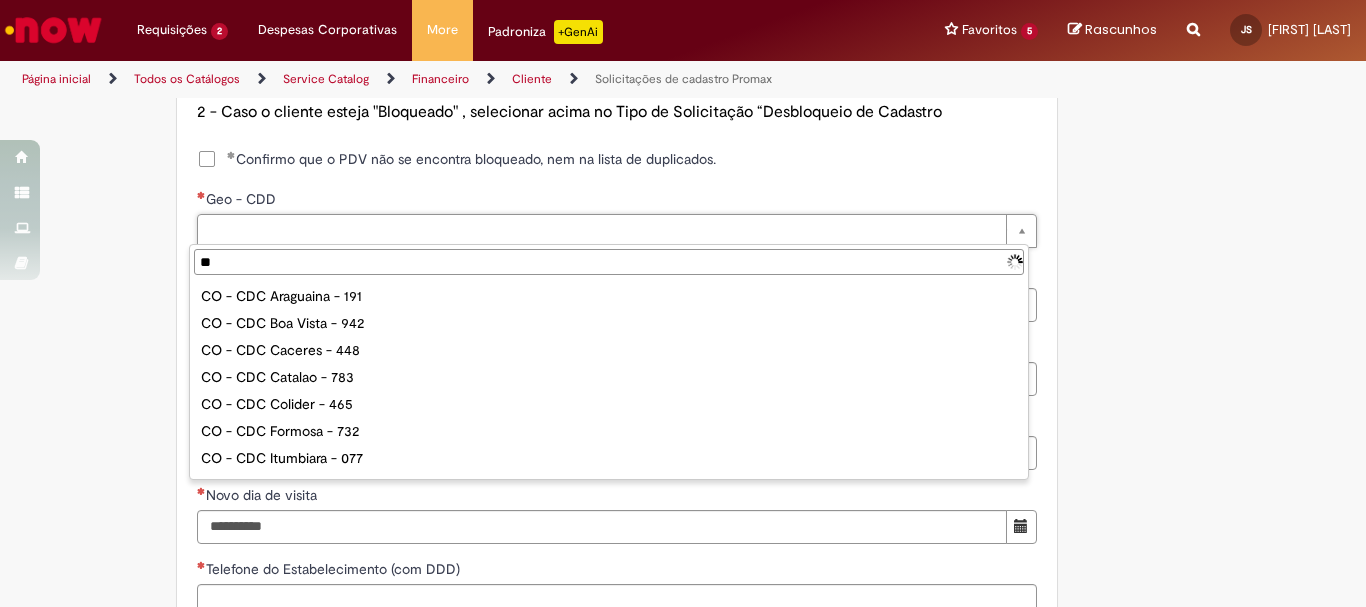 type on "***" 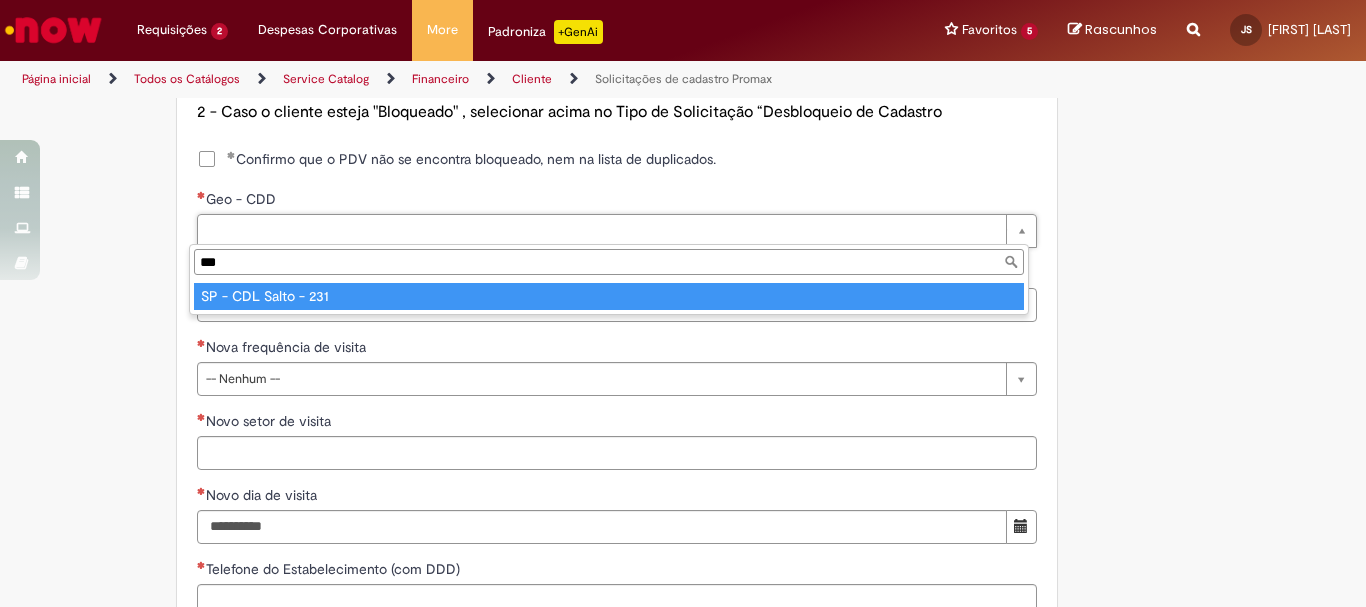 type on "**********" 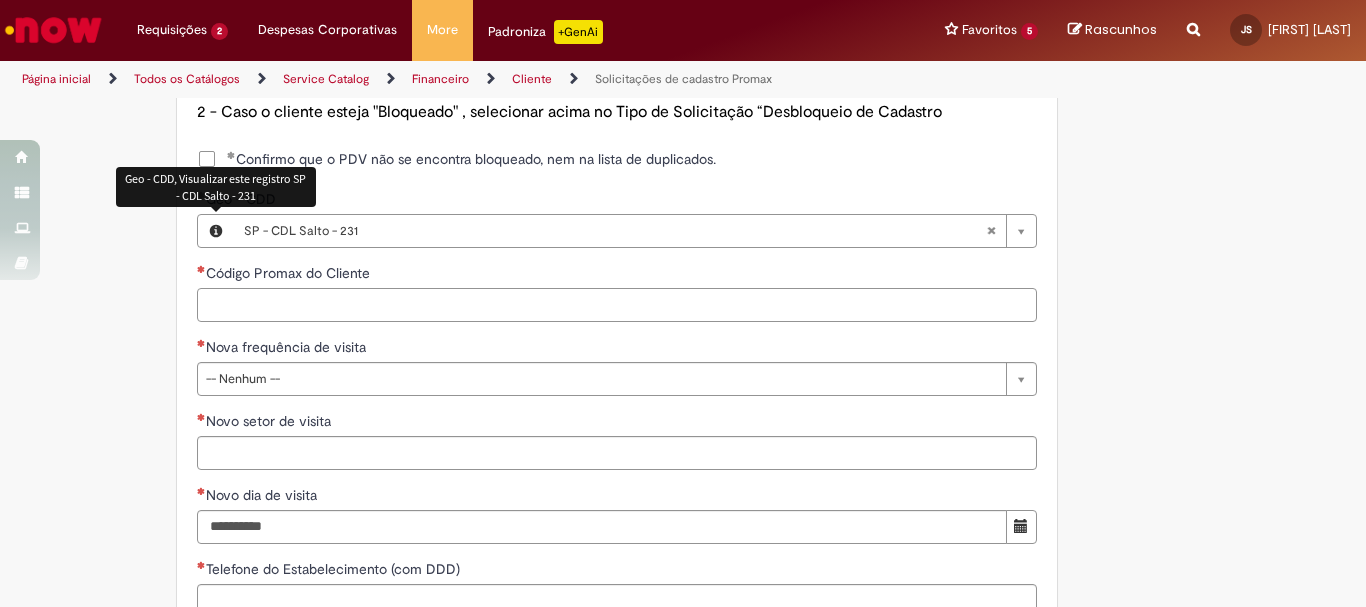 paste on "**********" 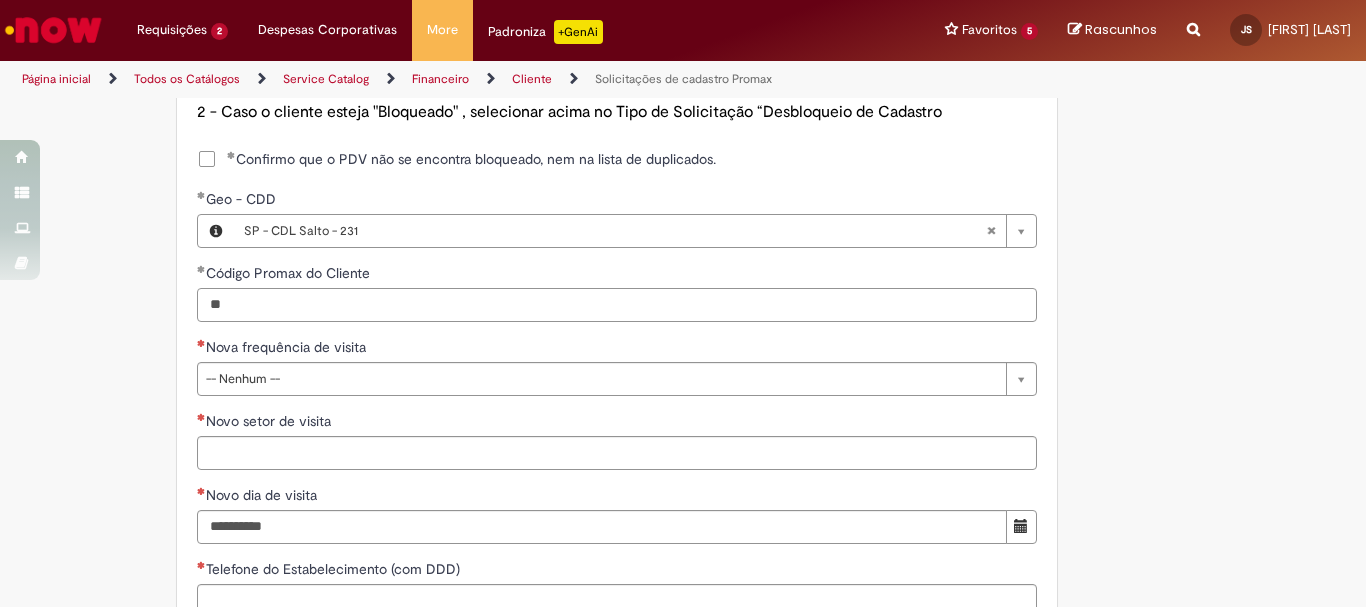 type on "*" 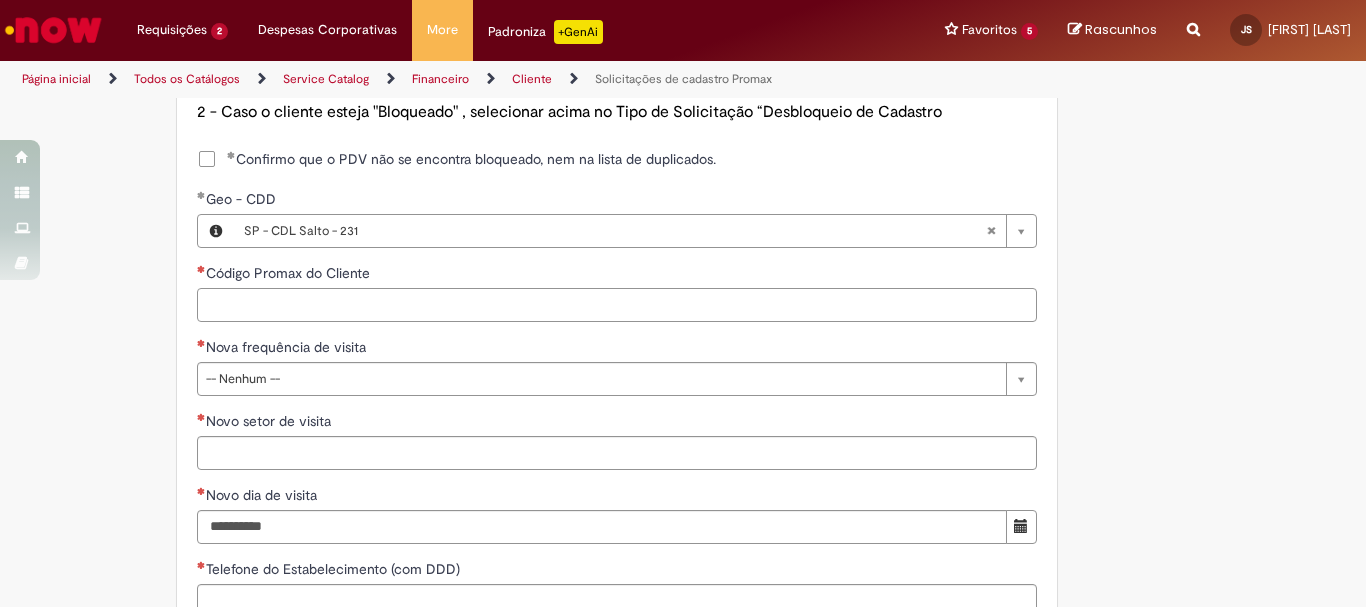 paste on "*****" 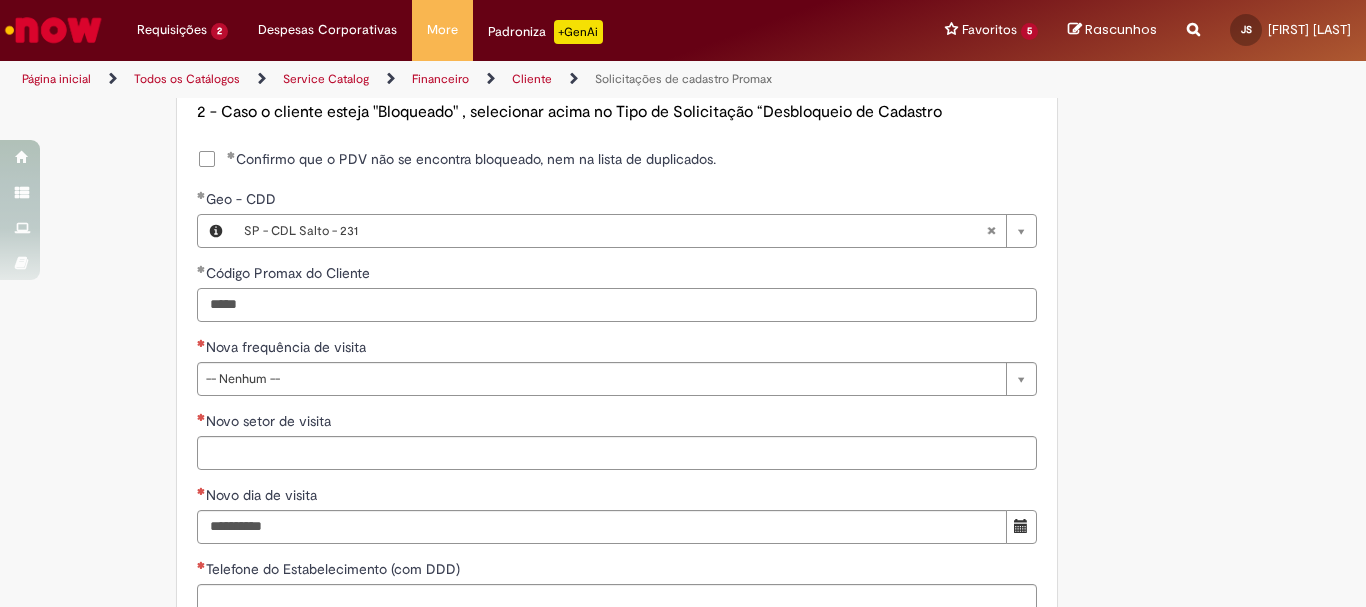 type on "*****" 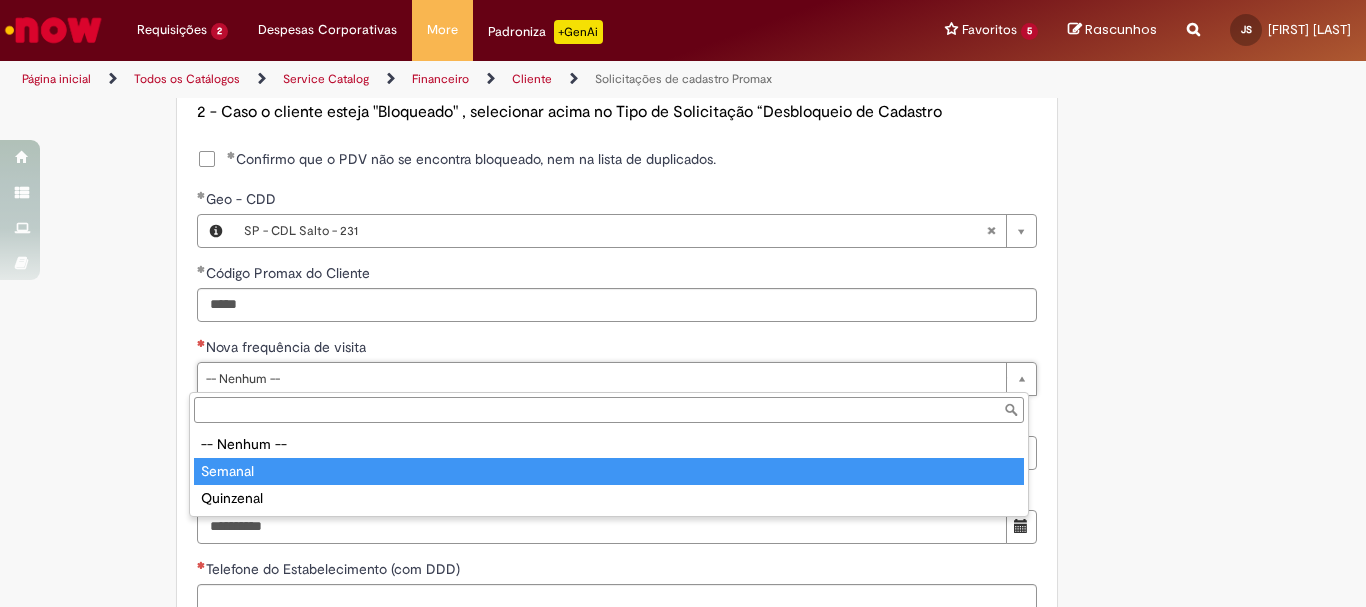 type on "*******" 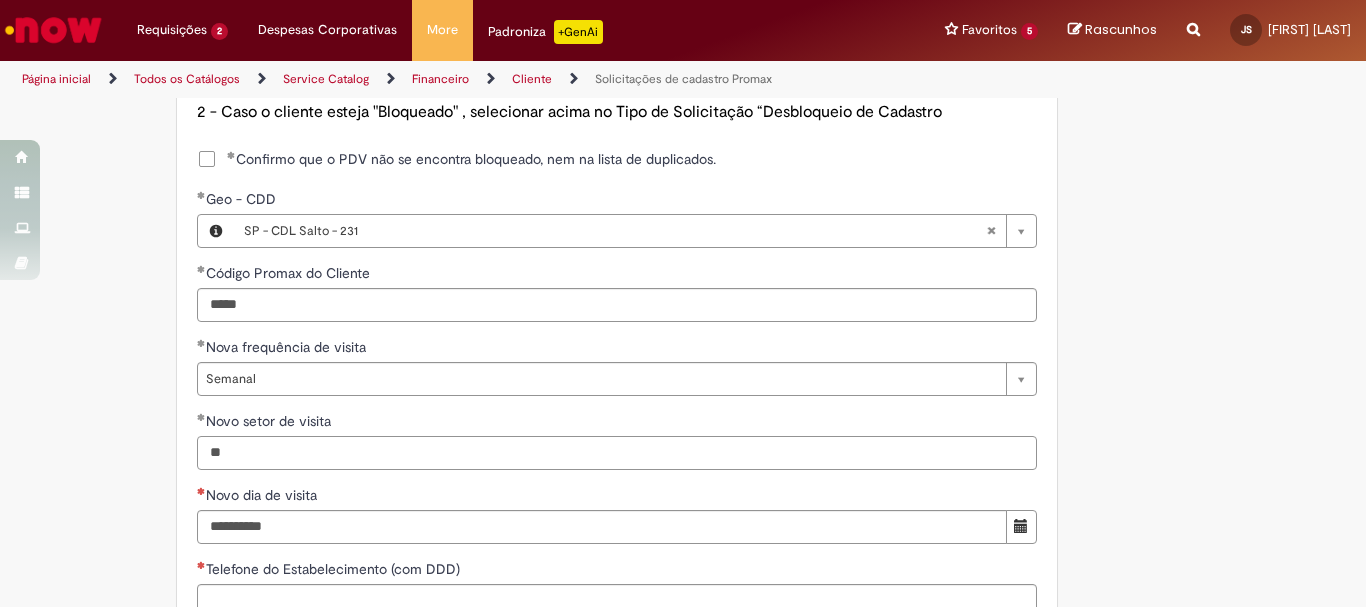 type on "**" 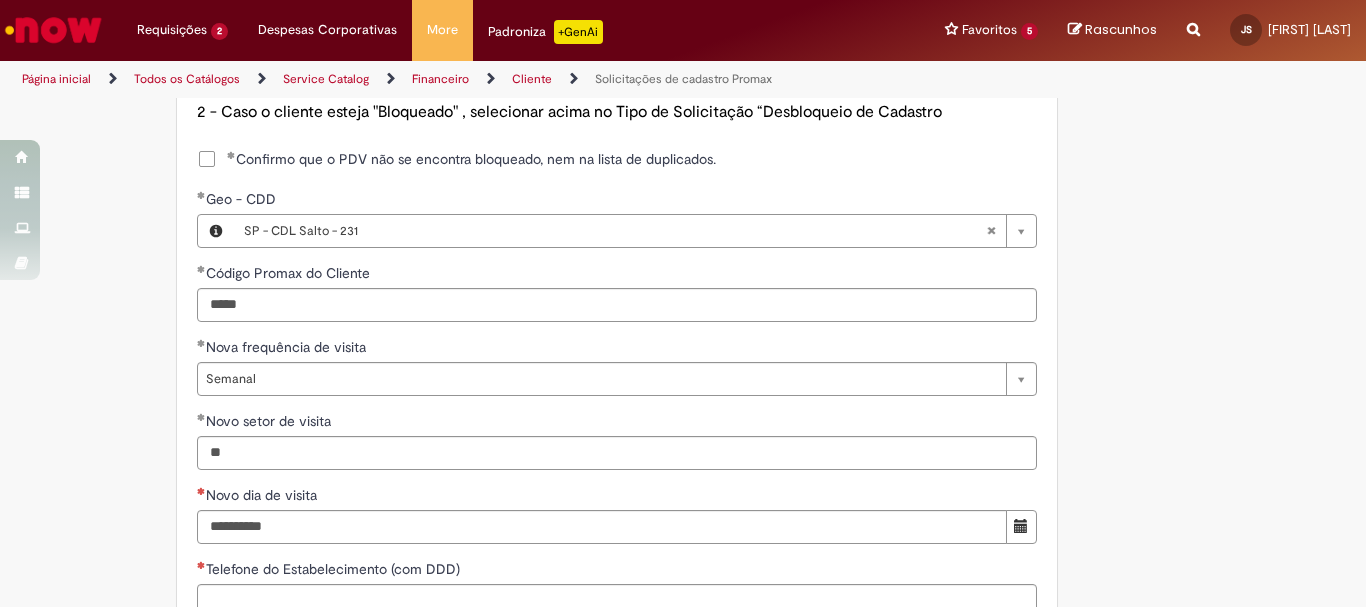 click on "Adicionar a Favoritos
Solicitações de cadastro Promax
Oferta exclusiva para bloqueio, desbloqueio, reativação e transferência de PDVs entre Operações, cadastro manuais de CDDS, fábricas e eventos.
📌 Em anexo, você encontra o nosso  Book de Documentos  com as orientações necessárias. Acesse também nosso SharePoint: 🔗  https://anheuserbuschinbev.sharepoint.com/sites/ComunicacaoOTC E-mail de contato:   [EMAIL]
⚠️  Importante: As solicitações de  atualização de dados ou documentos  devem ser realizadas  exclusivamente pela plataforma Bees Care (Zendesk),  atraves do Link 🔗  https://ab-inbevbr.zendesk.com
📥 Abaixo, você confere o passo a passo de como abrir uma solicitação na plataforma.
SAP Interim Country Code ** Favorecido" at bounding box center (683, -20) 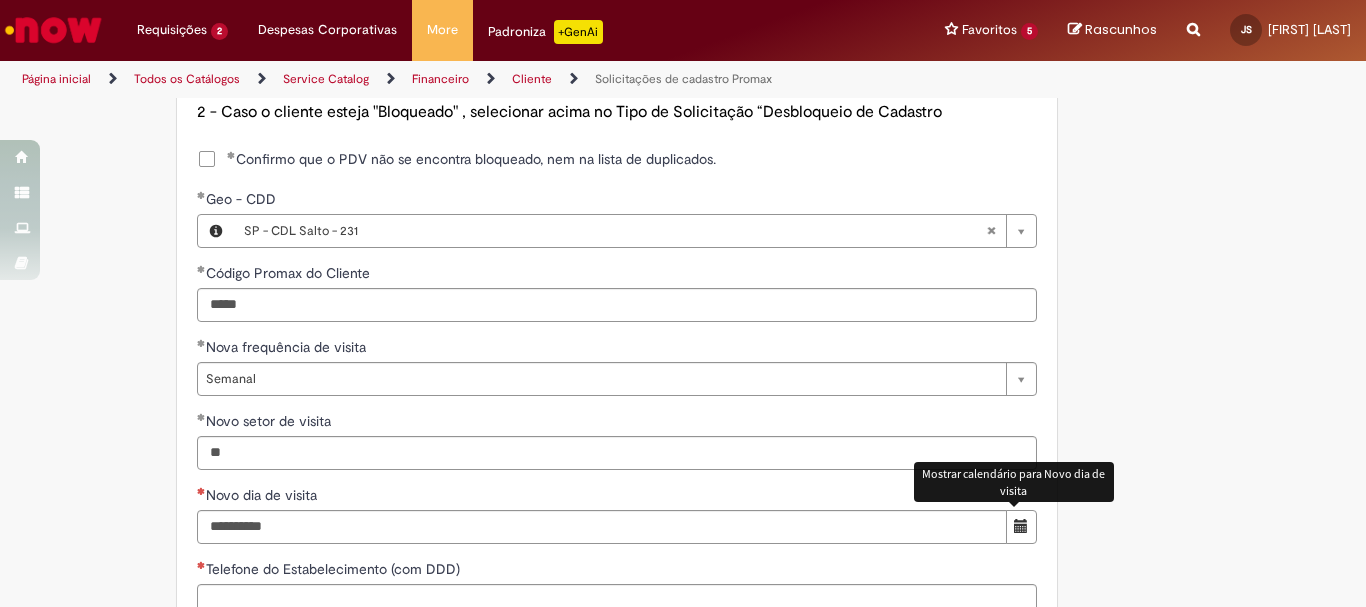 click at bounding box center (1021, 527) 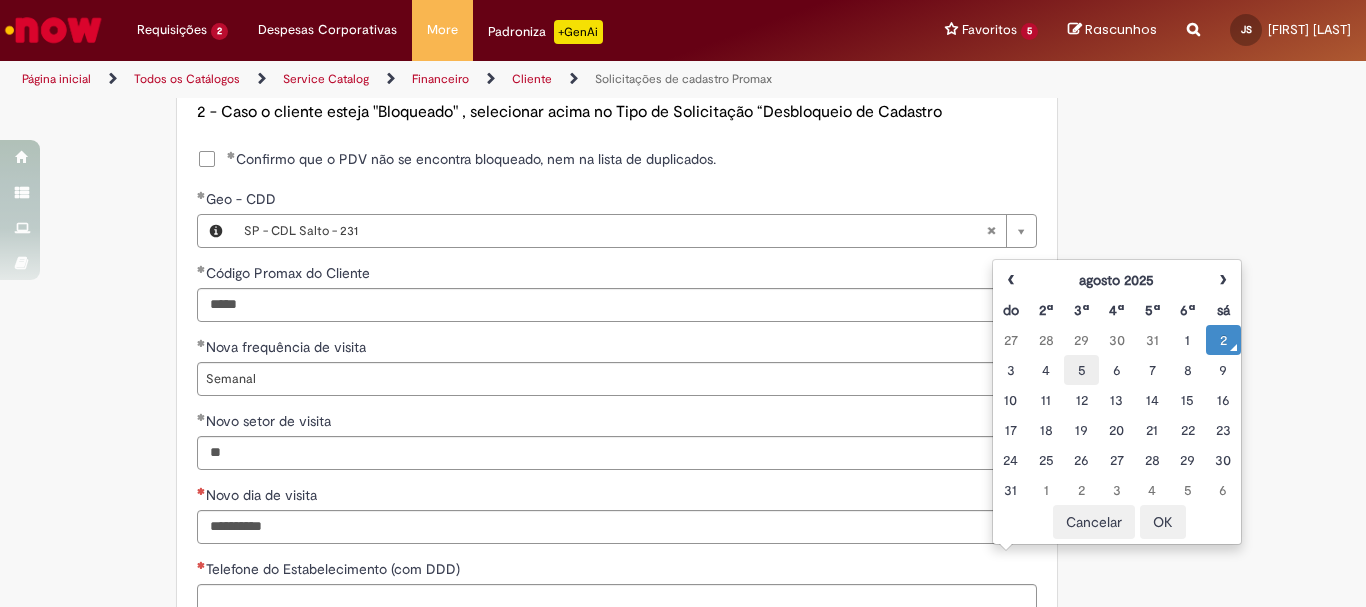 click on "5" at bounding box center [1081, 370] 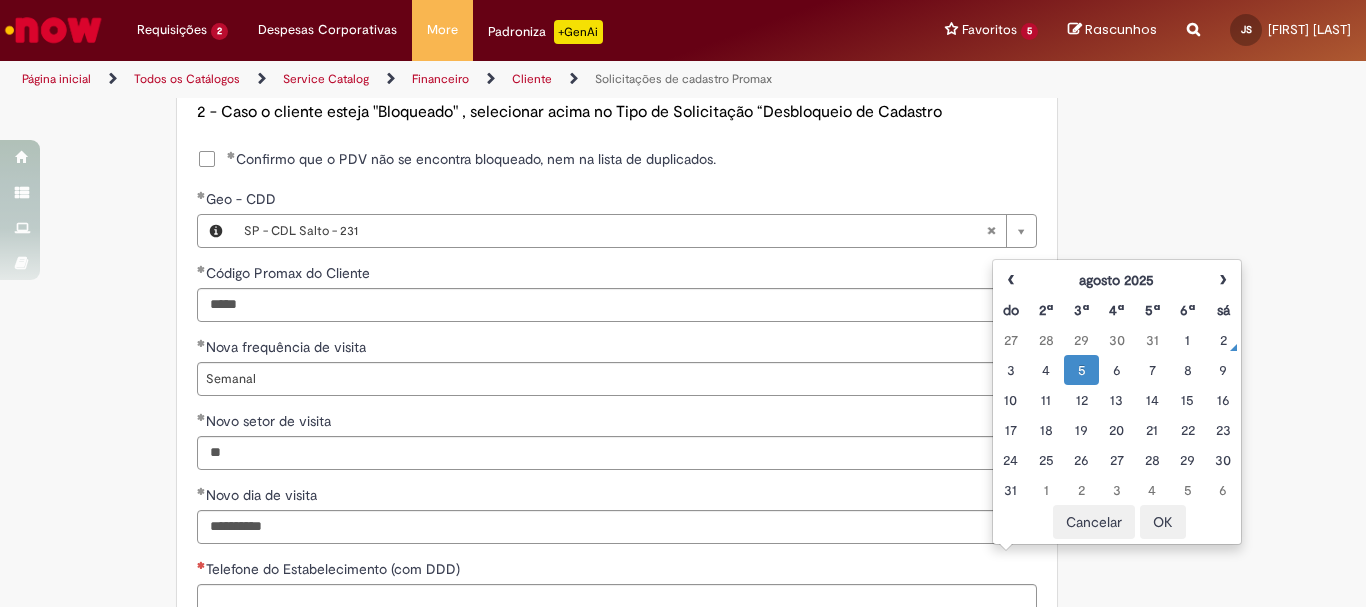 click on "OK" at bounding box center [1163, 522] 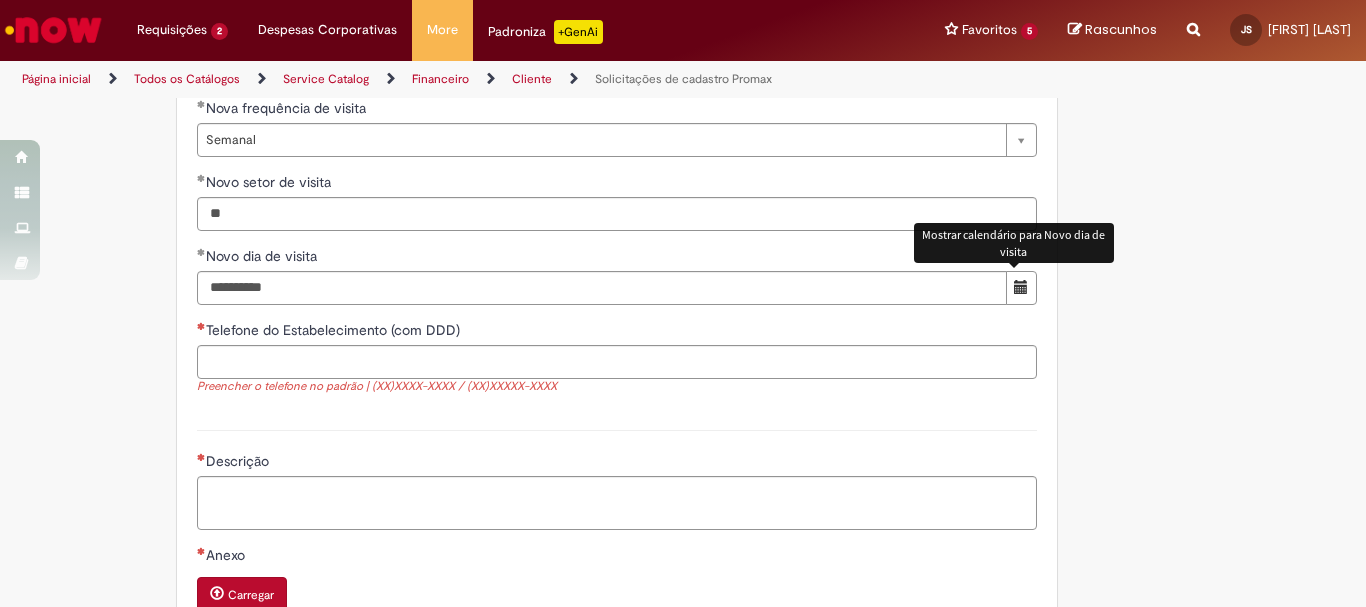 scroll, scrollTop: 1536, scrollLeft: 0, axis: vertical 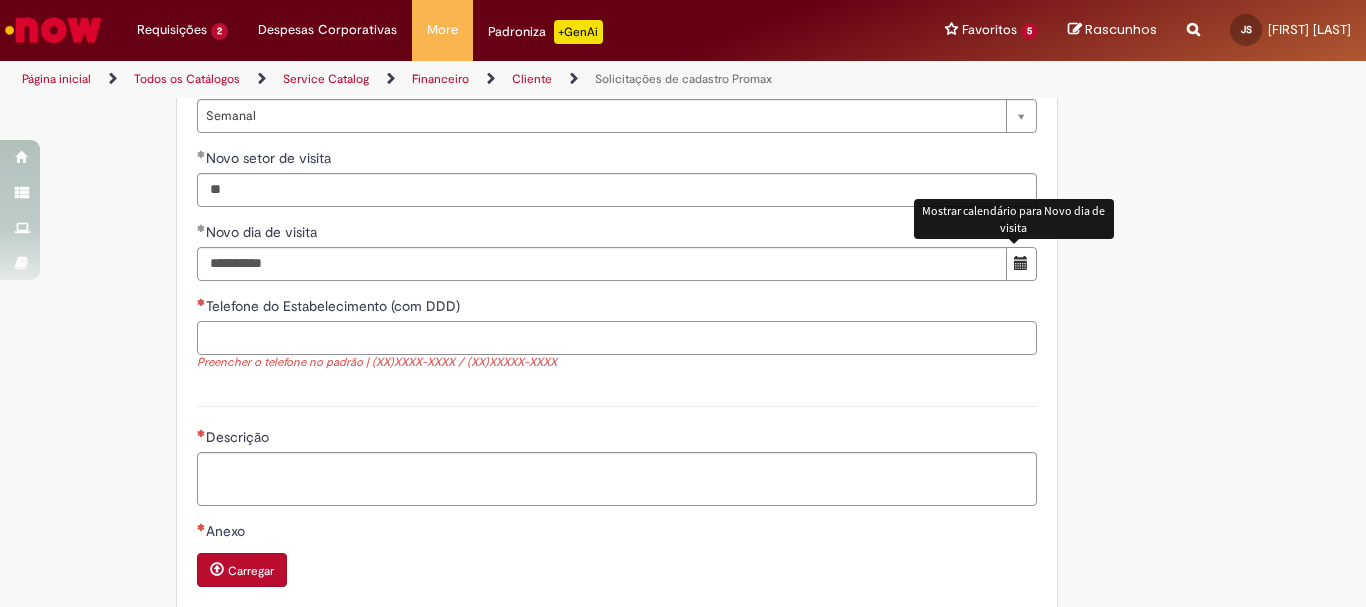 click on "Telefone do Estabelecimento (com DDD)" at bounding box center [617, 338] 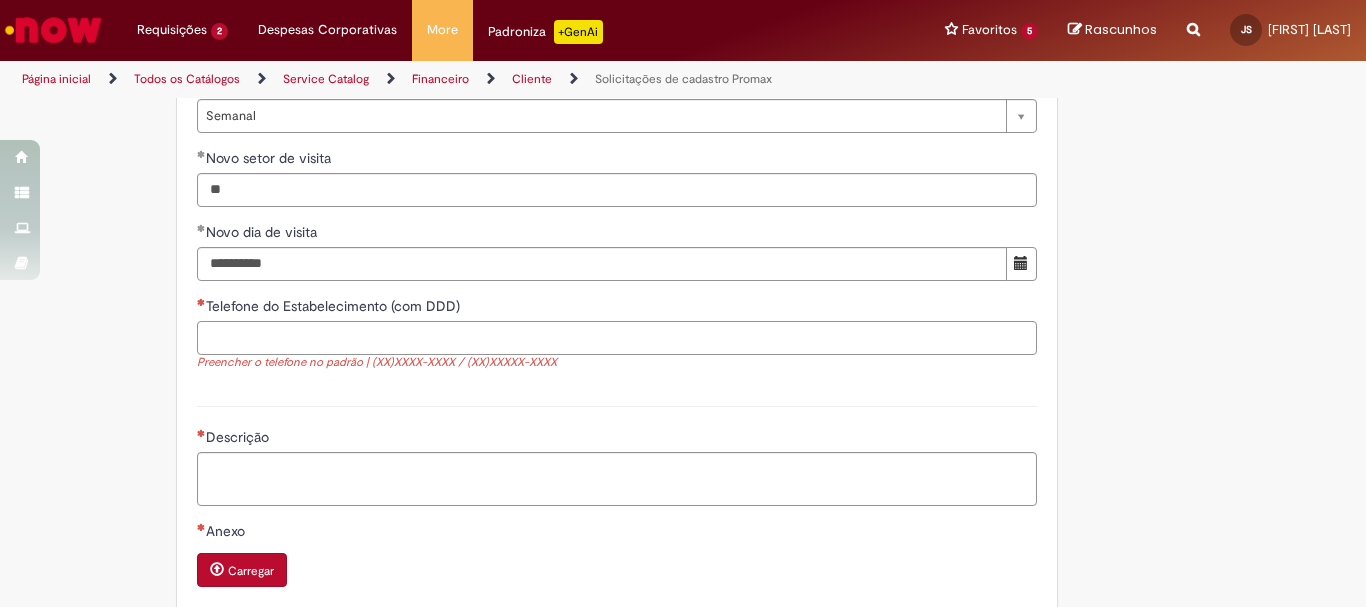 click on "Telefone do Estabelecimento (com DDD)" at bounding box center [617, 338] 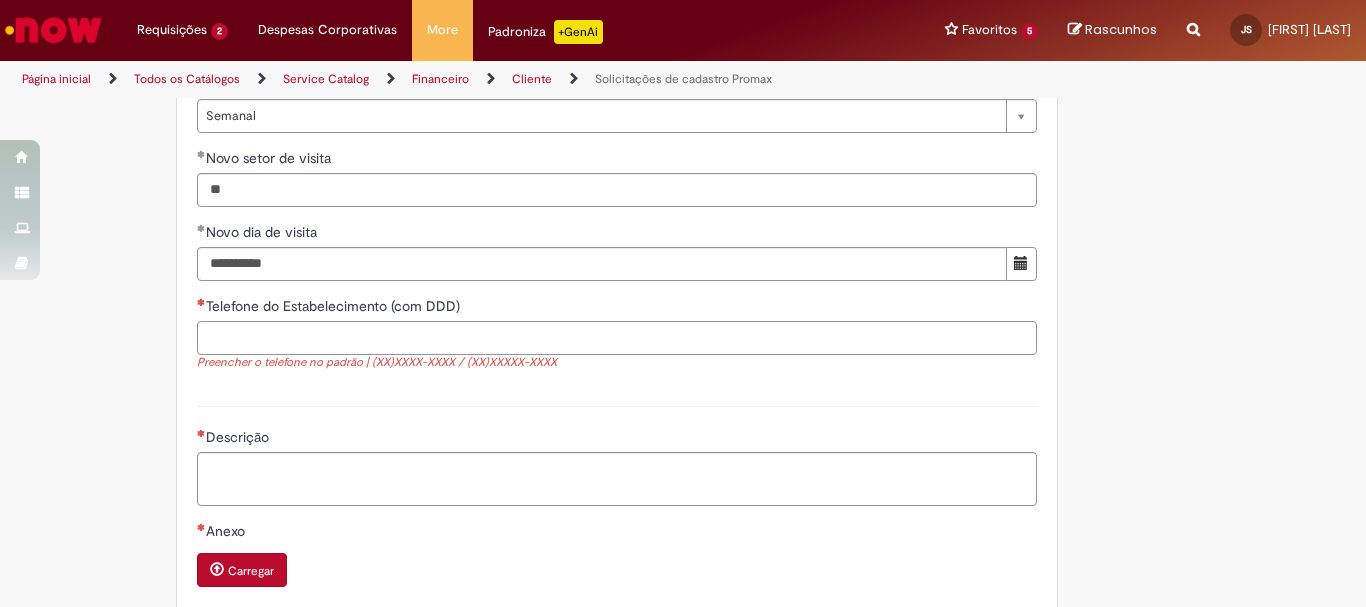 paste on "**********" 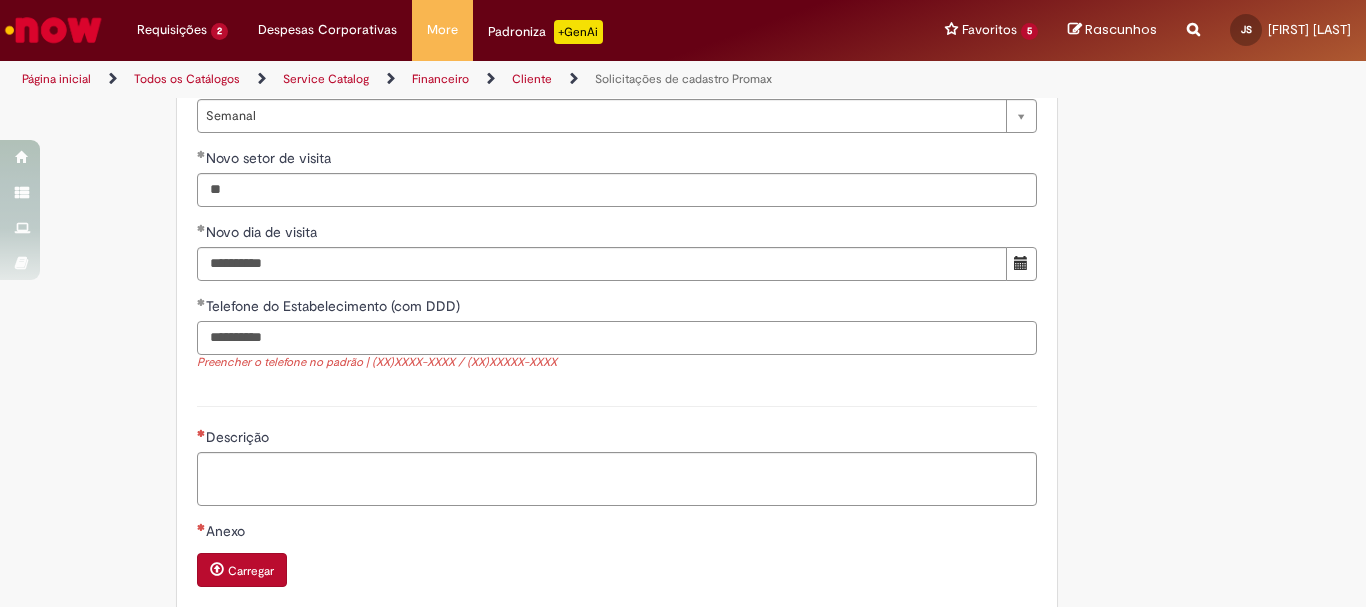 type on "**********" 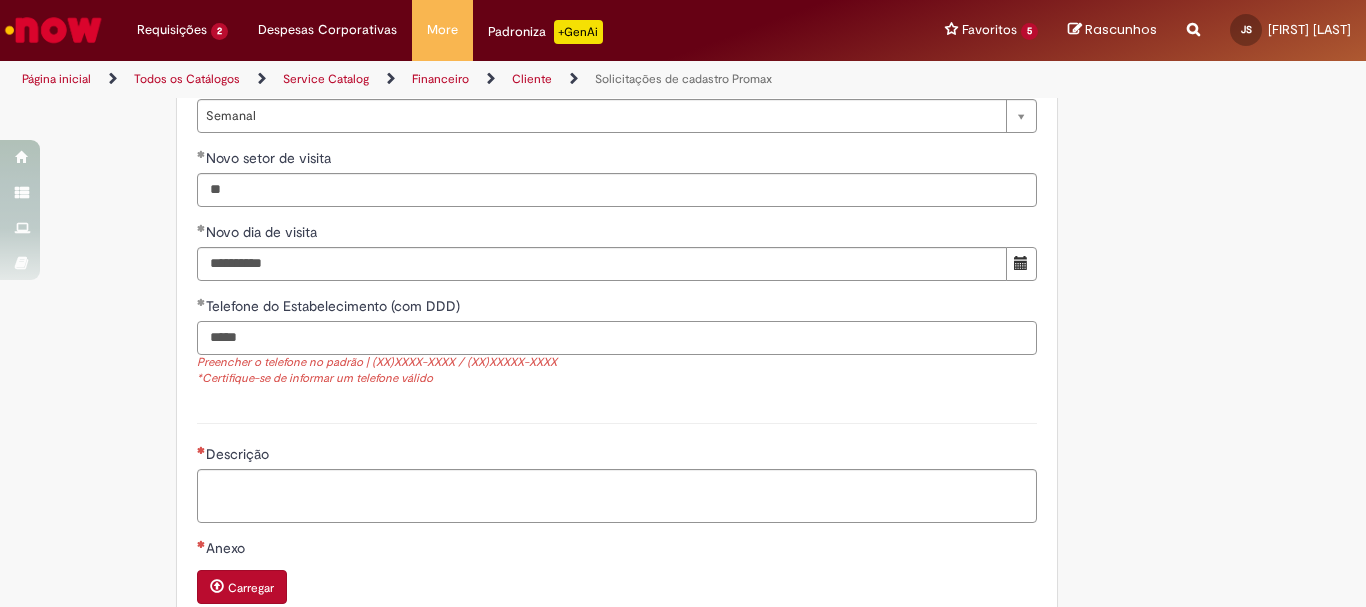 paste on "**********" 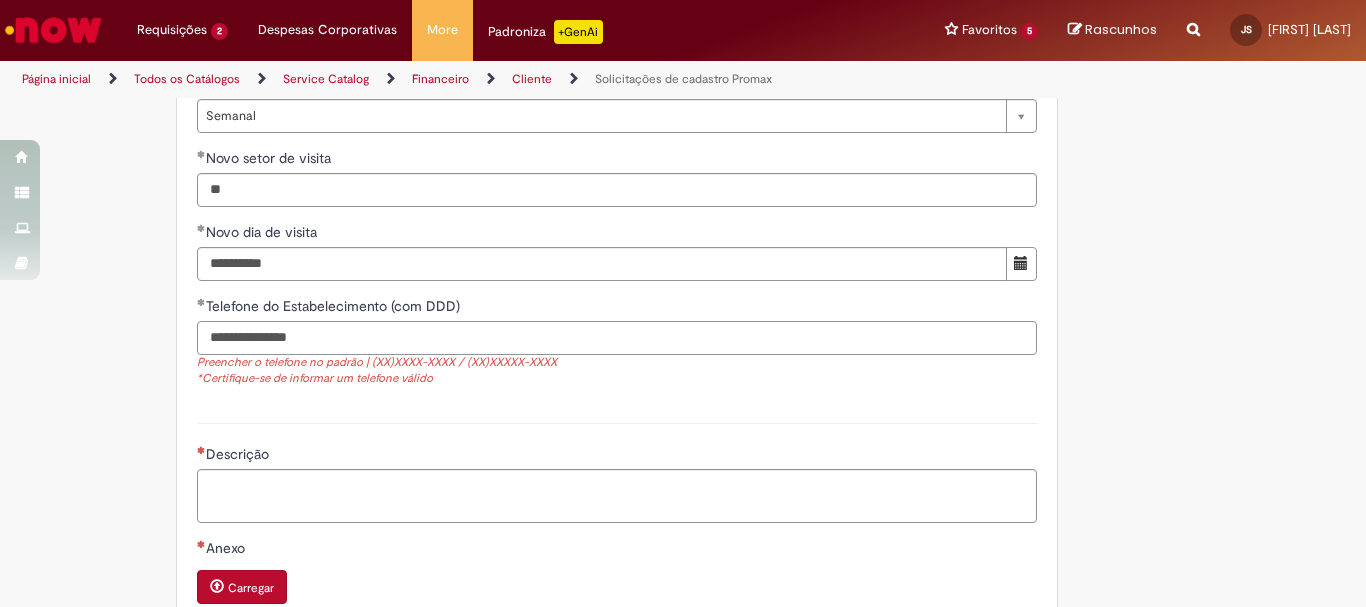 type on "**********" 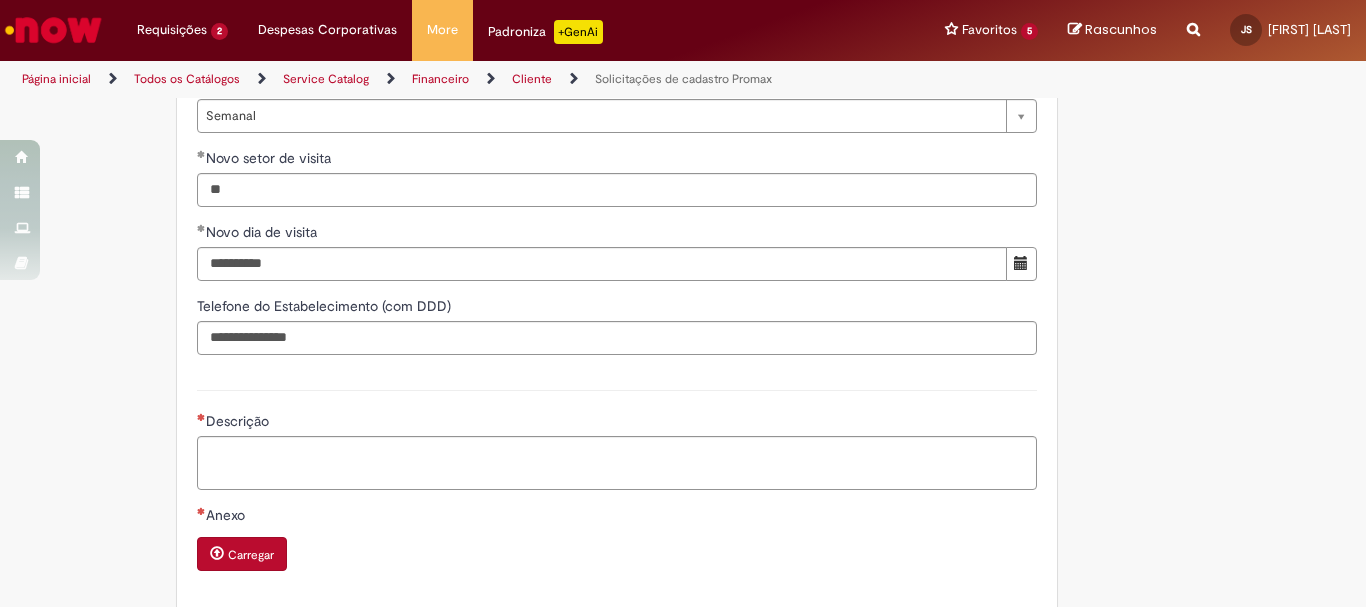 click on "Adicionar a Favoritos
Solicitações de cadastro Promax
Oferta exclusiva para bloqueio, desbloqueio, reativação e transferência de PDVs entre Operações, cadastro manuais de CDDS, fábricas e eventos.
📌 Em anexo, você encontra o nosso  Book de Documentos  com as orientações necessárias. Acesse também nosso SharePoint: 🔗  https://anheuserbuschinbev.sharepoint.com/sites/ComunicacaoOTC E-mail de contato:   [EMAIL]
⚠️  Importante: As solicitações de  atualização de dados ou documentos  devem ser realizadas  exclusivamente pela plataforma Bees Care (Zendesk),  atraves do Link 🔗  https://ab-inbevbr.zendesk.com
📥 Abaixo, você confere o passo a passo de como abrir uma solicitação na plataforma.
SAP Interim Country Code ** Favorecido" at bounding box center [585, -291] 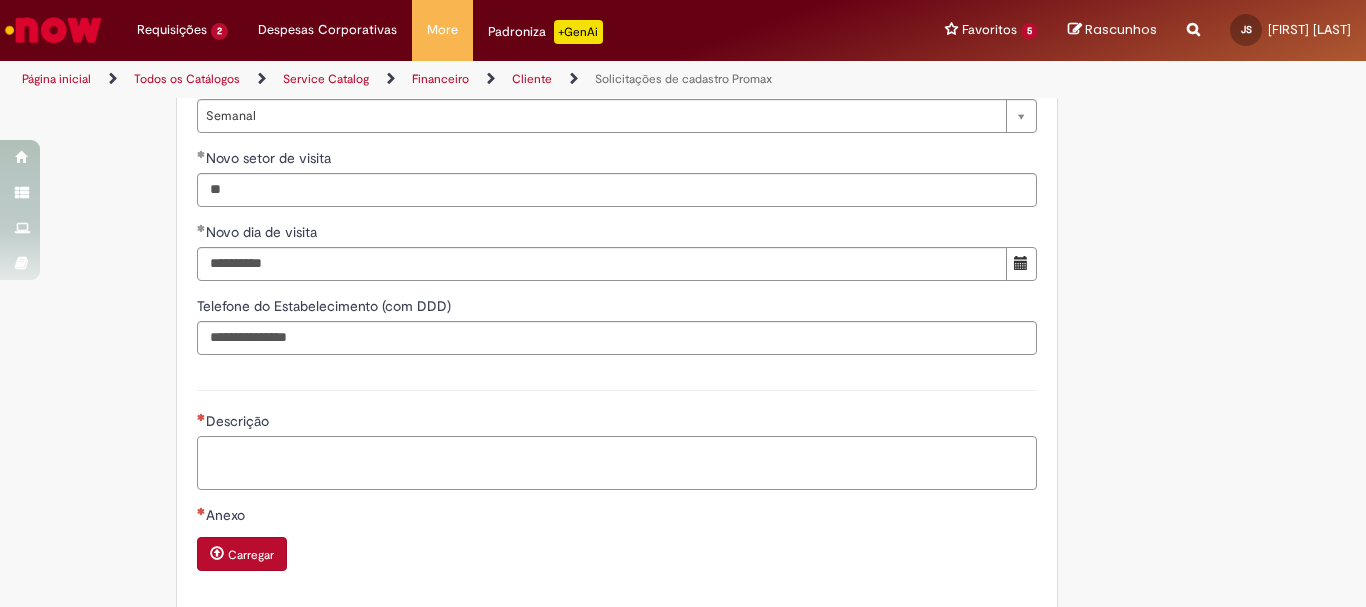 click on "Descrição" at bounding box center (617, 463) 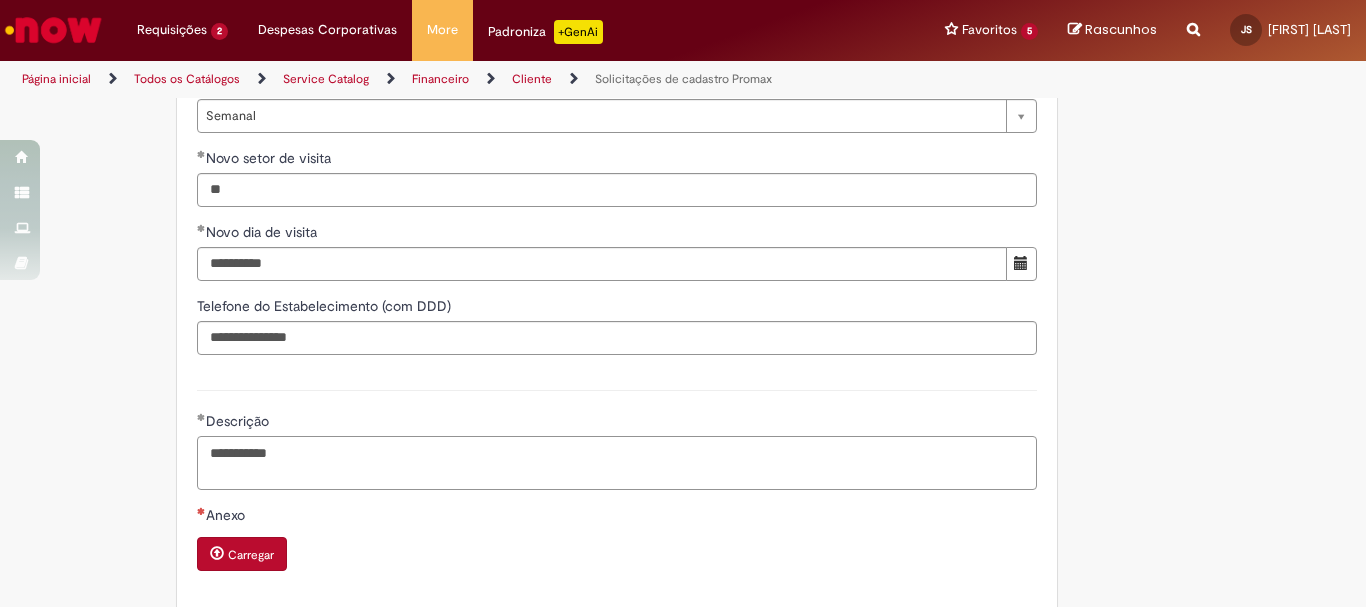 type on "**********" 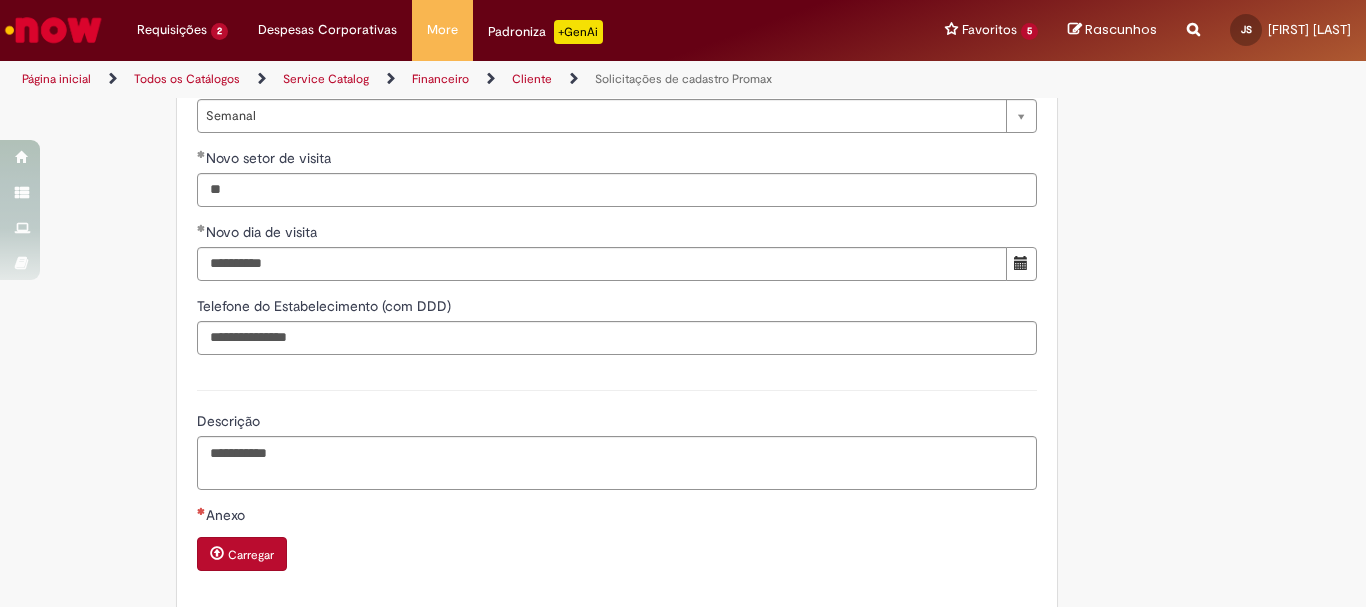 click on "Adicionar a Favoritos
Solicitações de cadastro Promax
Oferta exclusiva para bloqueio, desbloqueio, reativação e transferência de PDVs entre Operações, cadastro manuais de CDDS, fábricas e eventos.
📌 Em anexo, você encontra o nosso  Book de Documentos  com as orientações necessárias. Acesse também nosso SharePoint: 🔗  https://anheuserbuschinbev.sharepoint.com/sites/ComunicacaoOTC E-mail de contato:   [EMAIL]
⚠️  Importante: As solicitações de  atualização de dados ou documentos  devem ser realizadas  exclusivamente pela plataforma Bees Care (Zendesk),  atraves do Link 🔗  https://ab-inbevbr.zendesk.com
📥 Abaixo, você confere o passo a passo de como abrir uma solicitação na plataforma.
SAP Interim Country Code ** Favorecido" at bounding box center (585, -291) 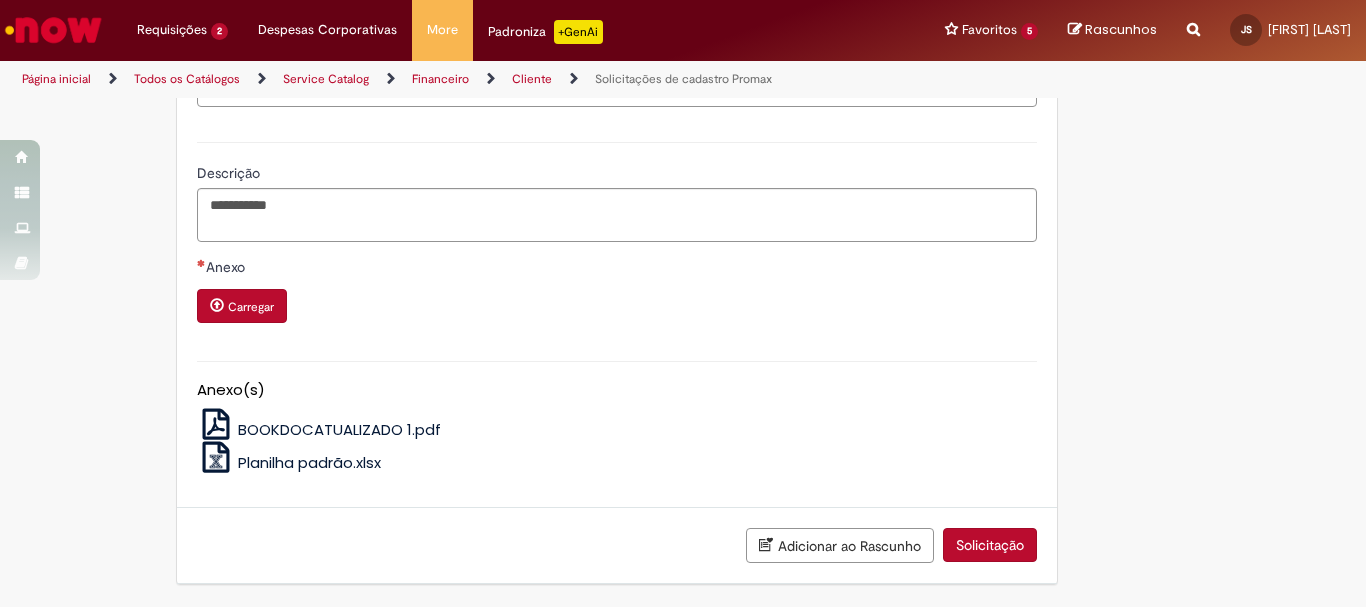click on "Carregar" at bounding box center [251, 307] 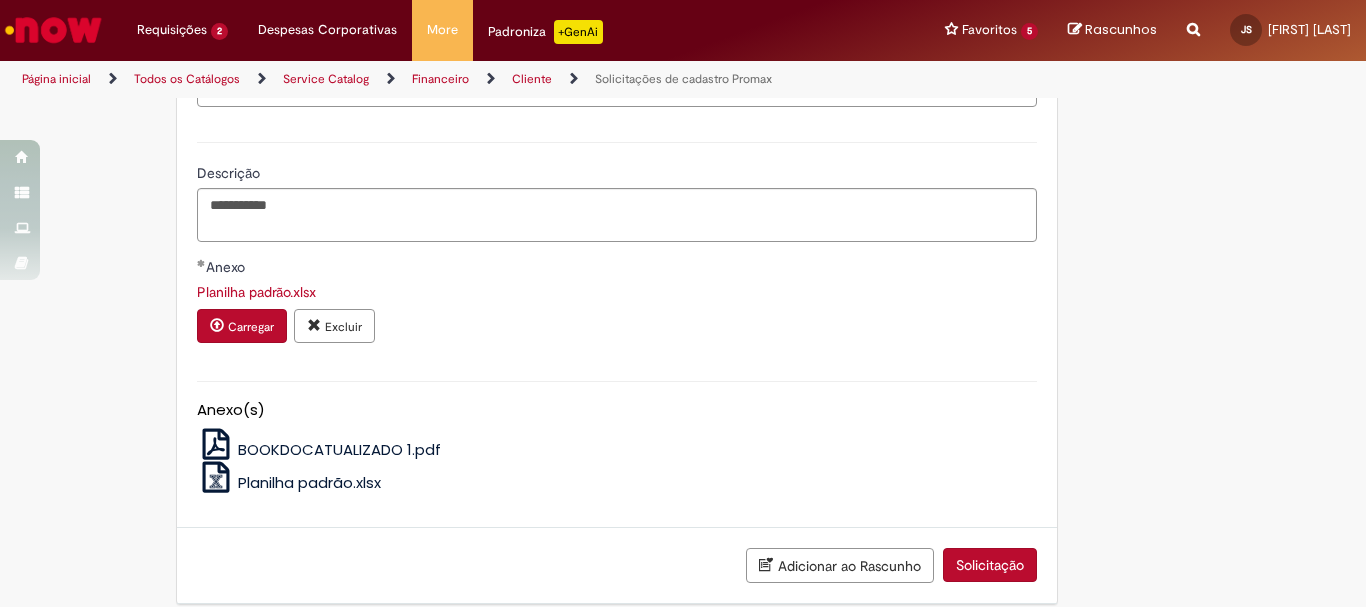 click on "Adicionar a Favoritos
Solicitações de cadastro Promax
Oferta exclusiva para bloqueio, desbloqueio, reativação e transferência de PDVs entre Operações, cadastro manuais de CDDS, fábricas e eventos.
📌 Em anexo, você encontra o nosso  Book de Documentos  com as orientações necessárias. Acesse também nosso SharePoint: 🔗  https://anheuserbuschinbev.sharepoint.com/sites/ComunicacaoOTC E-mail de contato:   [EMAIL]
⚠️  Importante: As solicitações de  atualização de dados ou documentos  devem ser realizadas  exclusivamente pela plataforma Bees Care (Zendesk),  atraves do Link 🔗  https://ab-inbevbr.zendesk.com
📥 Abaixo, você confere o passo a passo de como abrir uma solicitação na plataforma.
SAP Interim Country Code ** Favorecido" at bounding box center (683, -529) 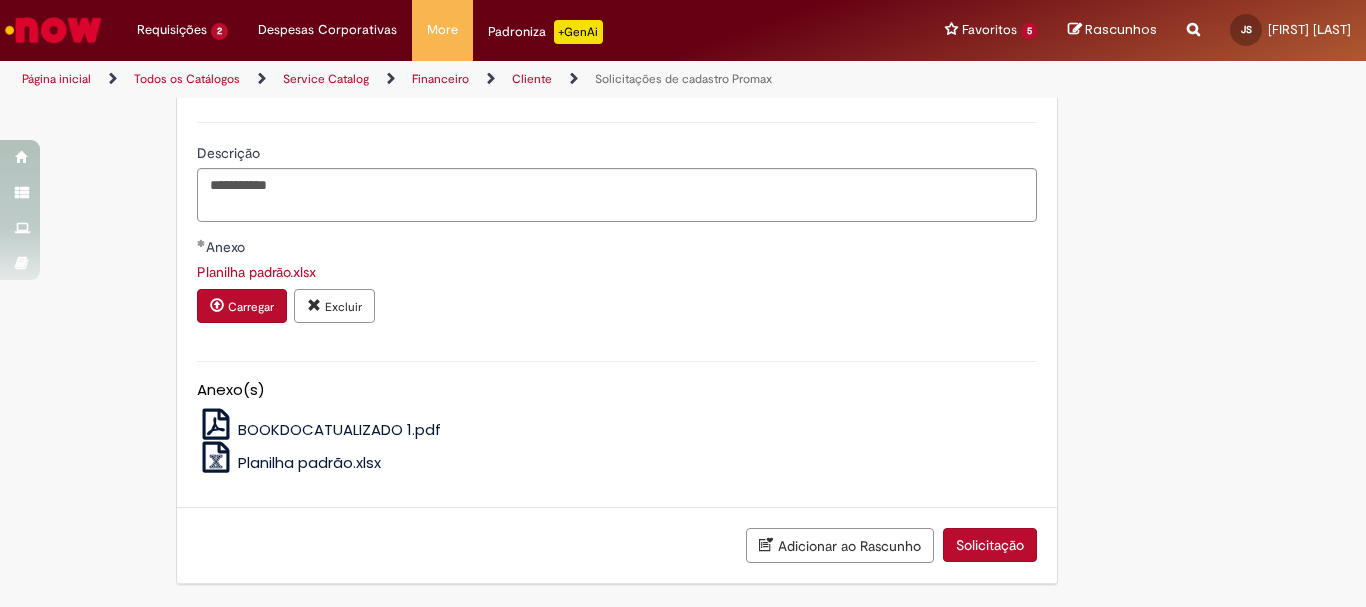 scroll, scrollTop: 1802, scrollLeft: 0, axis: vertical 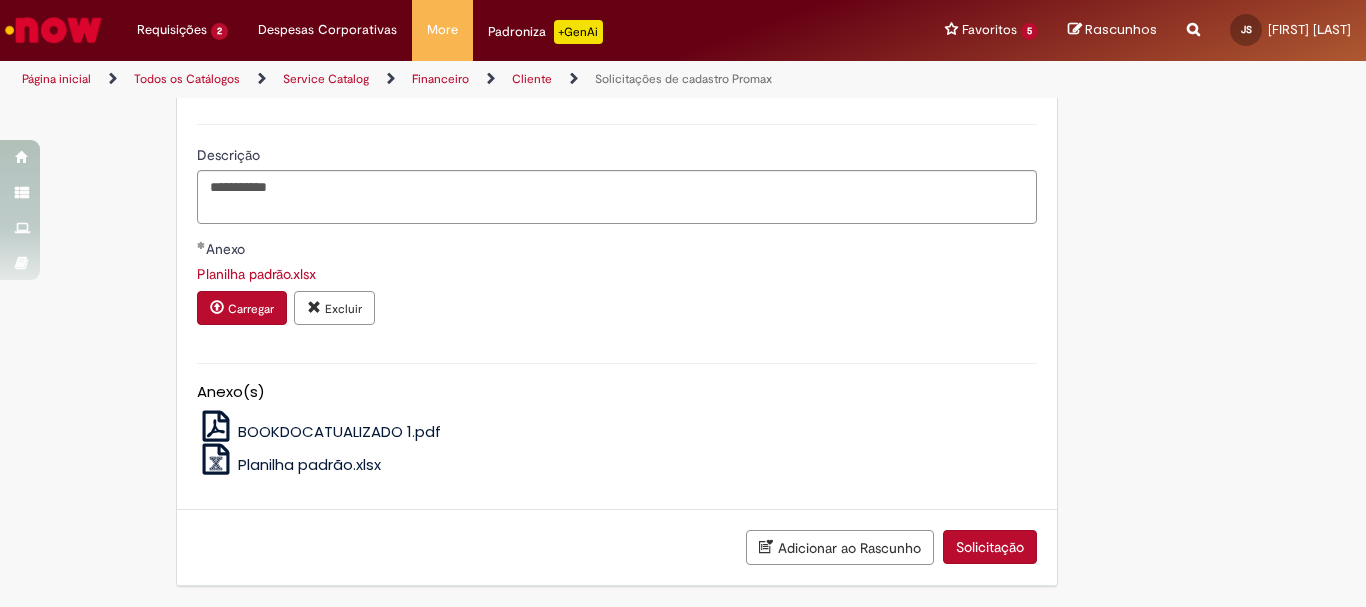 click on "Solicitação" at bounding box center [990, 547] 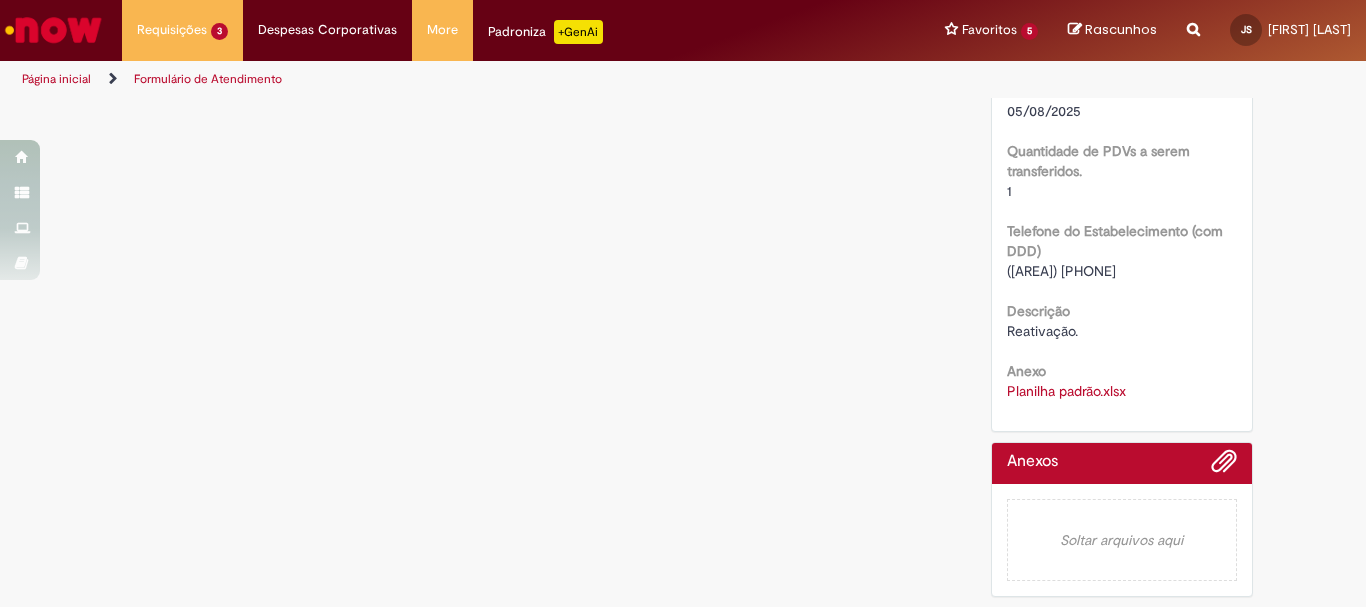 scroll, scrollTop: 0, scrollLeft: 0, axis: both 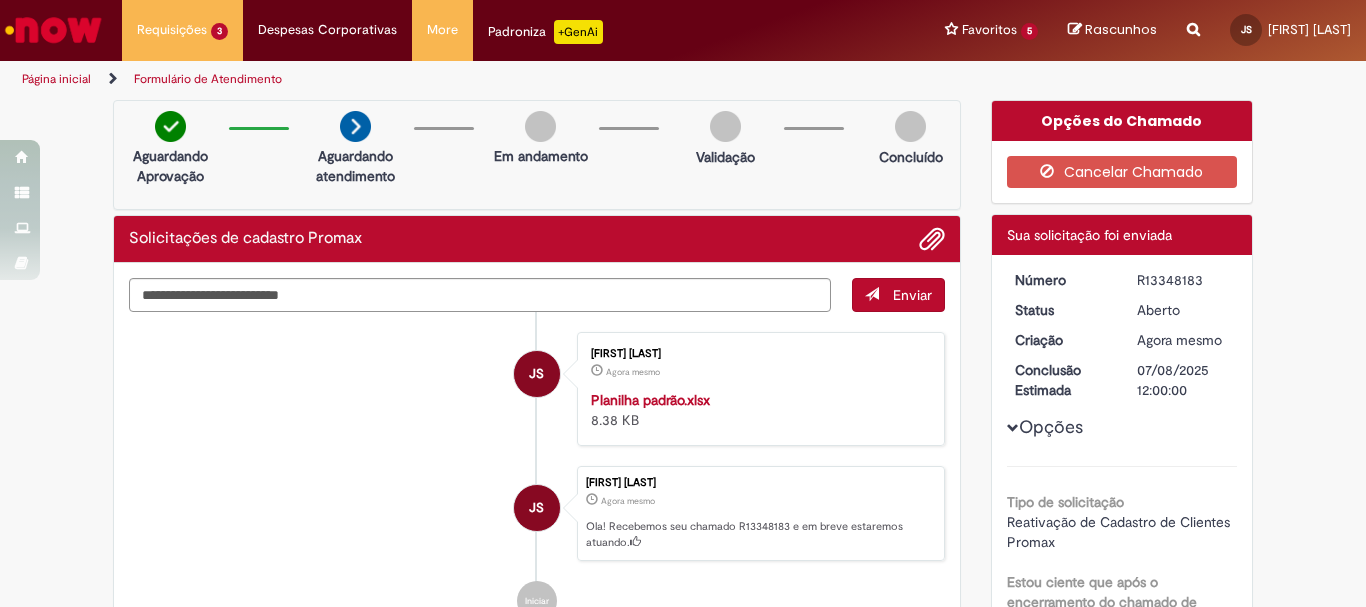 click on "R13348183" at bounding box center (1183, 280) 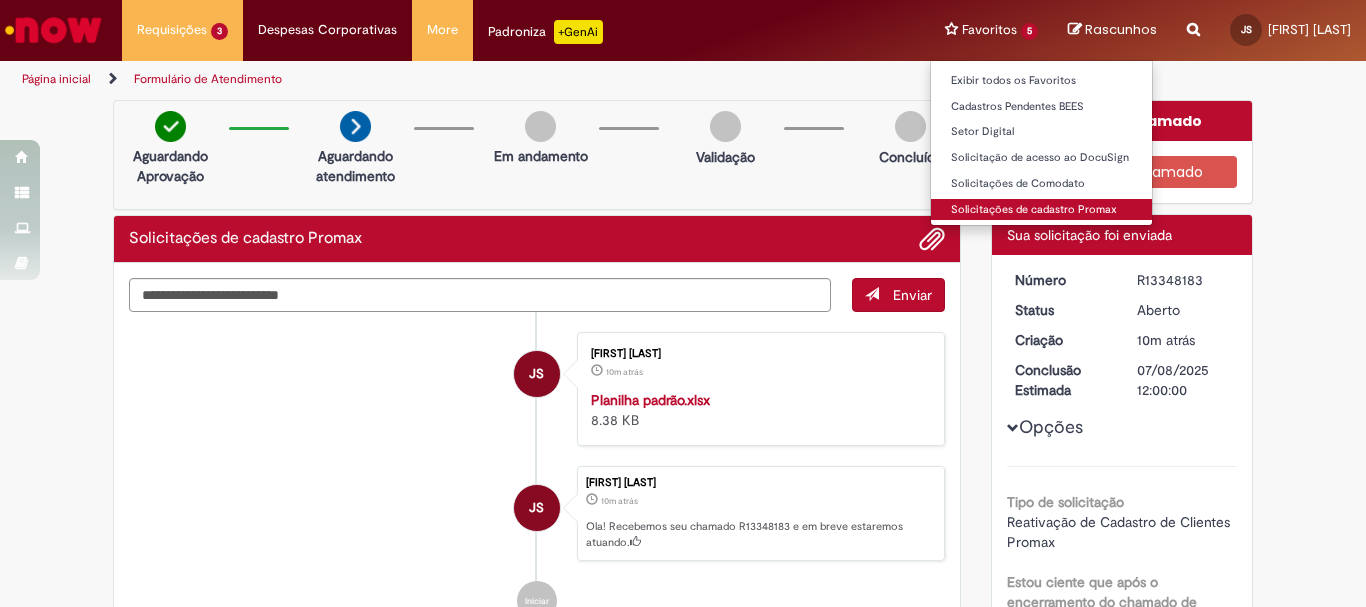 click on "Solicitações de cadastro Promax" at bounding box center (1041, 210) 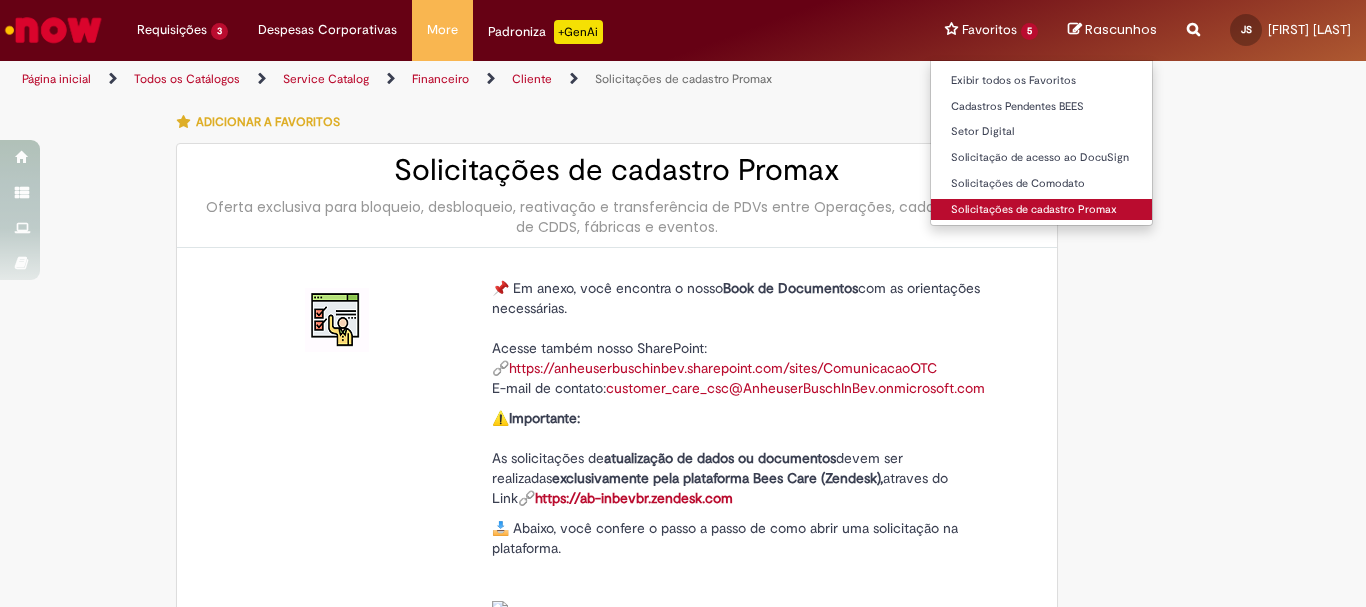 type on "**********" 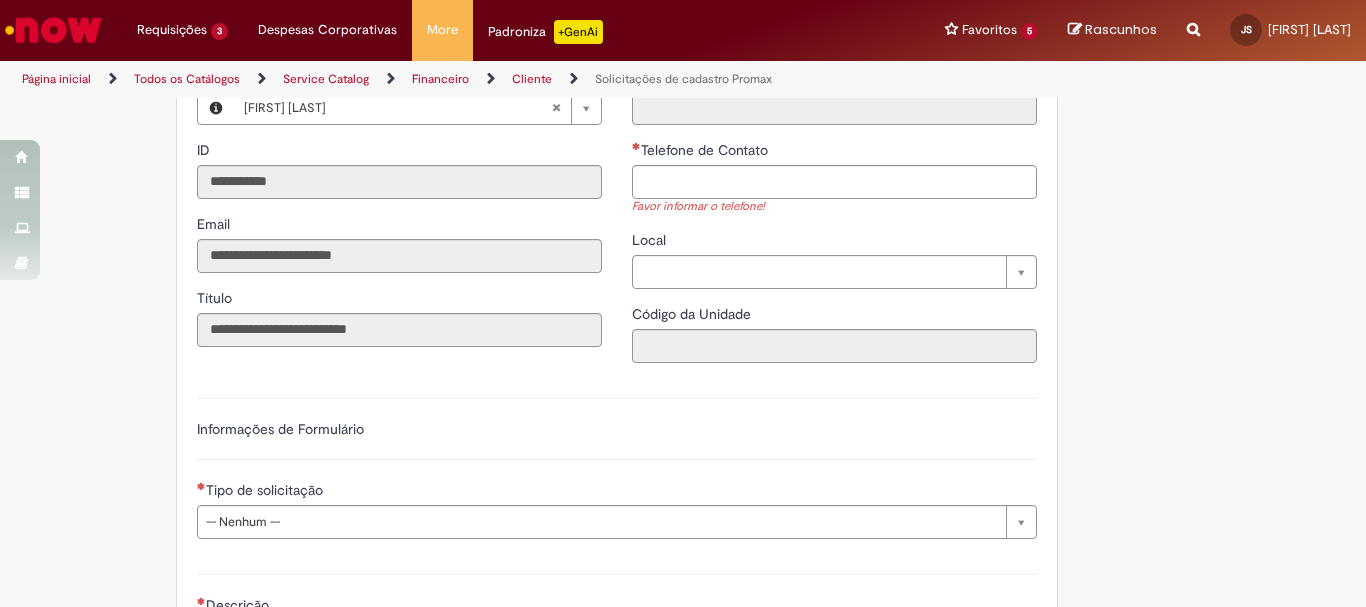 scroll, scrollTop: 523, scrollLeft: 0, axis: vertical 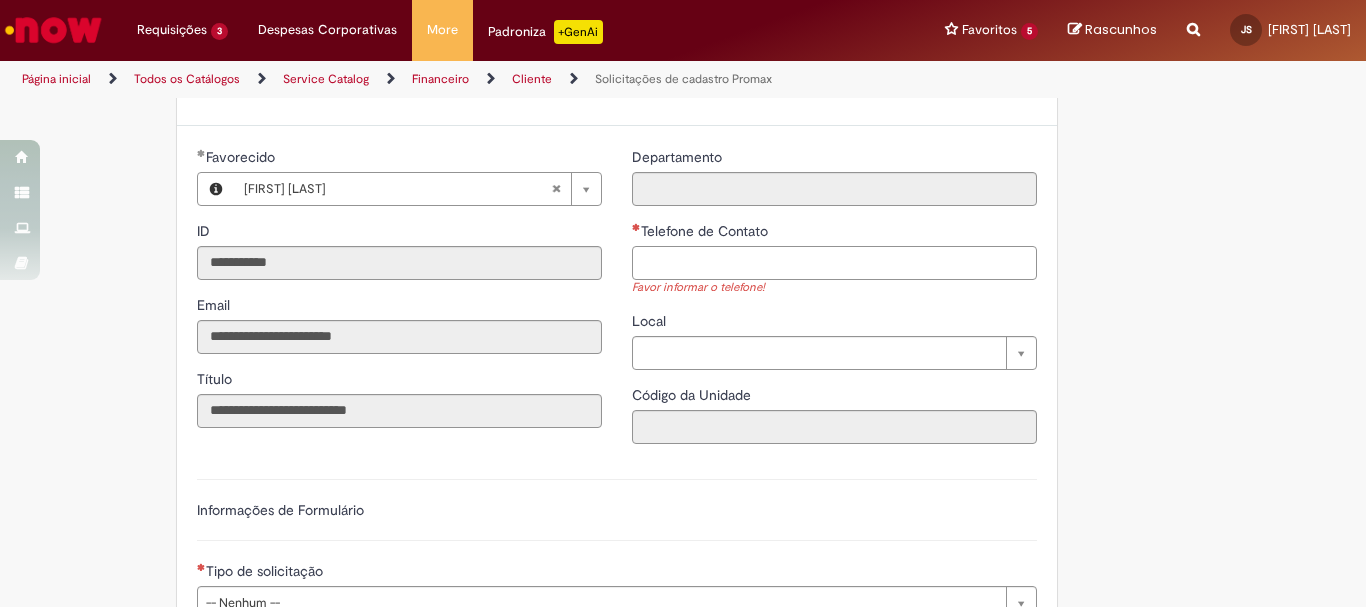 click on "Telefone de Contato" at bounding box center [834, 263] 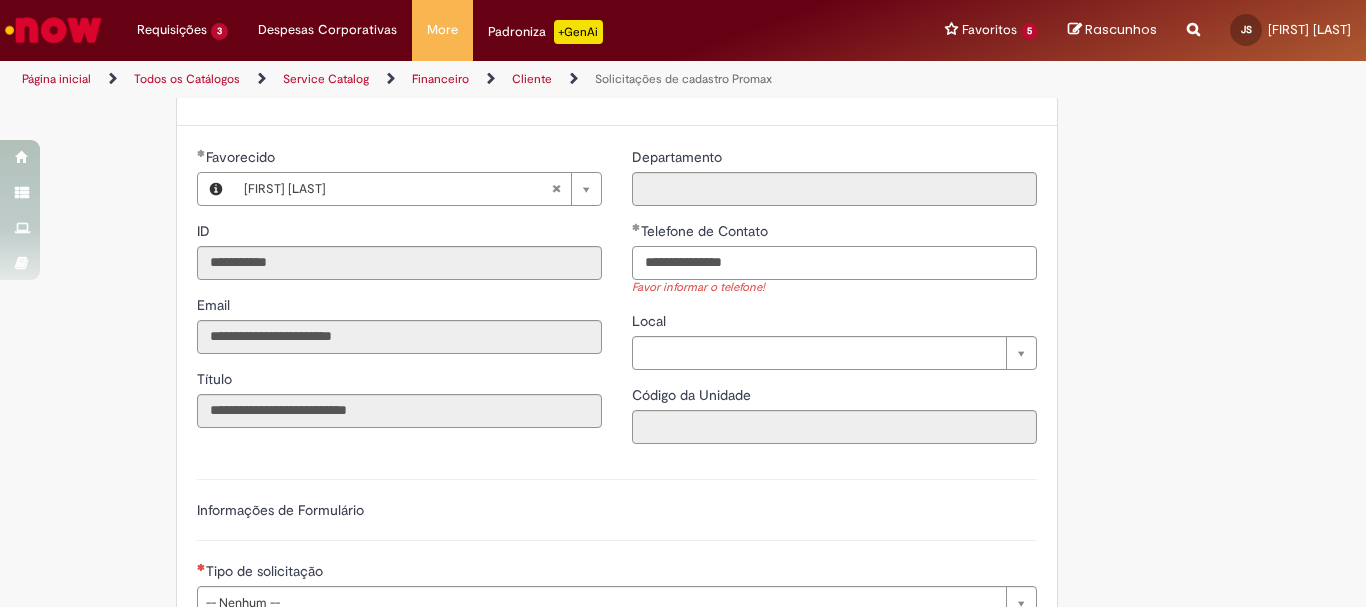 type on "**********" 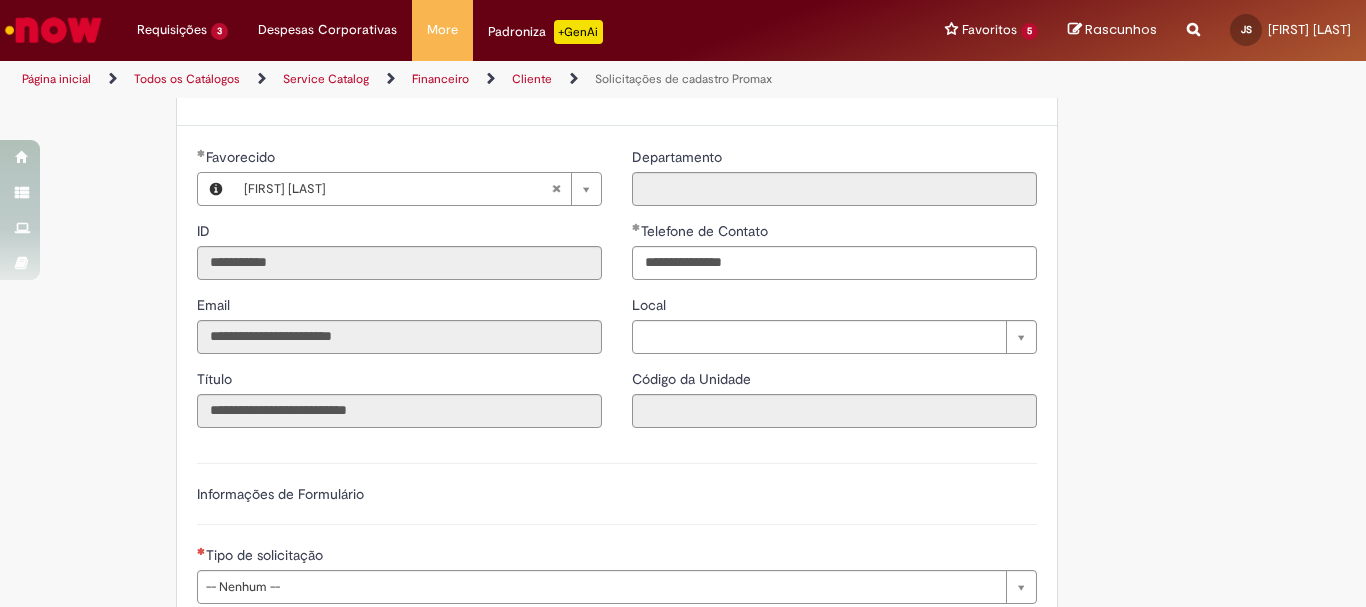 click on "Adicionar a Favoritos
Solicitações de cadastro Promax
Oferta exclusiva para bloqueio, desbloqueio, reativação e transferência de PDVs entre Operações, cadastro manuais de CDDS, fábricas e eventos.
📌 Em anexo, você encontra o nosso  Book de Documentos  com as orientações necessárias. Acesse também nosso SharePoint: 🔗  https://anheuserbuschinbev.sharepoint.com/sites/ComunicacaoOTC E-mail de contato:   [EMAIL]
⚠️  Importante: As solicitações de  atualização de dados ou documentos  devem ser realizadas  exclusivamente pela plataforma Bees Care (Zendesk),  atraves do Link 🔗  https://ab-inbevbr.zendesk.com
📥 Abaixo, você confere o passo a passo de como abrir uma solicitação na plataforma.
SAP Interim Country Code ** Favorecido" at bounding box center [683, 340] 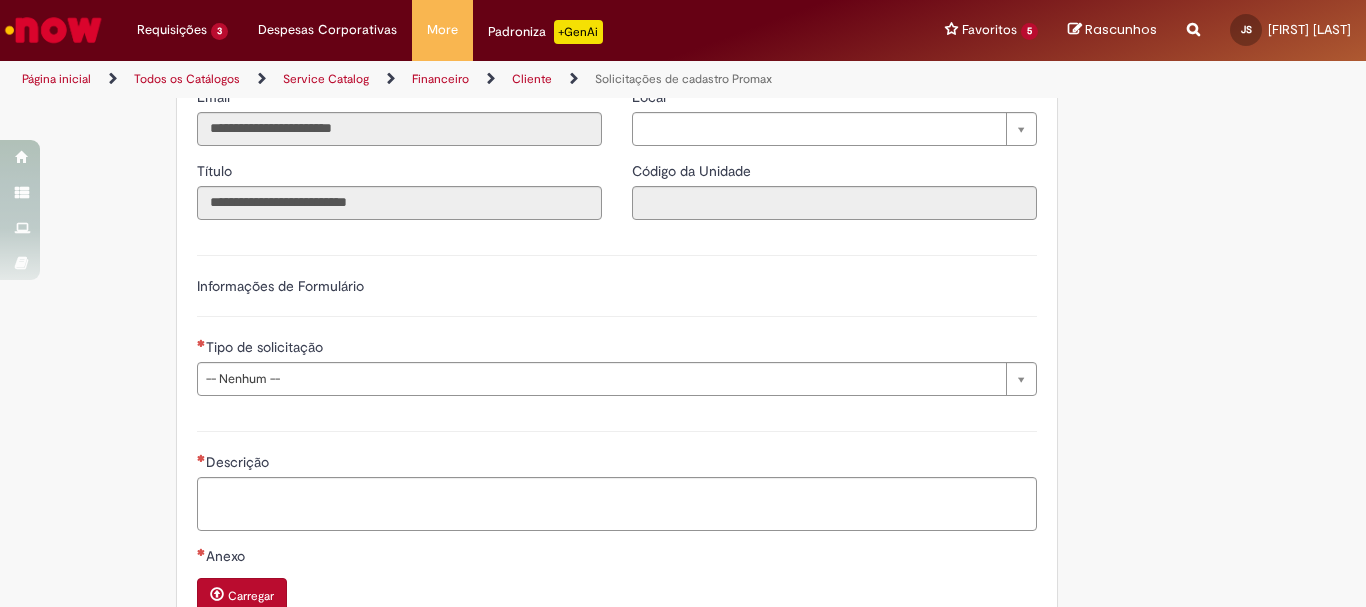 scroll, scrollTop: 734, scrollLeft: 0, axis: vertical 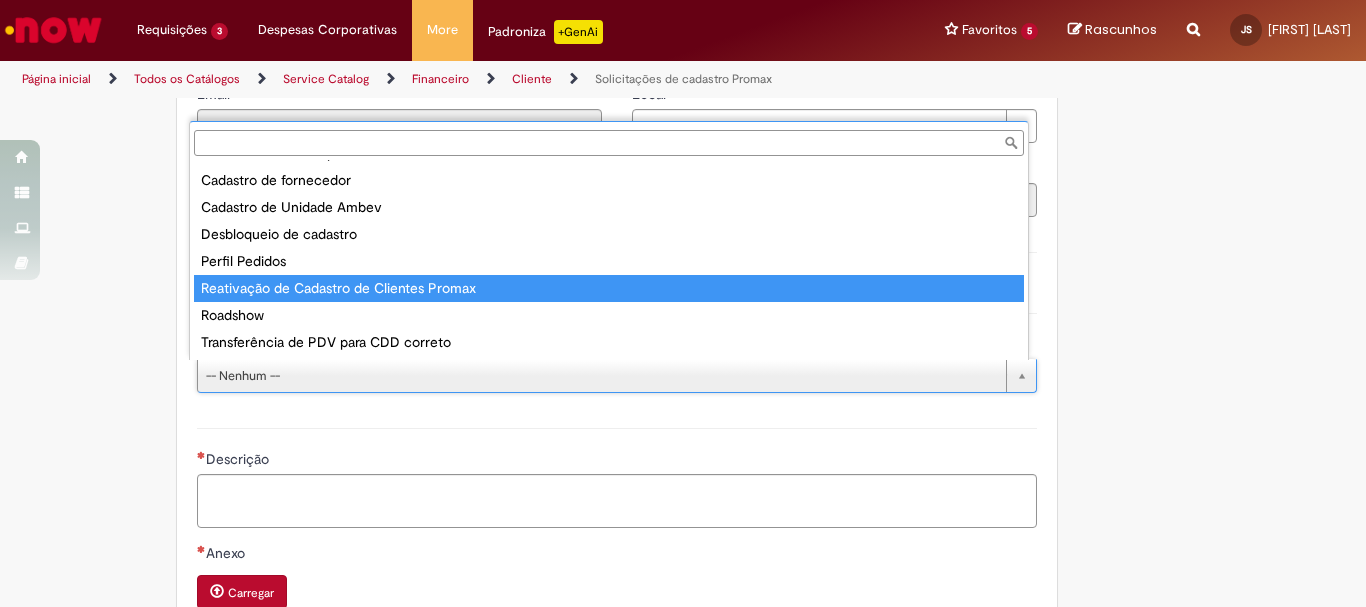 type on "**********" 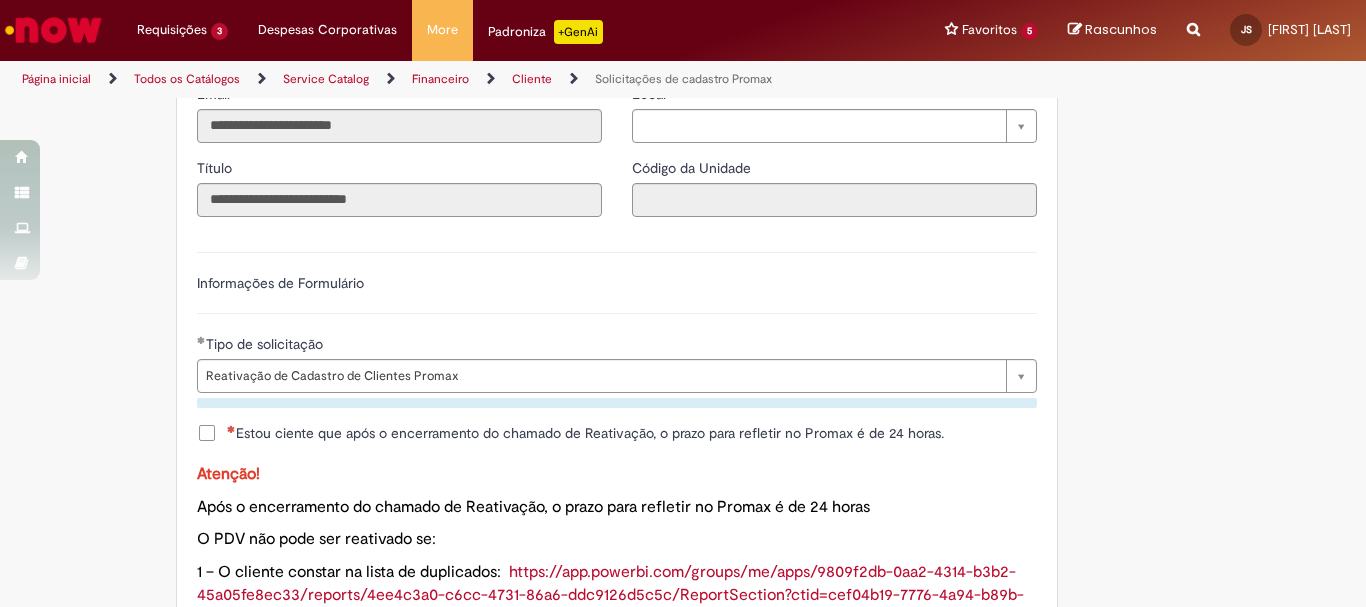 click on "Estou ciente que após o encerramento do chamado de Reativação, o prazo para refletir no Promax é de 24 horas." at bounding box center (585, 433) 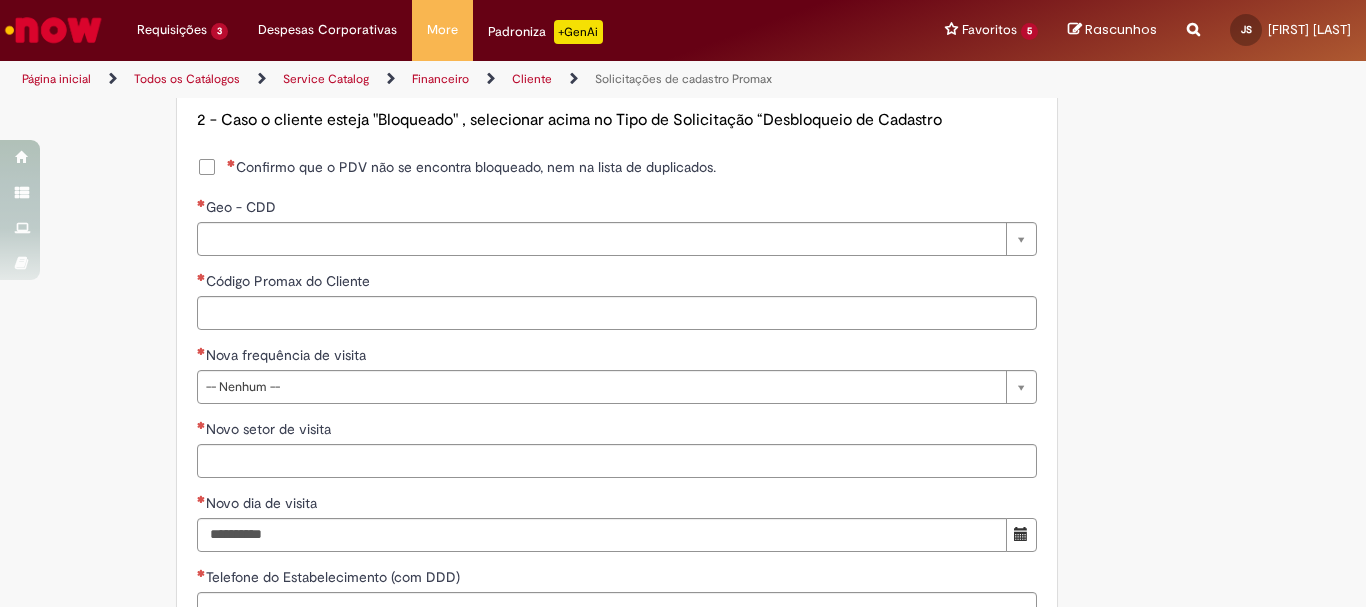 scroll, scrollTop: 1270, scrollLeft: 0, axis: vertical 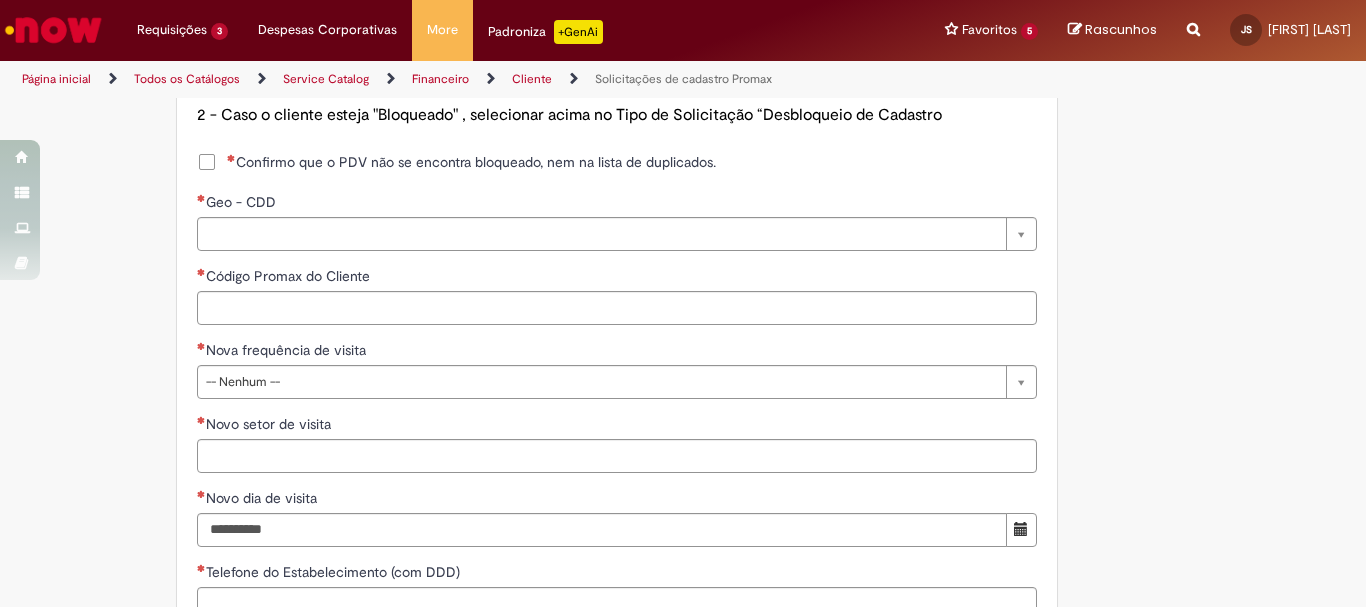 click on "Confirmo que o PDV não se encontra bloqueado, nem na lista de duplicados." at bounding box center (456, 162) 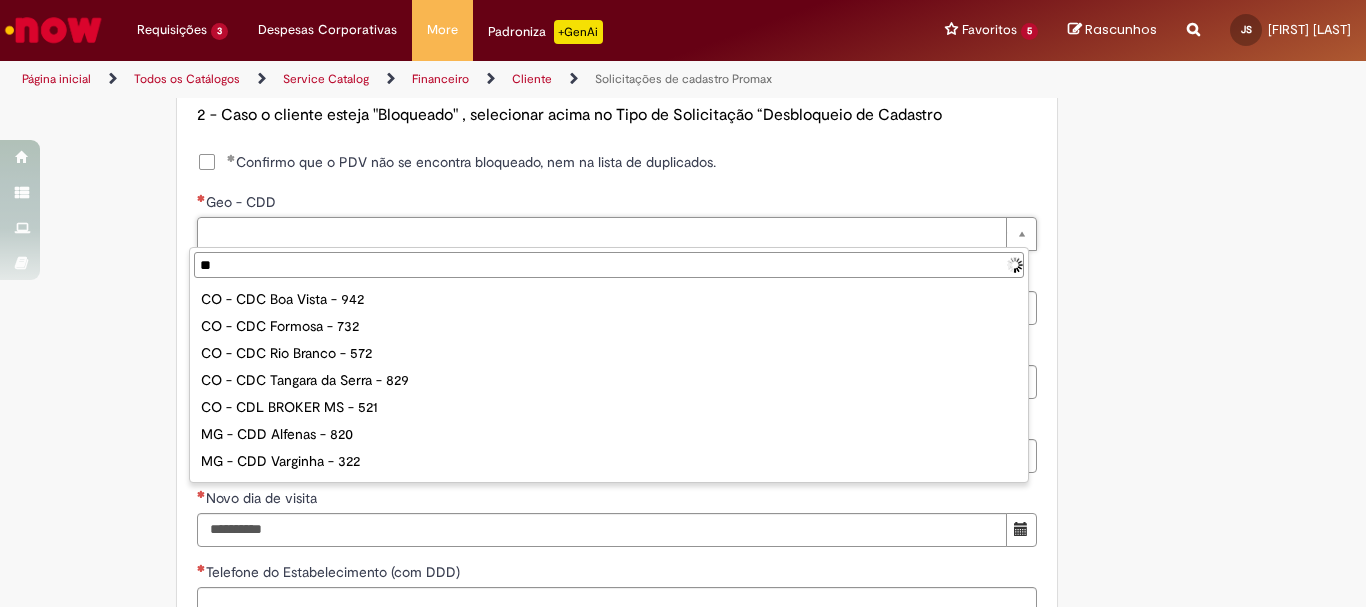 type on "***" 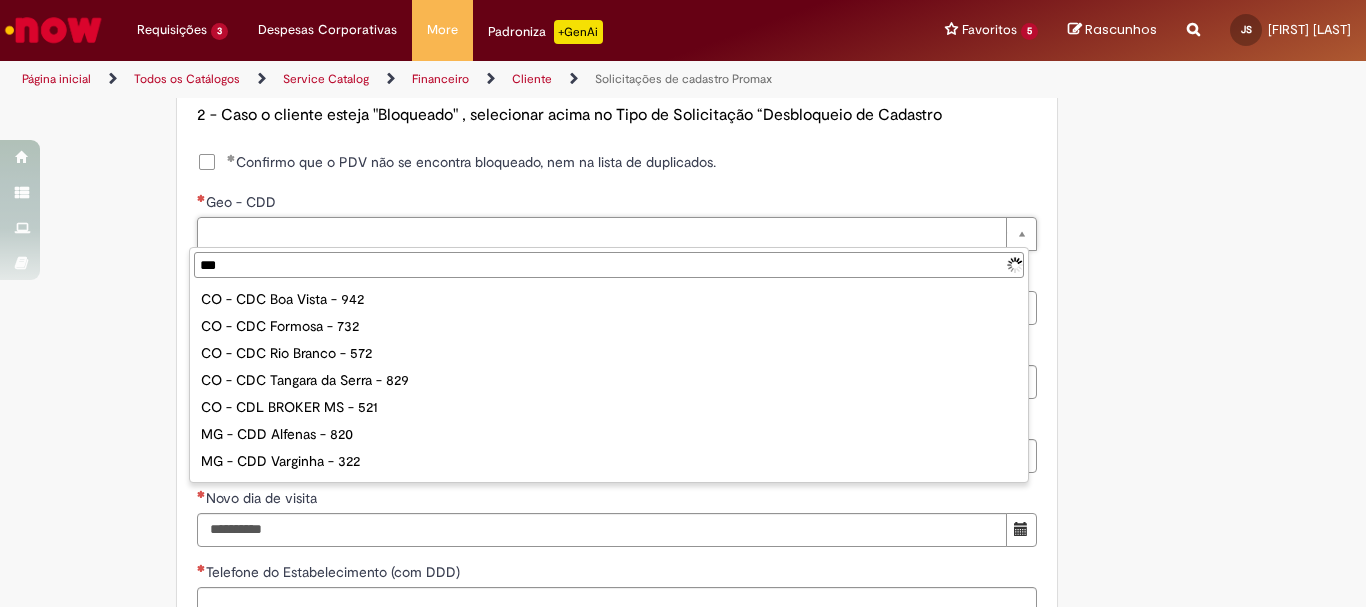 type on "**********" 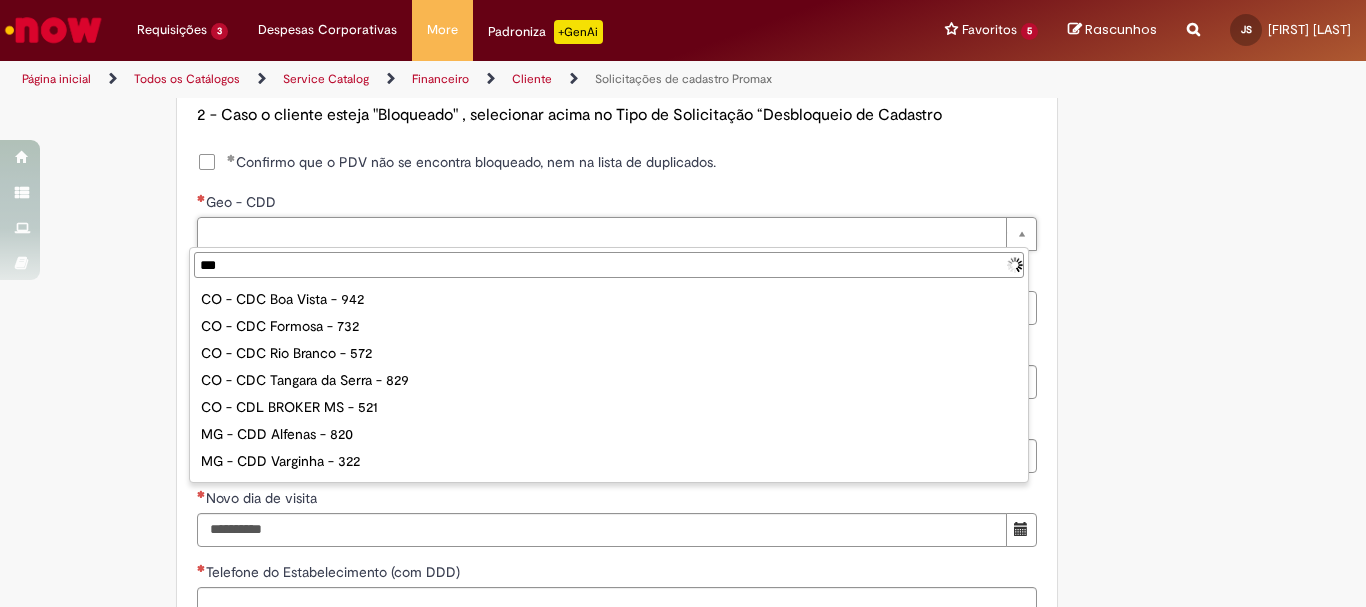 type on "**********" 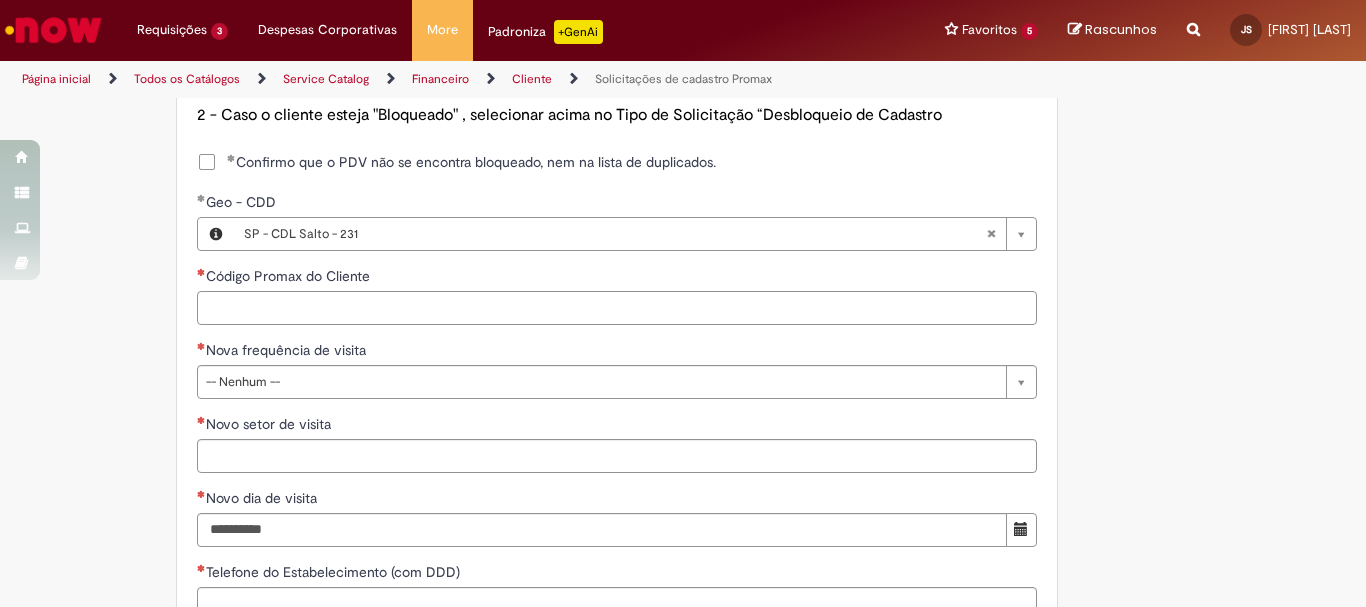 paste on "*****" 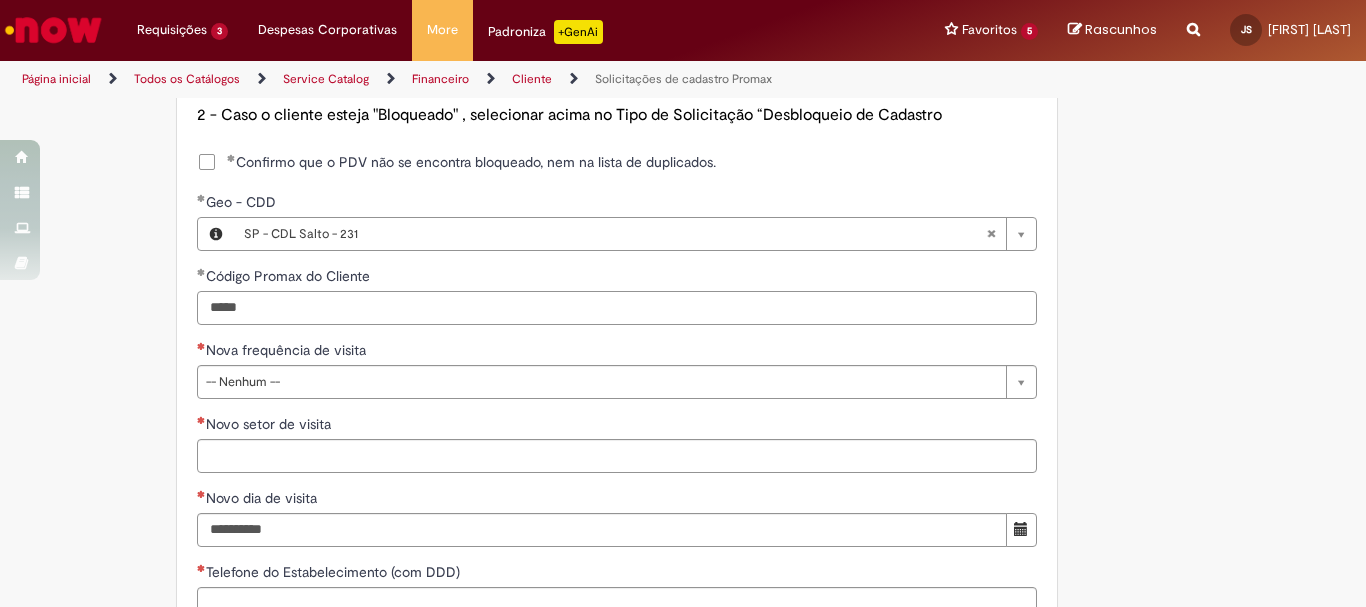 type on "*****" 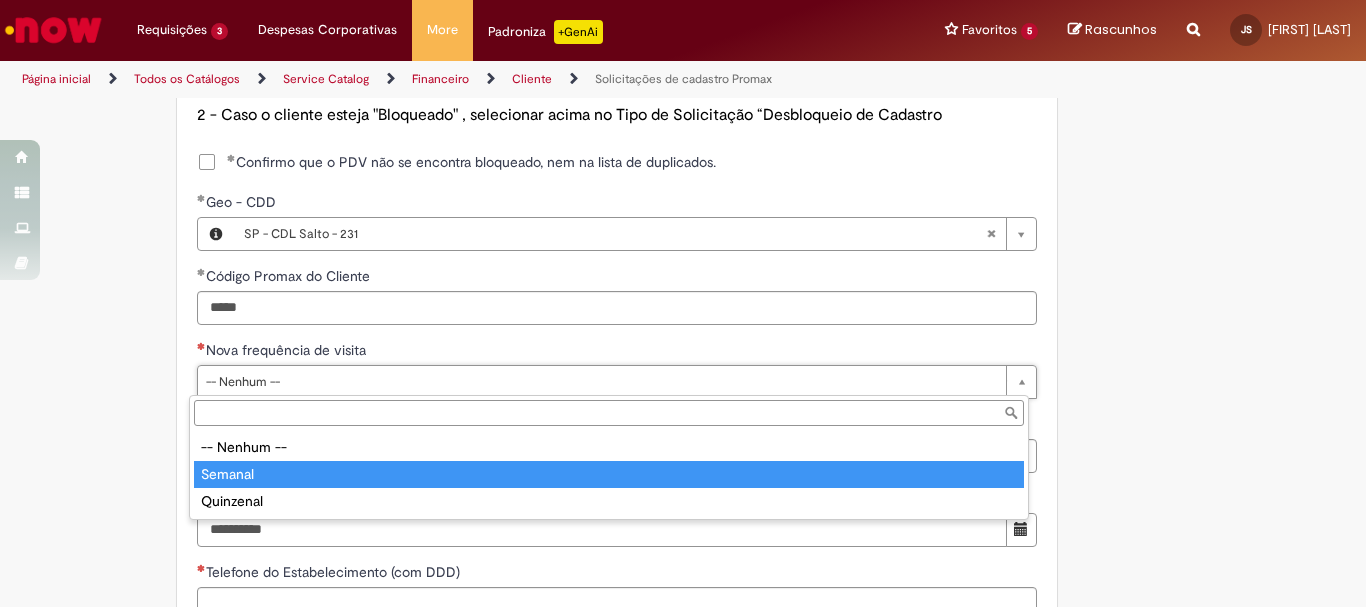 type on "*******" 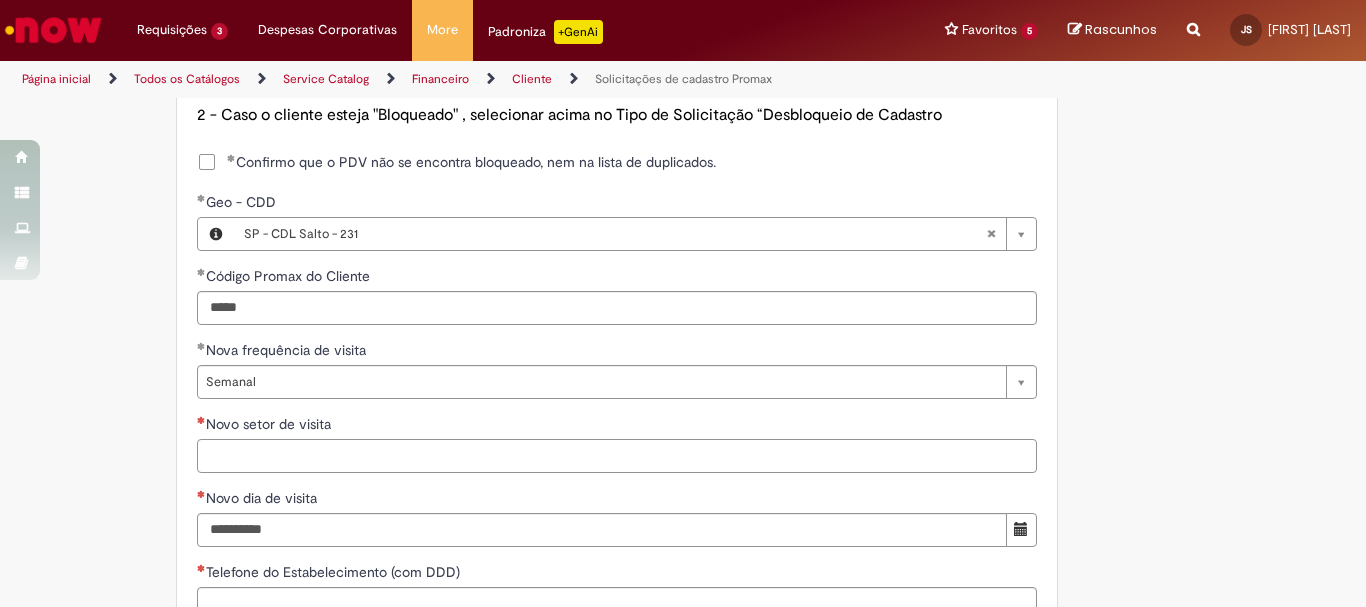 click on "Novo setor de visita" at bounding box center [617, 456] 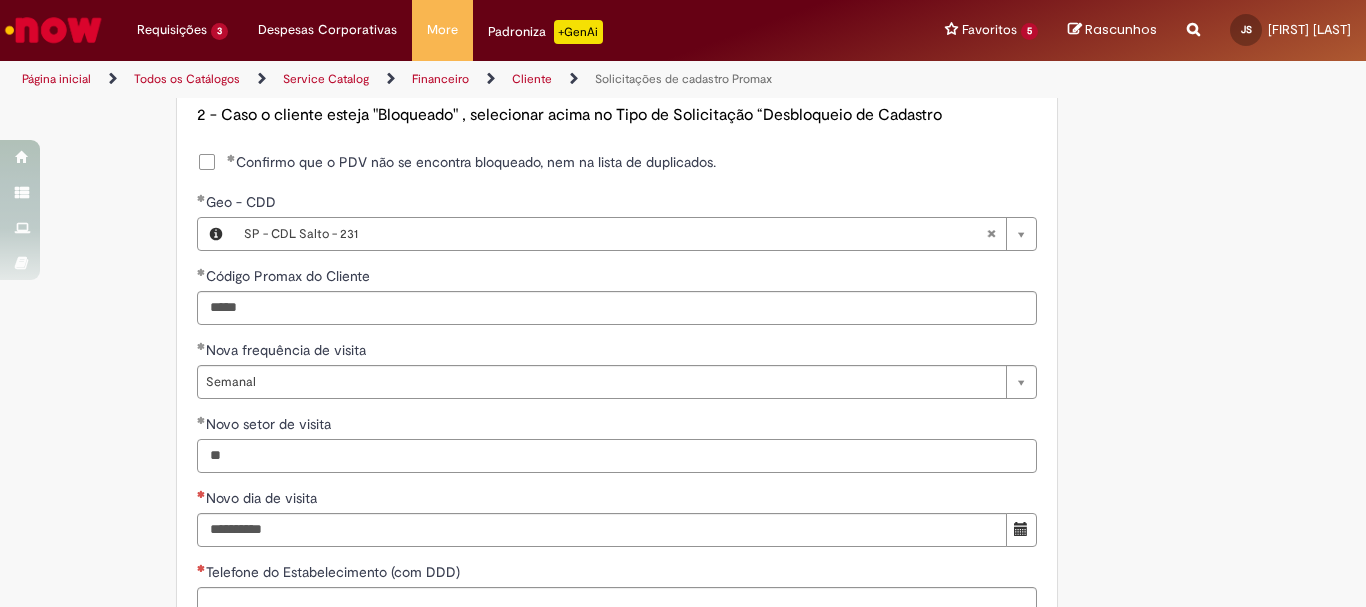 type on "**" 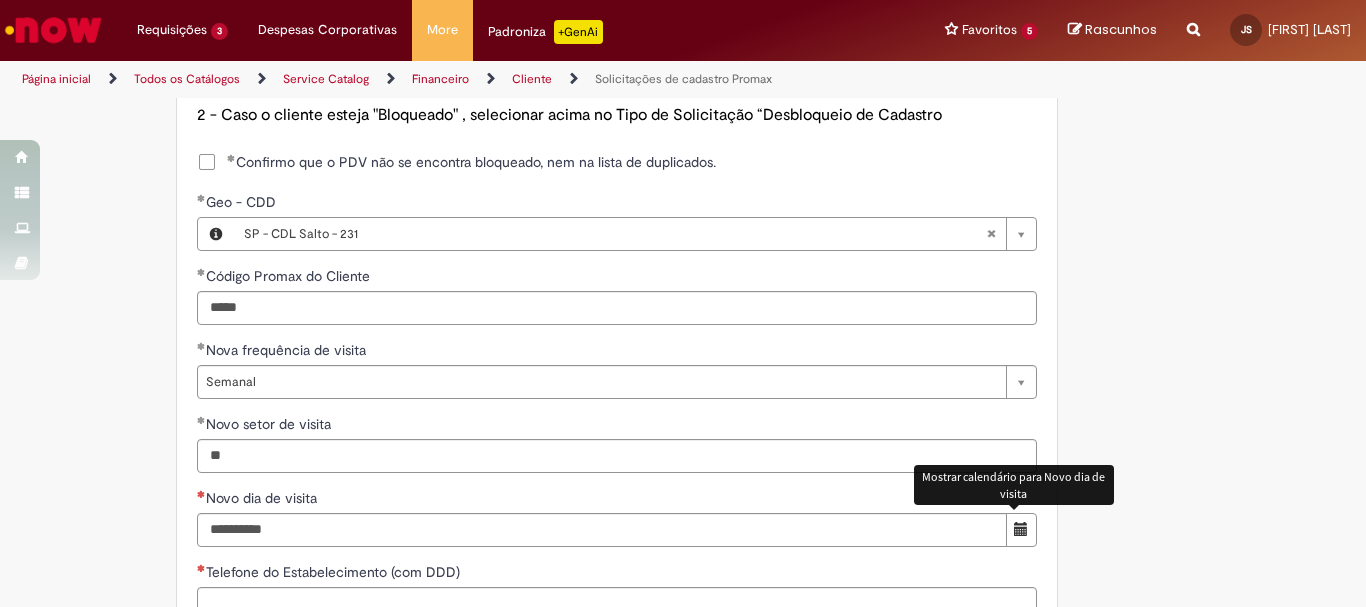 click at bounding box center [1021, 529] 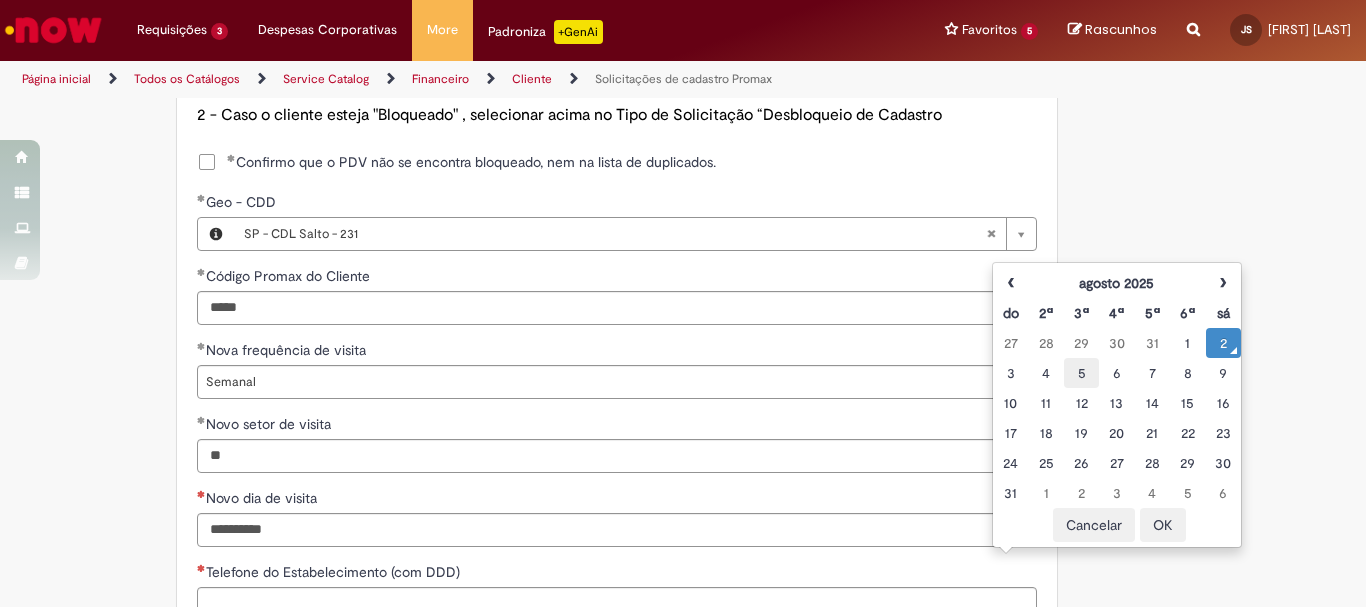 click on "5" at bounding box center [1081, 373] 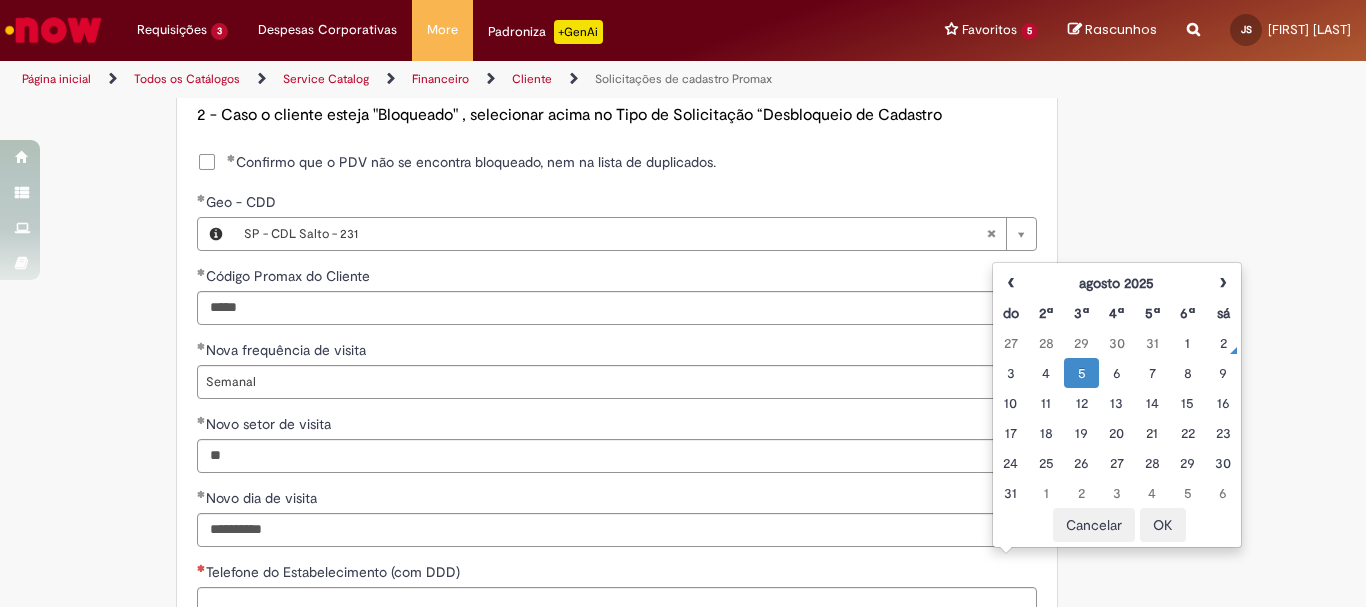 click on "OK" at bounding box center [1163, 525] 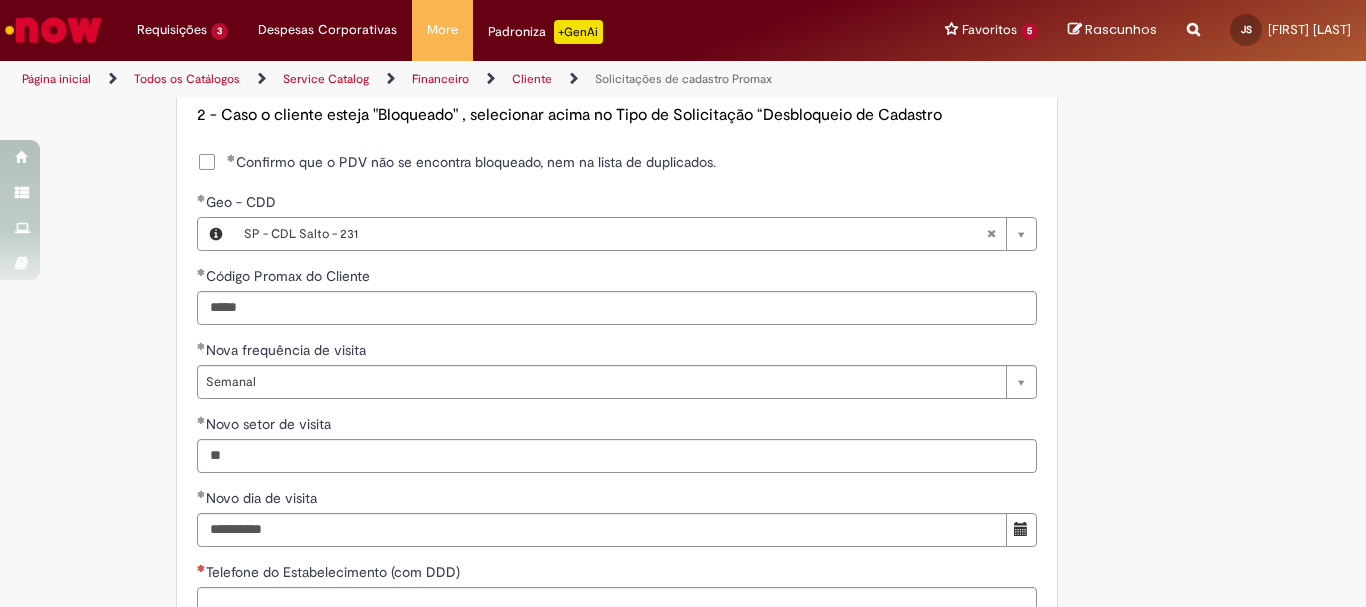 click on "Adicionar a Favoritos
Solicitações de cadastro Promax
Oferta exclusiva para bloqueio, desbloqueio, reativação e transferência de PDVs entre Operações, cadastro manuais de CDDS, fábricas e eventos.
📌 Em anexo, você encontra o nosso  Book de Documentos  com as orientações necessárias. Acesse também nosso SharePoint: 🔗  https://anheuserbuschinbev.sharepoint.com/sites/ComunicacaoOTC E-mail de contato:   [EMAIL]
⚠️  Importante: As solicitações de  atualização de dados ou documentos  devem ser realizadas  exclusivamente pela plataforma Bees Care (Zendesk),  atraves do Link 🔗  https://ab-inbevbr.zendesk.com
📥 Abaixo, você confere o passo a passo de como abrir uma solicitação na plataforma.
SAP Interim Country Code ** Favorecido" at bounding box center (683, -17) 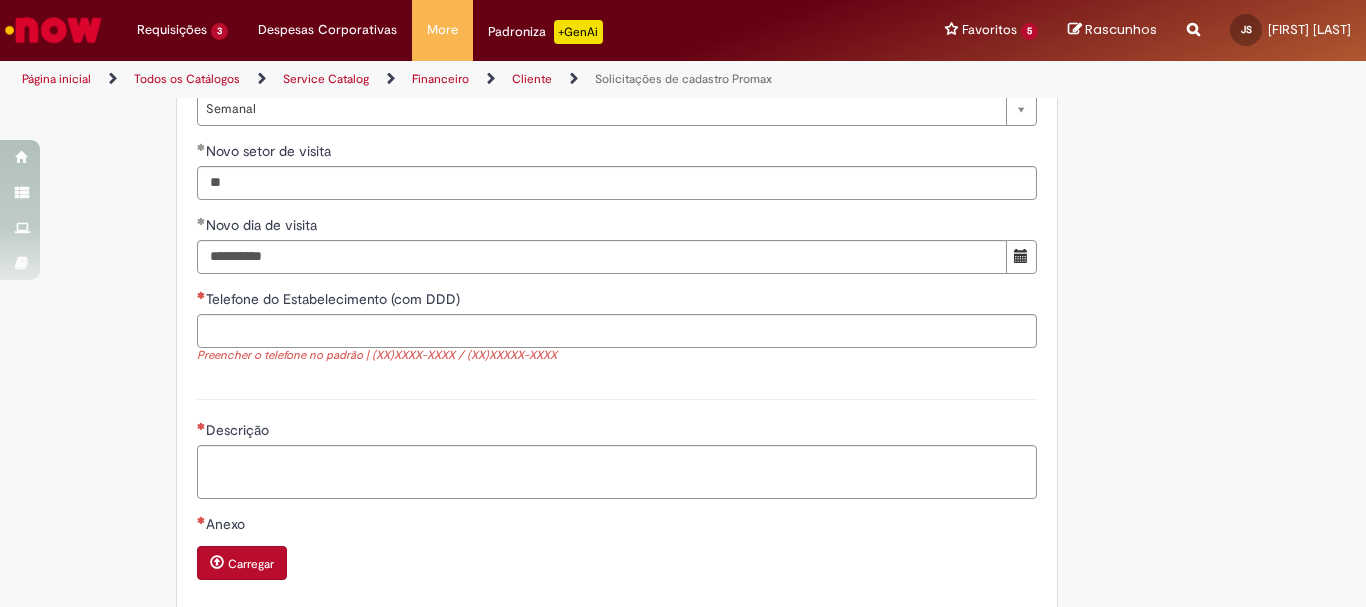 scroll, scrollTop: 1545, scrollLeft: 0, axis: vertical 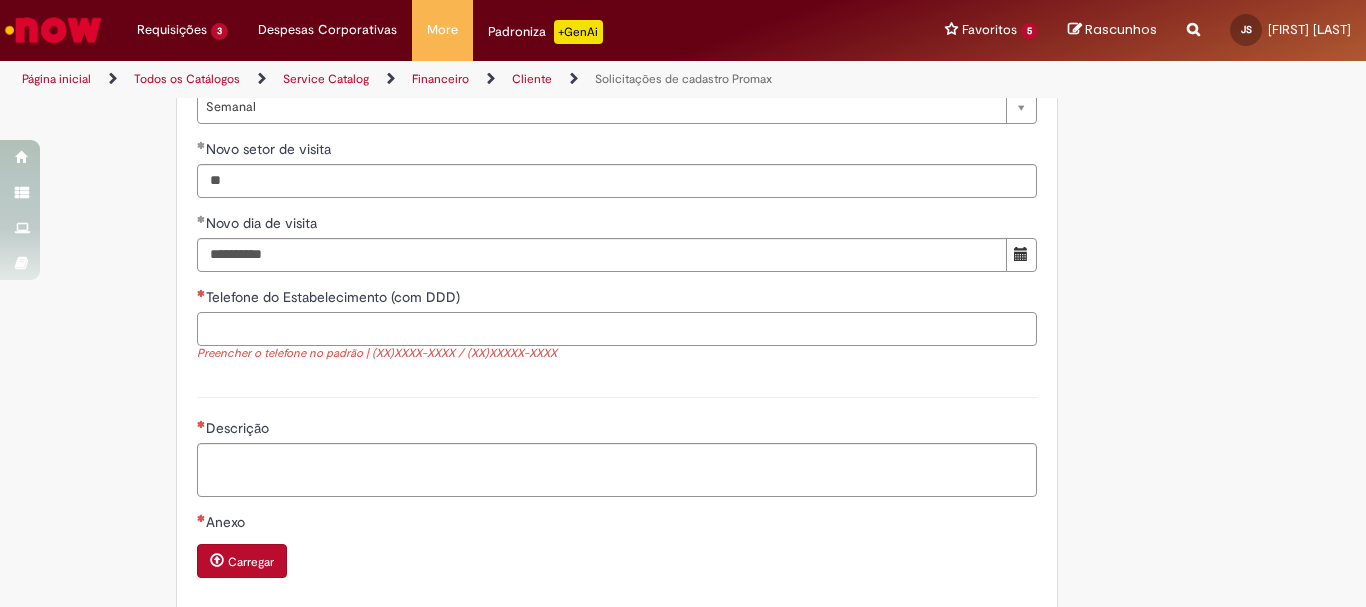 click on "Telefone do Estabelecimento (com DDD)" at bounding box center [617, 329] 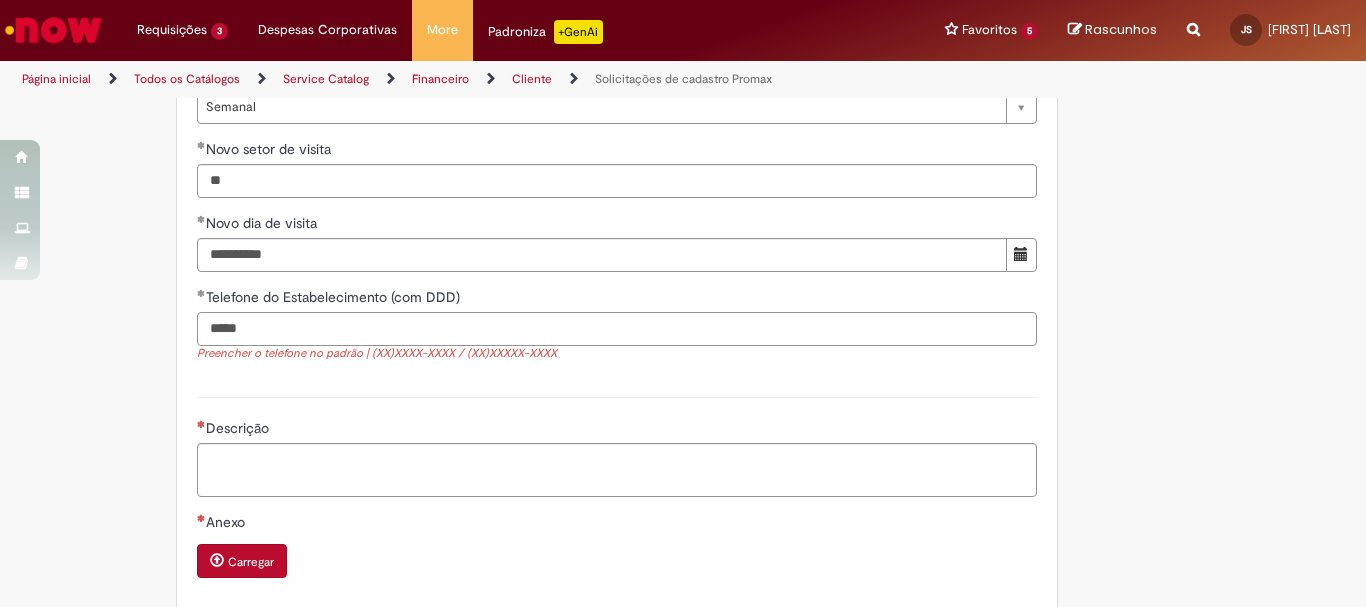 paste on "**********" 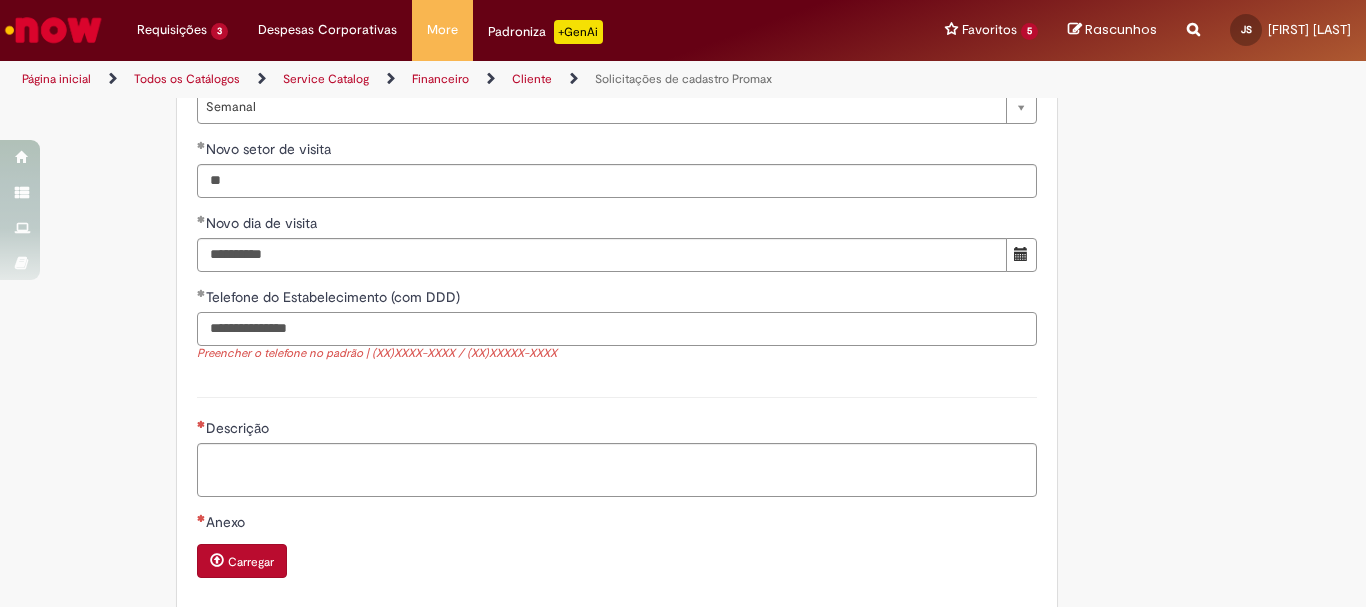 type on "**********" 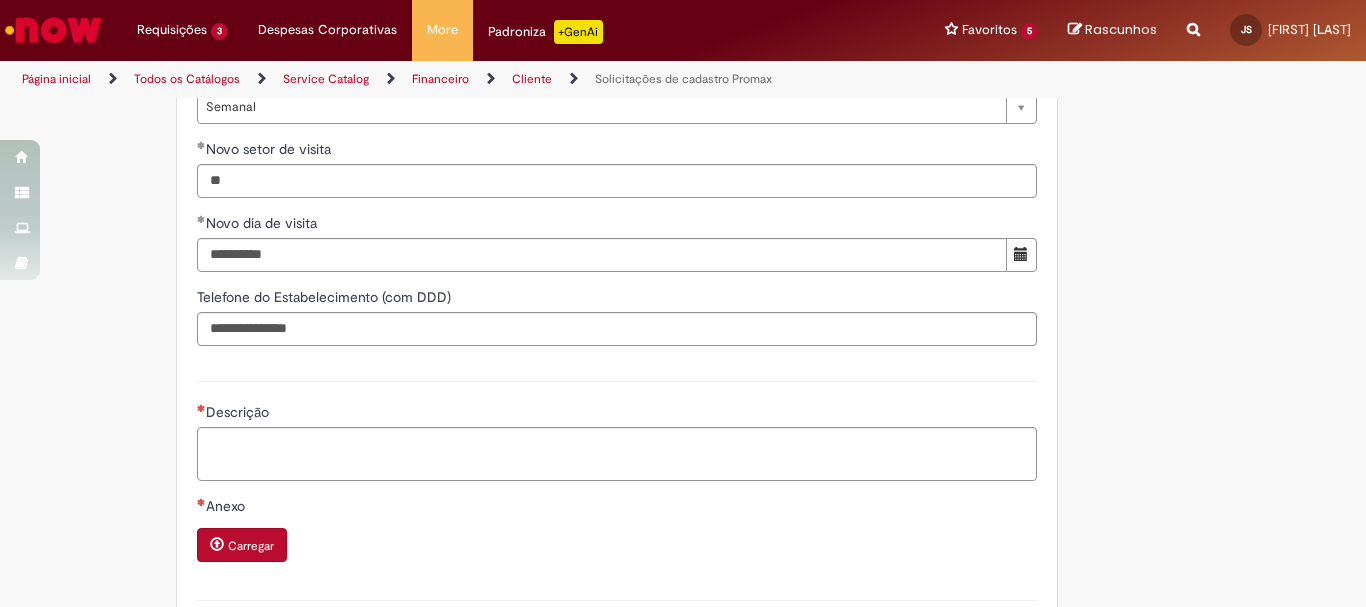 click on "Adicionar a Favoritos
Solicitações de cadastro Promax
Oferta exclusiva para bloqueio, desbloqueio, reativação e transferência de PDVs entre Operações, cadastro manuais de CDDS, fábricas e eventos.
📌 Em anexo, você encontra o nosso  Book de Documentos  com as orientações necessárias. Acesse também nosso SharePoint: 🔗  https://anheuserbuschinbev.sharepoint.com/sites/ComunicacaoOTC E-mail de contato:   [EMAIL]
⚠️  Importante: As solicitações de  atualização de dados ou documentos  devem ser realizadas  exclusivamente pela plataforma Bees Care (Zendesk),  atraves do Link 🔗  https://ab-inbevbr.zendesk.com
📥 Abaixo, você confere o passo a passo de como abrir uma solicitação na plataforma.
SAP Interim Country Code ** Favorecido" at bounding box center (585, -300) 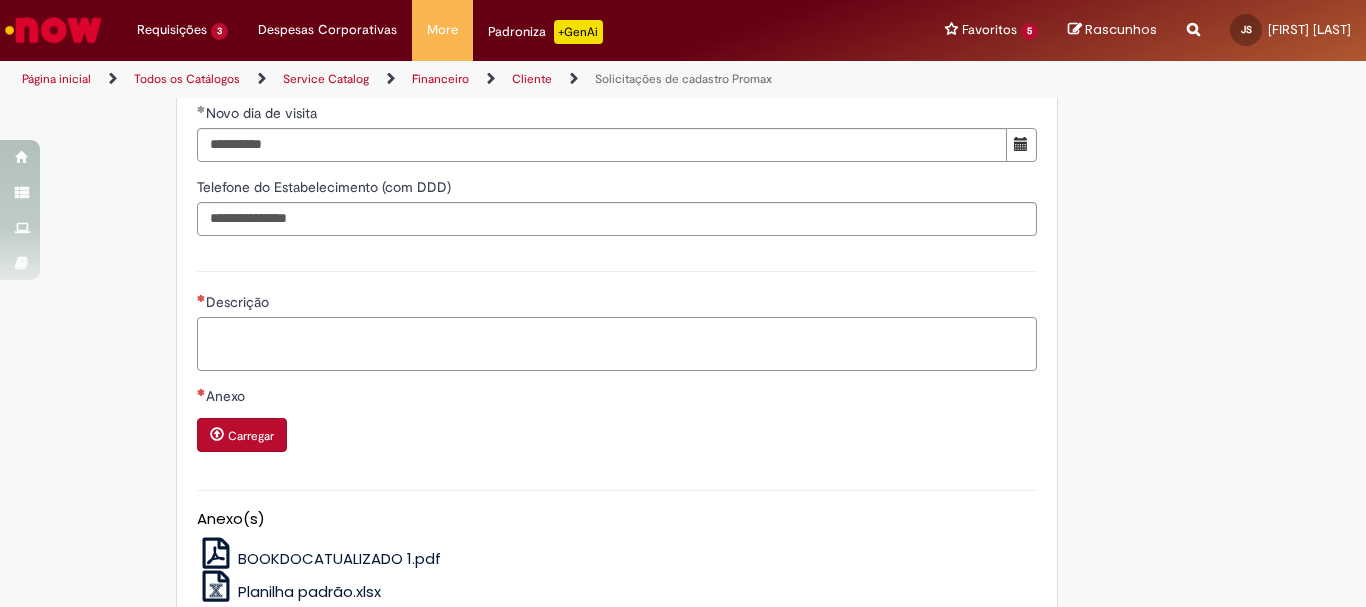 click on "Descrição" at bounding box center [617, 344] 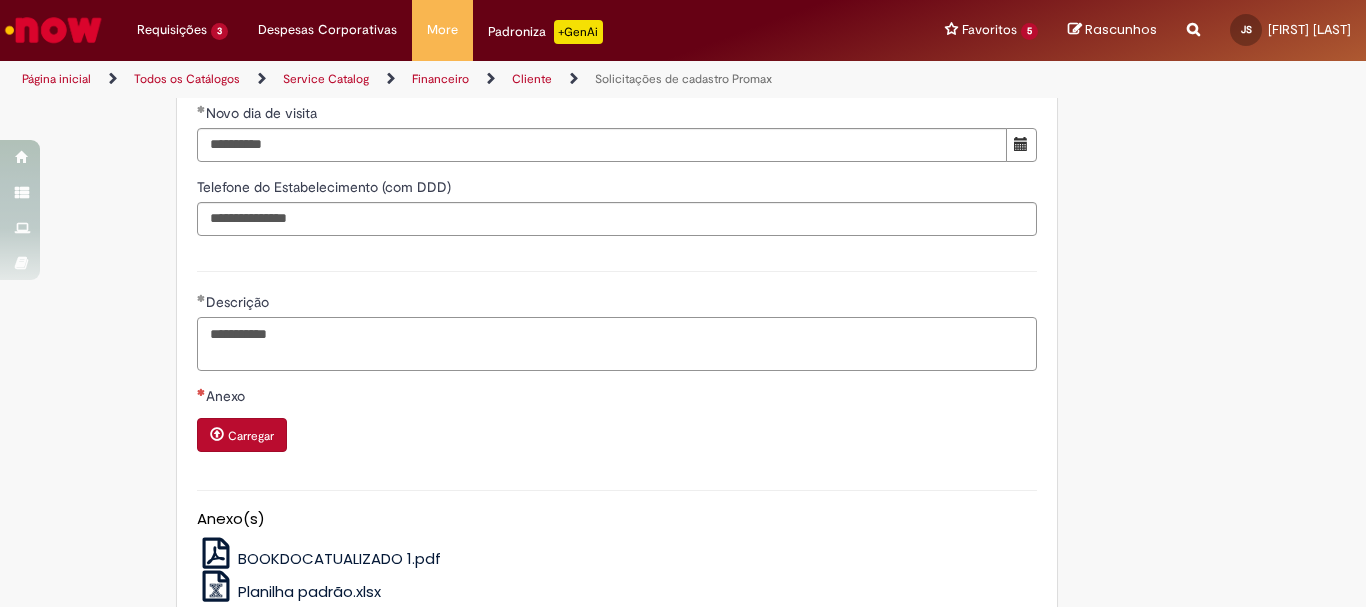 type on "**********" 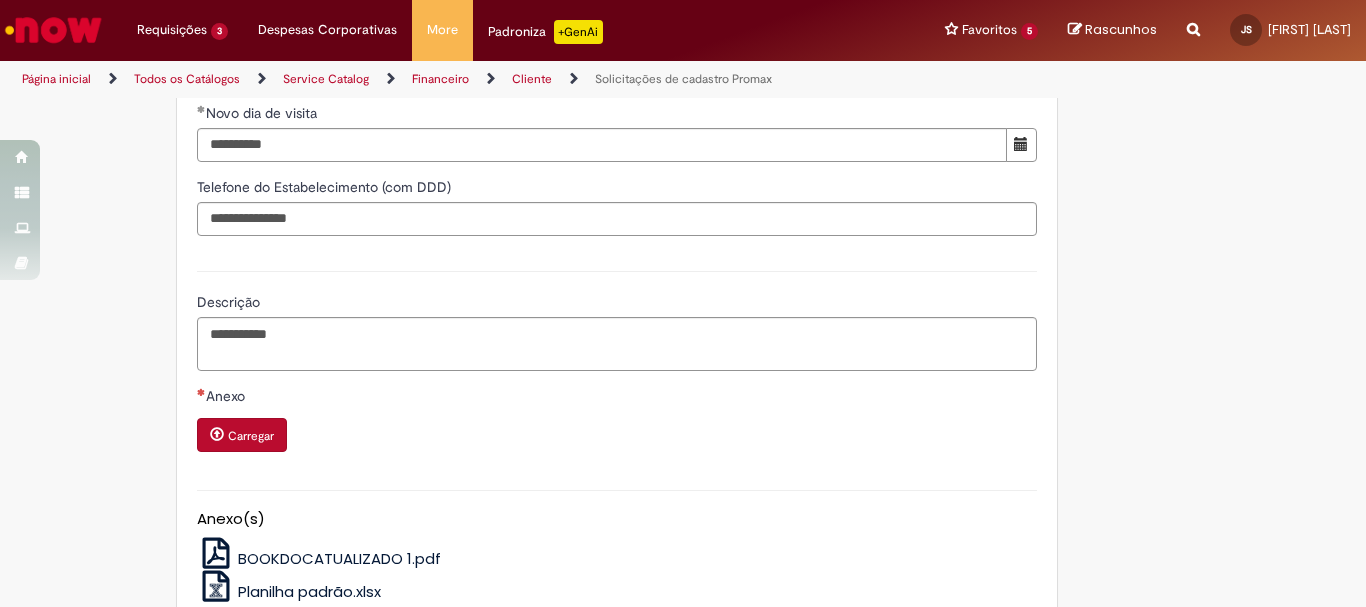 click on "Adicionar a Favoritos
Solicitações de cadastro Promax
Oferta exclusiva para bloqueio, desbloqueio, reativação e transferência de PDVs entre Operações, cadastro manuais de CDDS, fábricas e eventos.
📌 Em anexo, você encontra o nosso  Book de Documentos  com as orientações necessárias. Acesse também nosso SharePoint: 🔗  https://anheuserbuschinbev.sharepoint.com/sites/ComunicacaoOTC E-mail de contato:   [EMAIL]
⚠️  Importante: As solicitações de  atualização de dados ou documentos  devem ser realizadas  exclusivamente pela plataforma Bees Care (Zendesk),  atraves do Link 🔗  https://ab-inbevbr.zendesk.com
📥 Abaixo, você confere o passo a passo de como abrir uma solicitação na plataforma.
SAP Interim Country Code ** Favorecido" at bounding box center (585, -410) 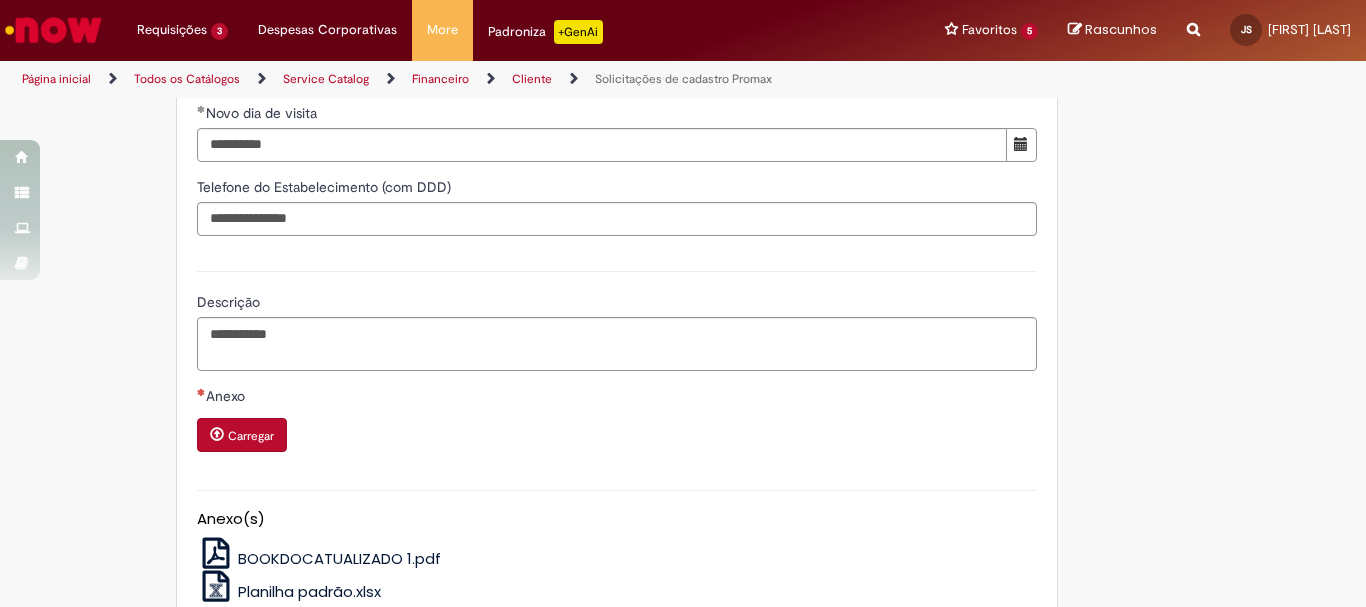 click on "Carregar" at bounding box center [242, 435] 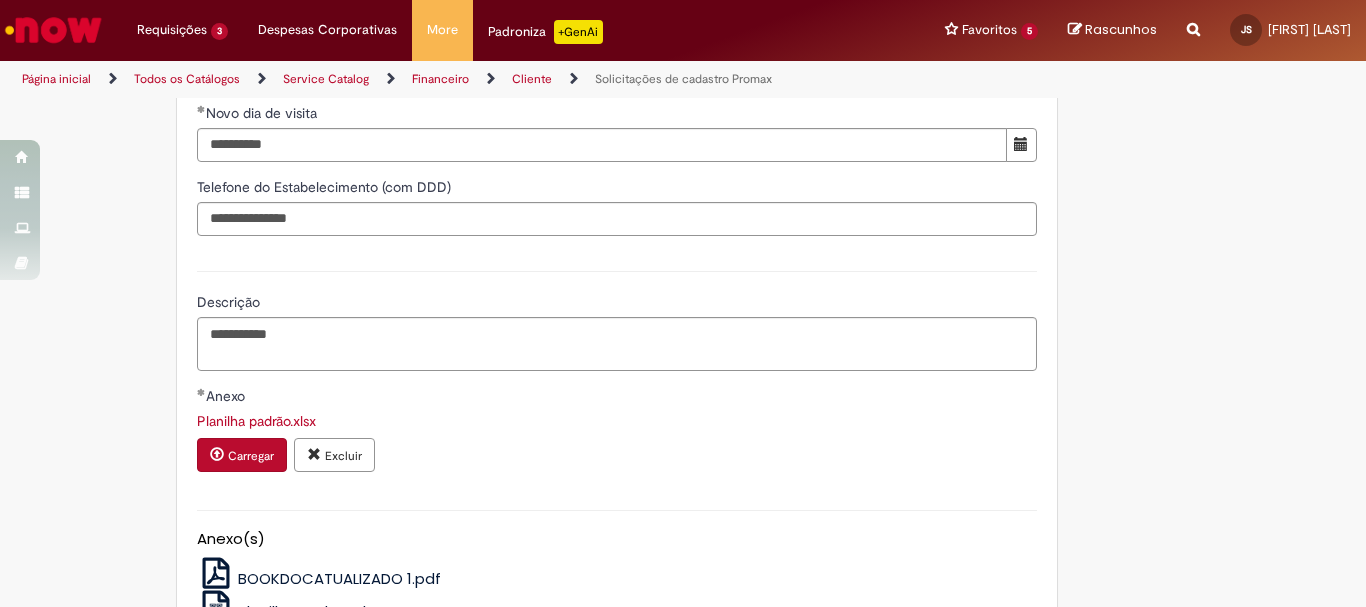 click on "Adicionar a Favoritos
Solicitações de cadastro Promax
Oferta exclusiva para bloqueio, desbloqueio, reativação e transferência de PDVs entre Operações, cadastro manuais de CDDS, fábricas e eventos.
📌 Em anexo, você encontra o nosso  Book de Documentos  com as orientações necessárias. Acesse também nosso SharePoint: 🔗  https://anheuserbuschinbev.sharepoint.com/sites/ComunicacaoOTC E-mail de contato:   [EMAIL]
⚠️  Importante: As solicitações de  atualização de dados ou documentos  devem ser realizadas  exclusivamente pela plataforma Bees Care (Zendesk),  atraves do Link 🔗  https://ab-inbevbr.zendesk.com
📥 Abaixo, você confere o passo a passo de como abrir uma solicitação na plataforma.
SAP Interim Country Code ** Favorecido" at bounding box center (683, -400) 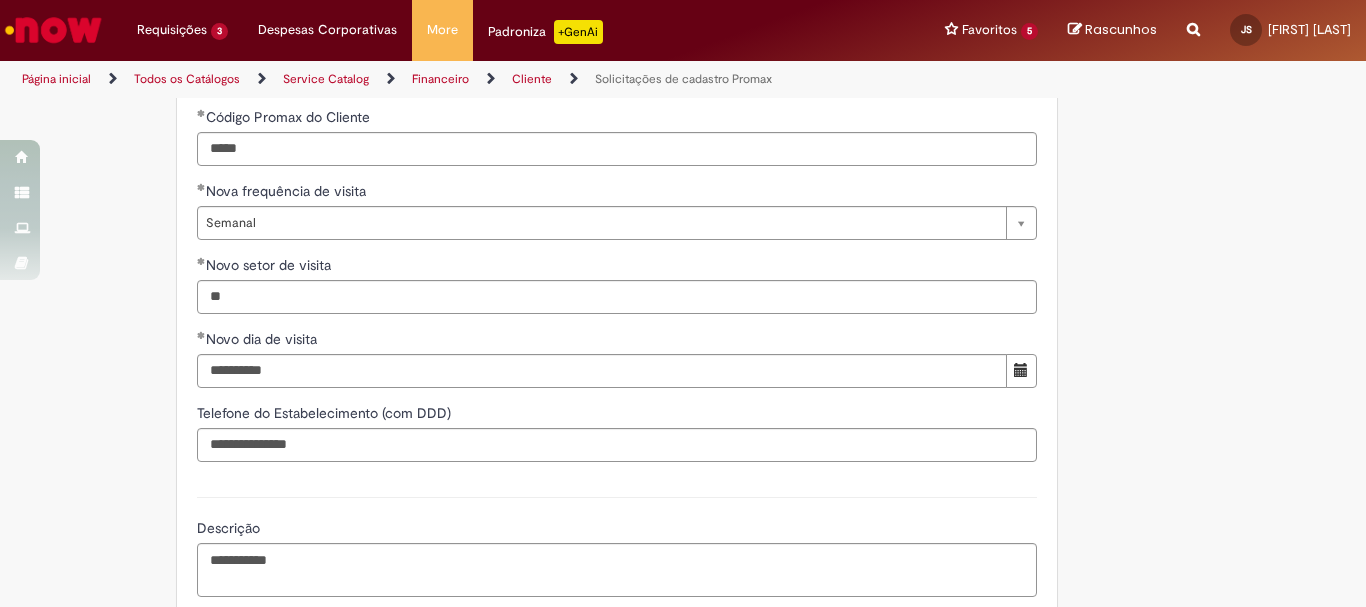 scroll, scrollTop: 1801, scrollLeft: 0, axis: vertical 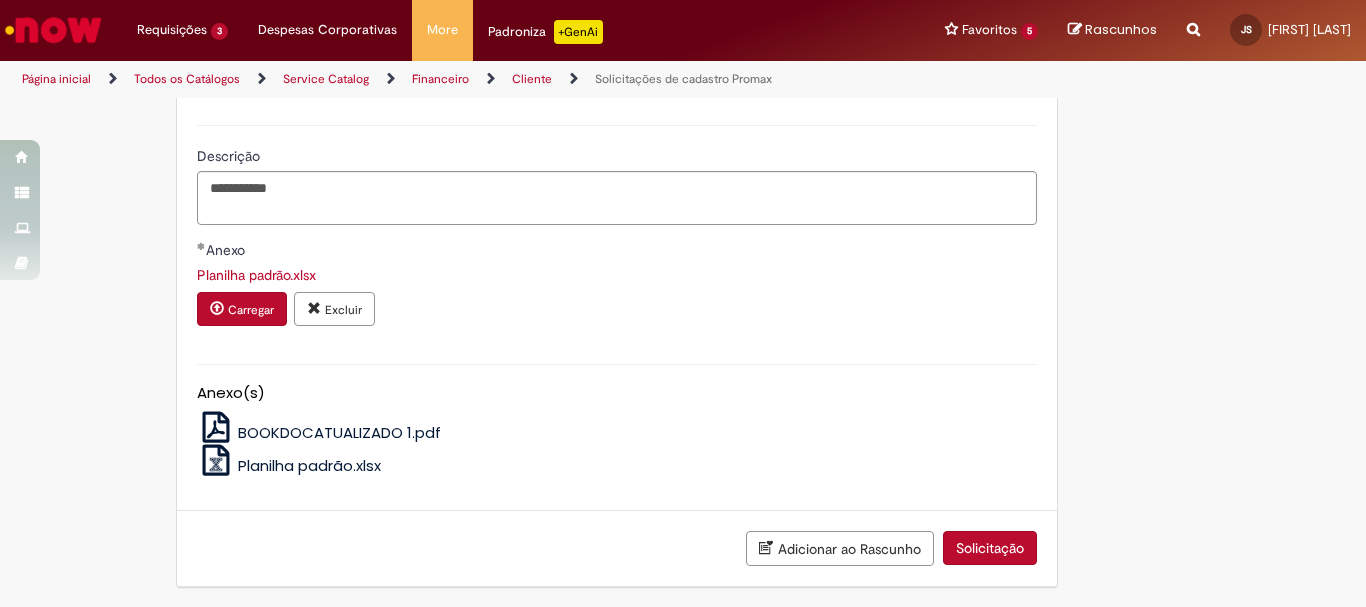 click on "Solicitação" at bounding box center (990, 548) 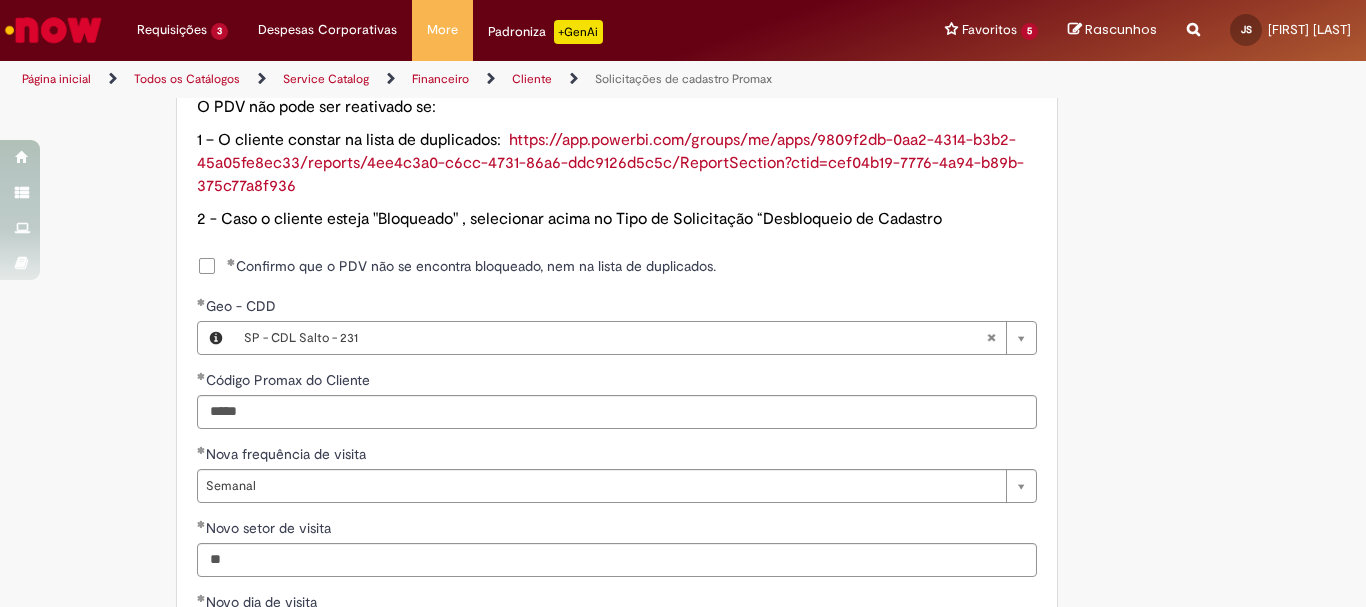 scroll, scrollTop: 1149, scrollLeft: 0, axis: vertical 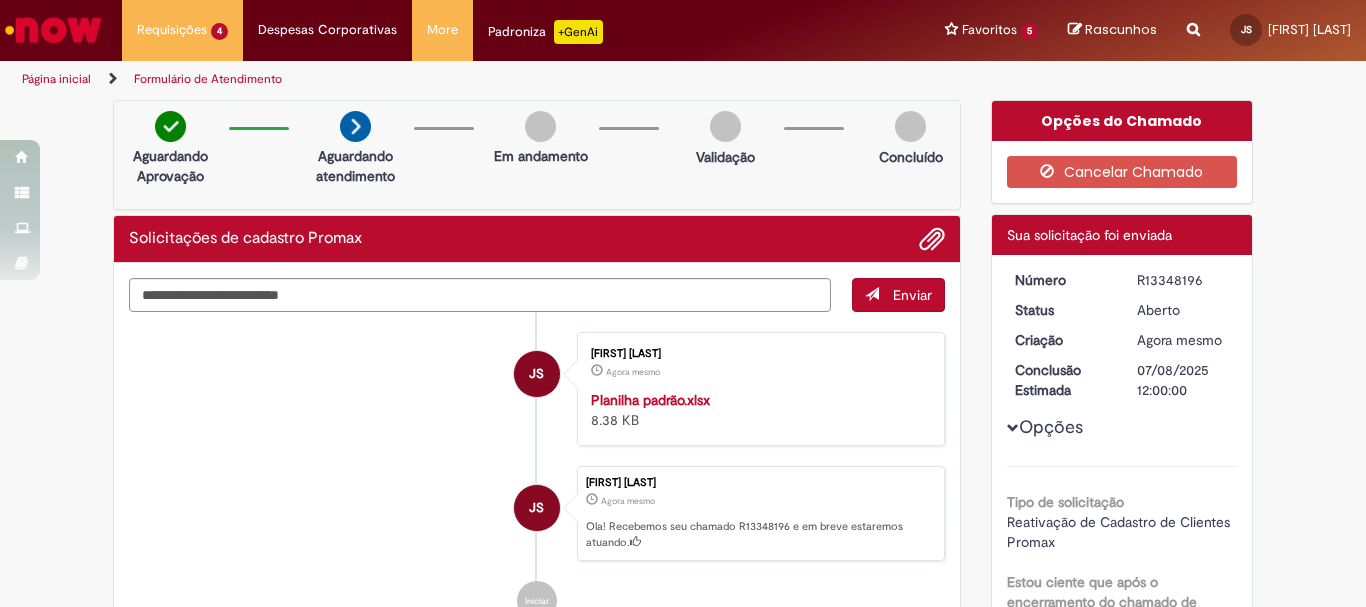 click on "R13348196" at bounding box center (1183, 280) 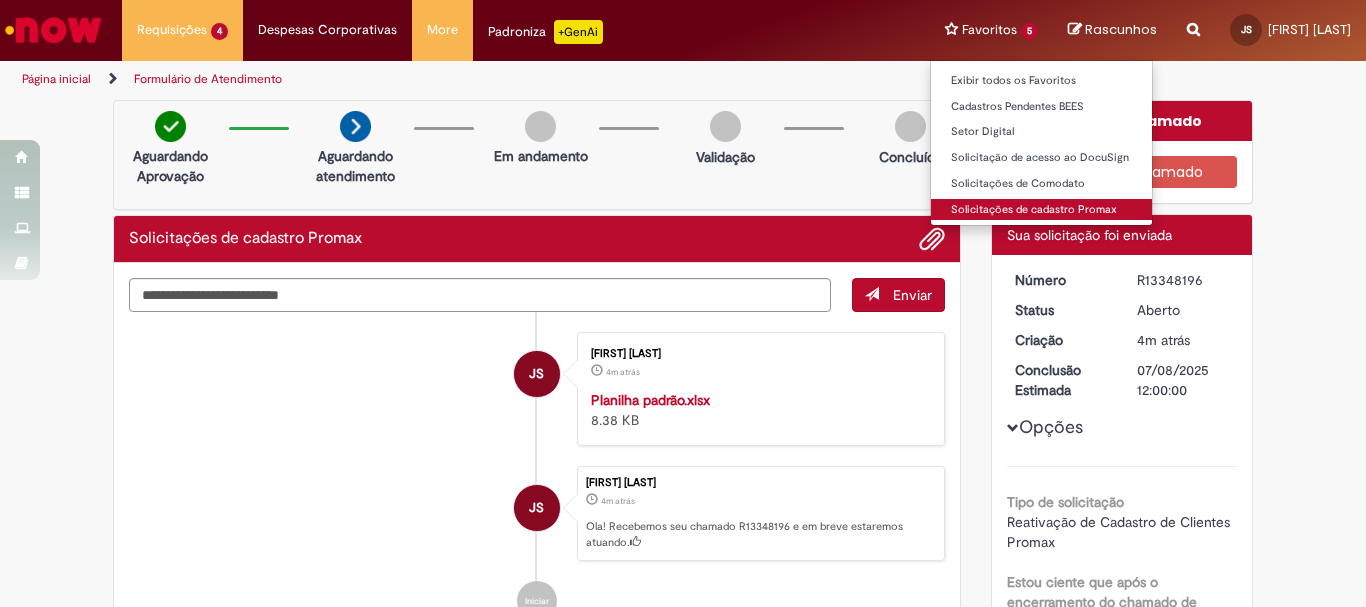 click on "Solicitações de cadastro Promax" at bounding box center [1041, 210] 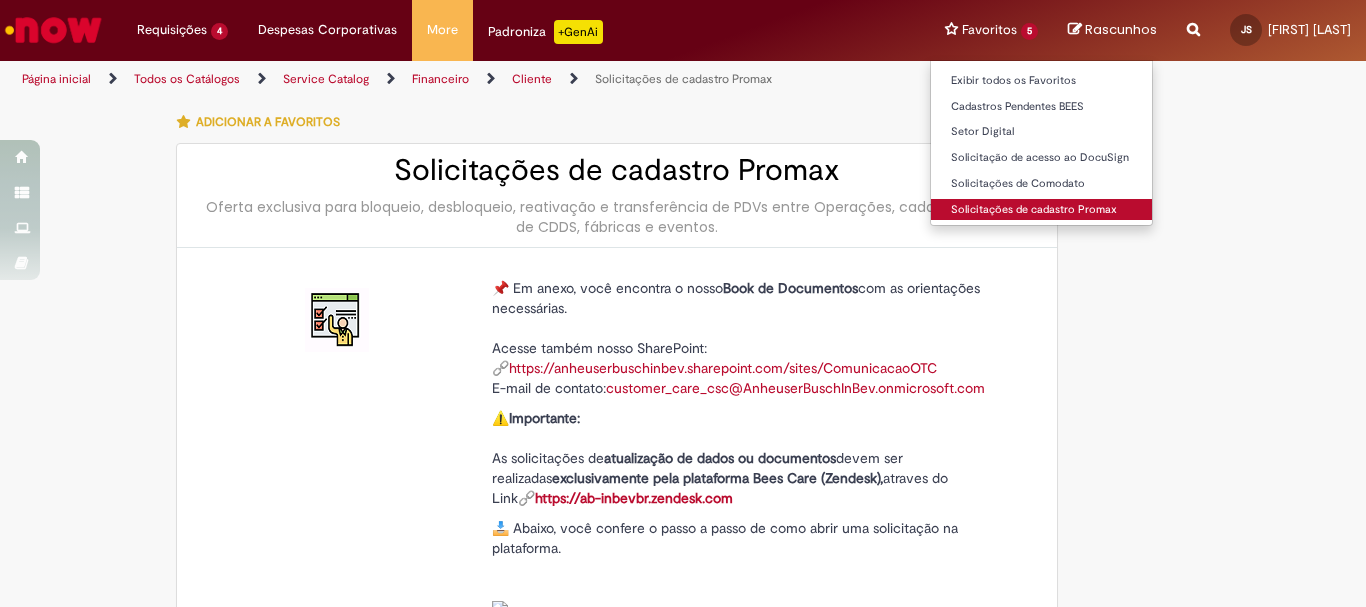 type on "**********" 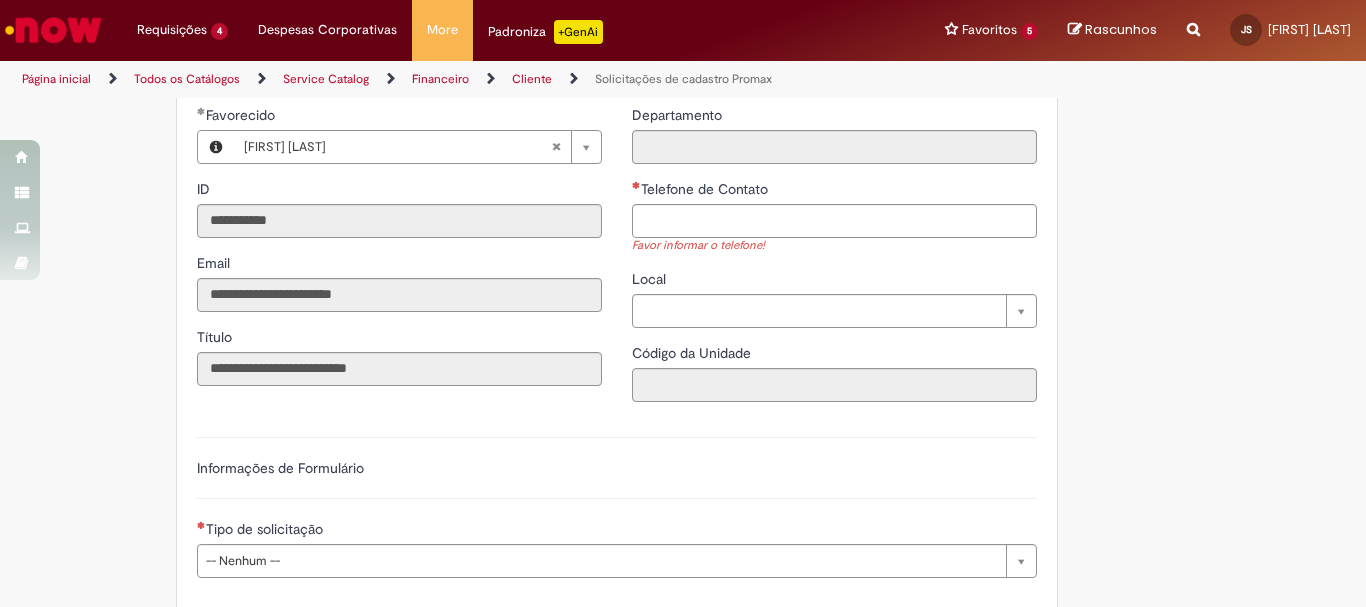 scroll, scrollTop: 638, scrollLeft: 0, axis: vertical 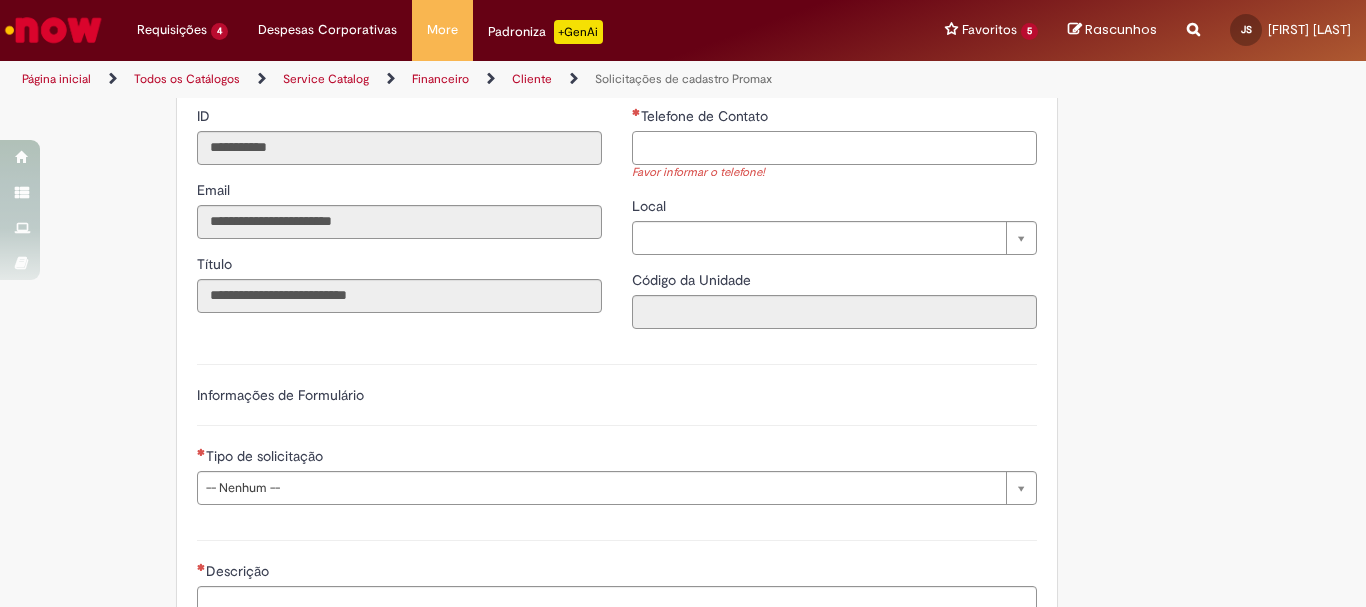 click on "Telefone de Contato" at bounding box center [834, 148] 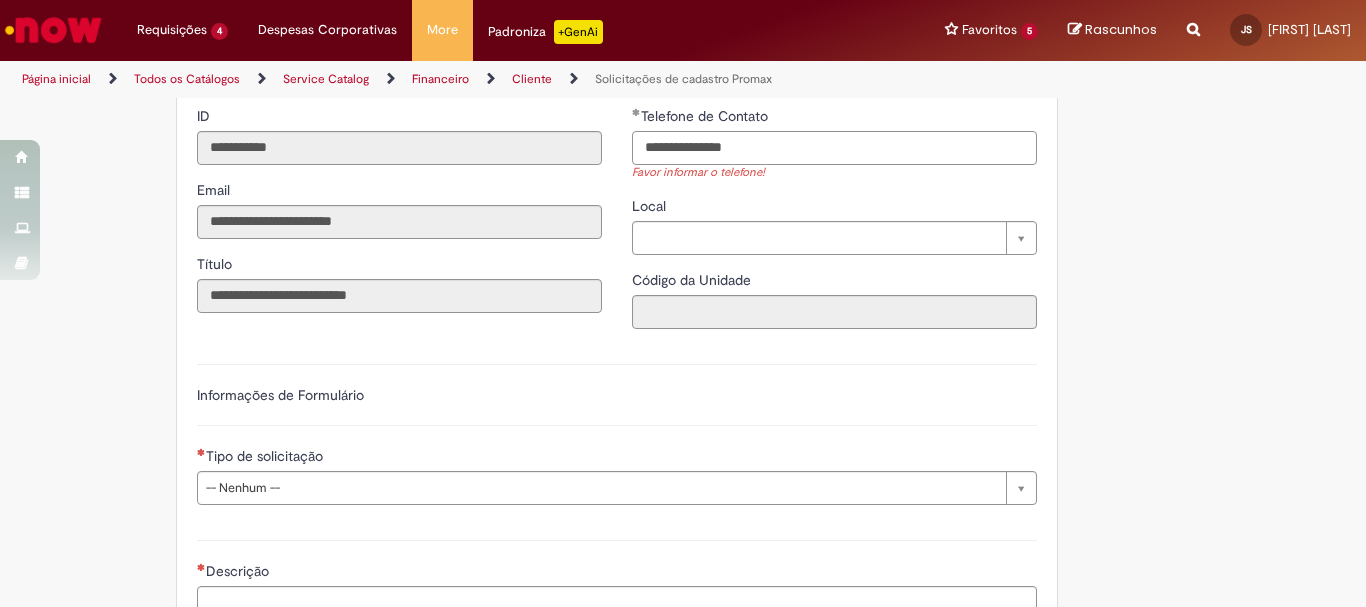 type on "**********" 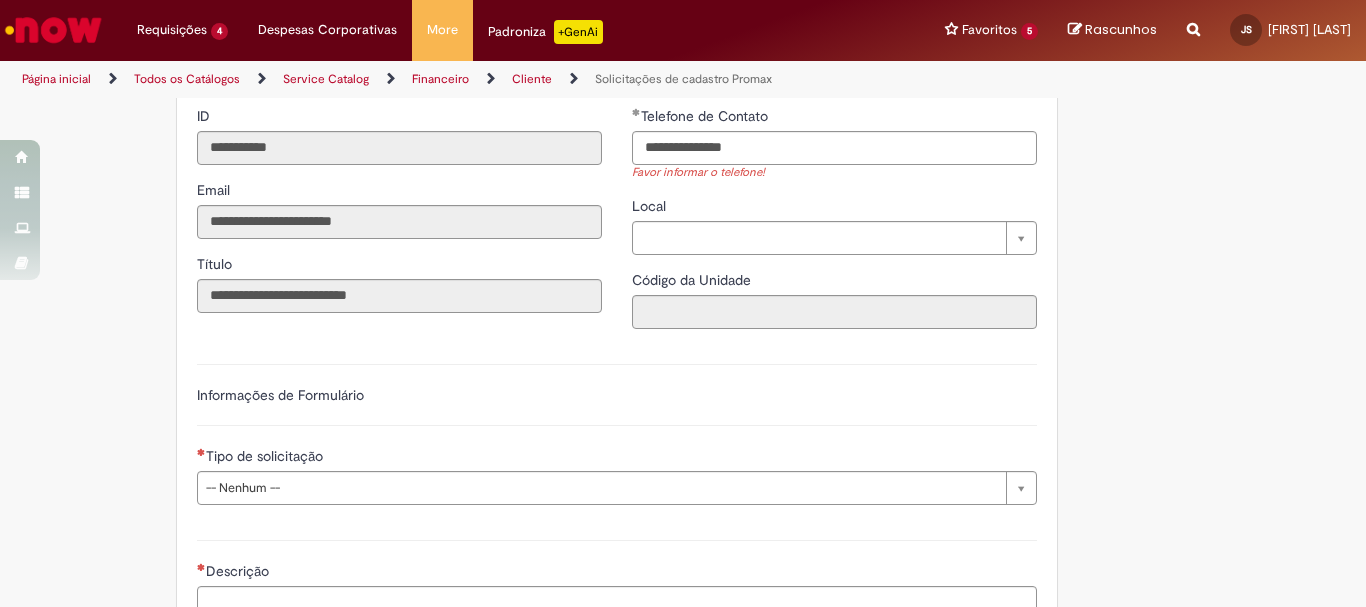 click on "Adicionar a Favoritos
Solicitações de cadastro Promax
Oferta exclusiva para bloqueio, desbloqueio, reativação e transferência de PDVs entre Operações, cadastro manuais de CDDS, fábricas e eventos.
📌 Em anexo, você encontra o nosso  Book de Documentos  com as orientações necessárias. Acesse também nosso SharePoint: 🔗  https://anheuserbuschinbev.sharepoint.com/sites/ComunicacaoOTC E-mail de contato:   [EMAIL]
⚠️  Importante: As solicitações de  atualização de dados ou documentos  devem ser realizadas  exclusivamente pela plataforma Bees Care (Zendesk),  atraves do Link 🔗  https://ab-inbevbr.zendesk.com
📥 Abaixo, você confere o passo a passo de como abrir uma solicitação na plataforma.
SAP Interim Country Code ** Favorecido" at bounding box center [683, 233] 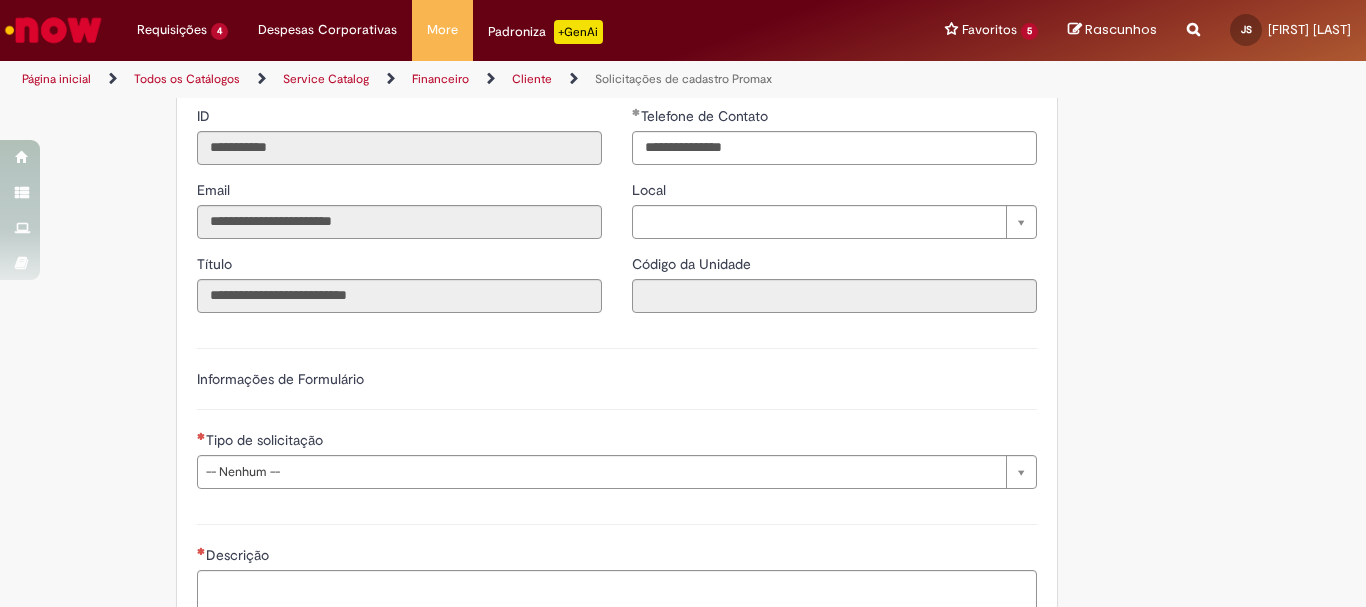 scroll, scrollTop: 978, scrollLeft: 0, axis: vertical 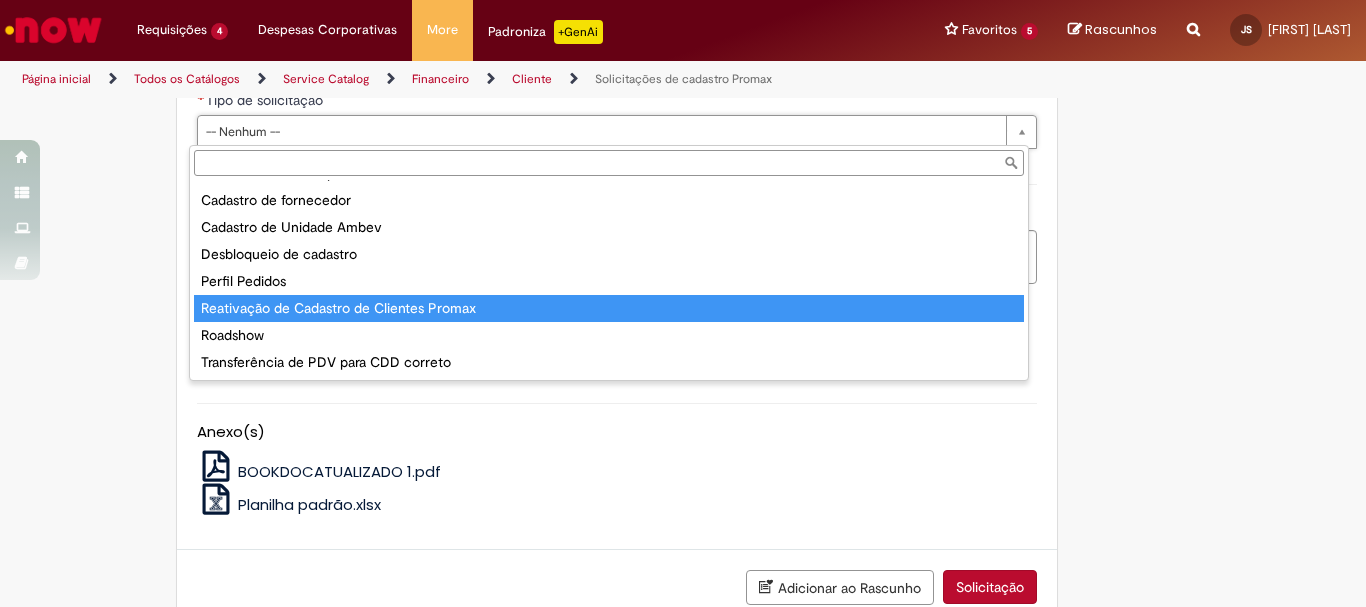 type on "**********" 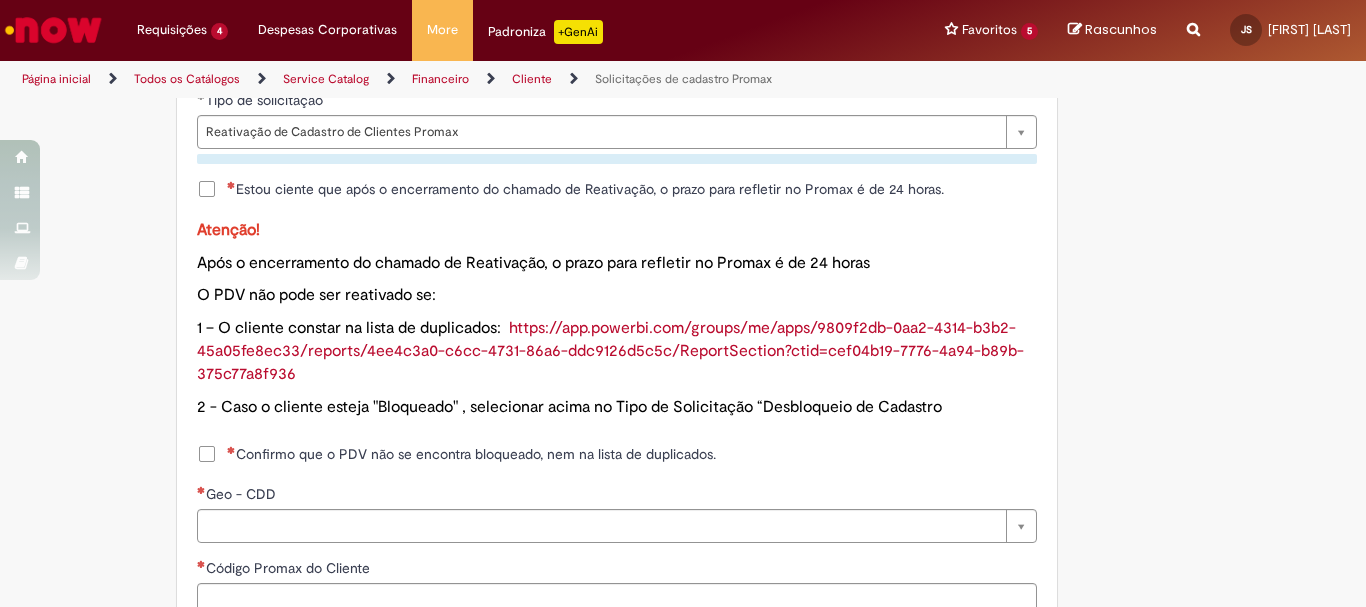 click on "Estou ciente que após o encerramento do chamado de Reativação, o prazo para refletir no Promax é de 24 horas." at bounding box center (585, 189) 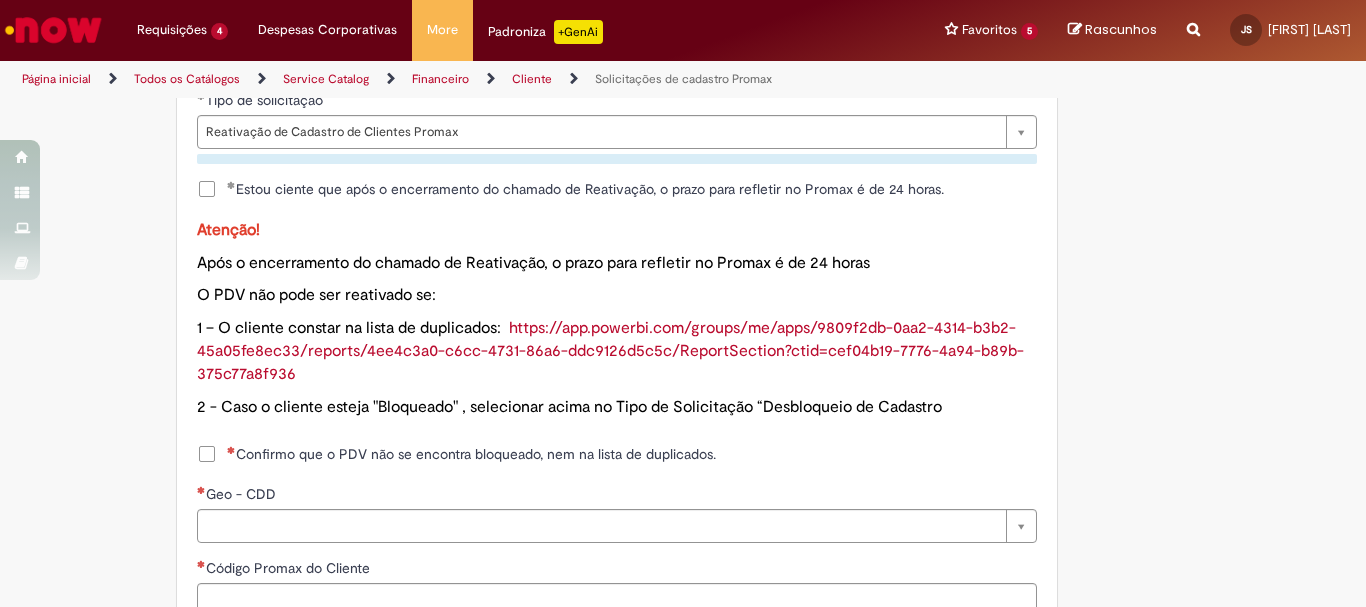 click on "Confirmo que o PDV não se encontra bloqueado, nem na lista de duplicados." at bounding box center (471, 454) 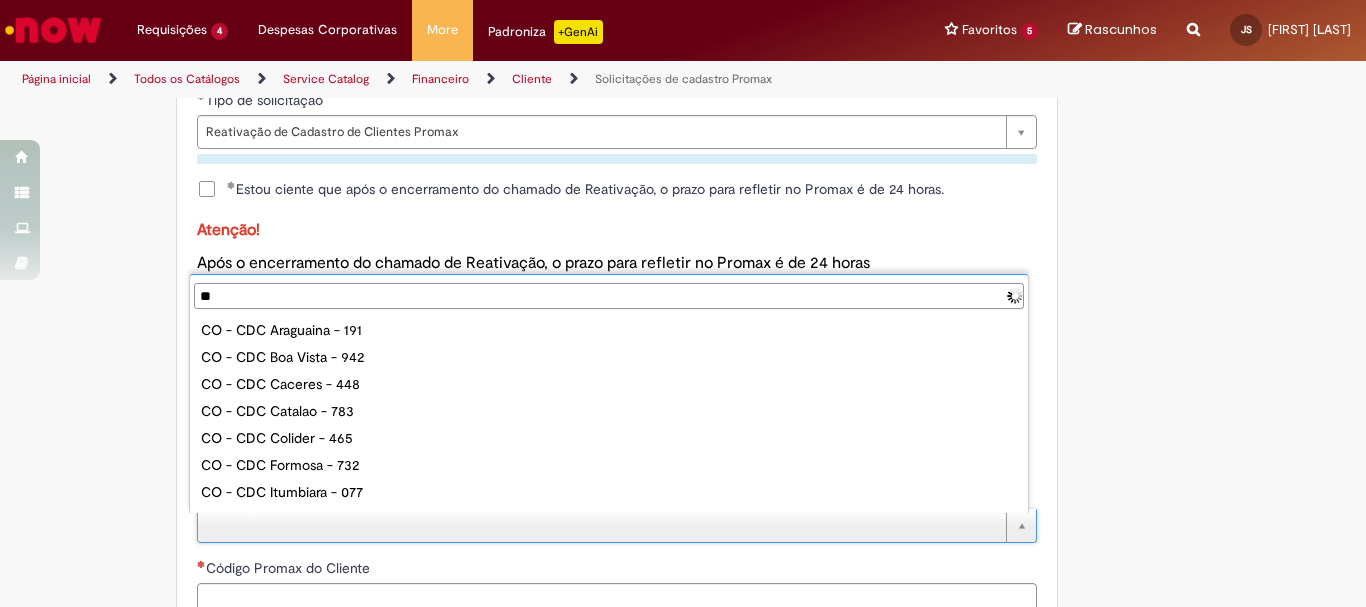 type on "***" 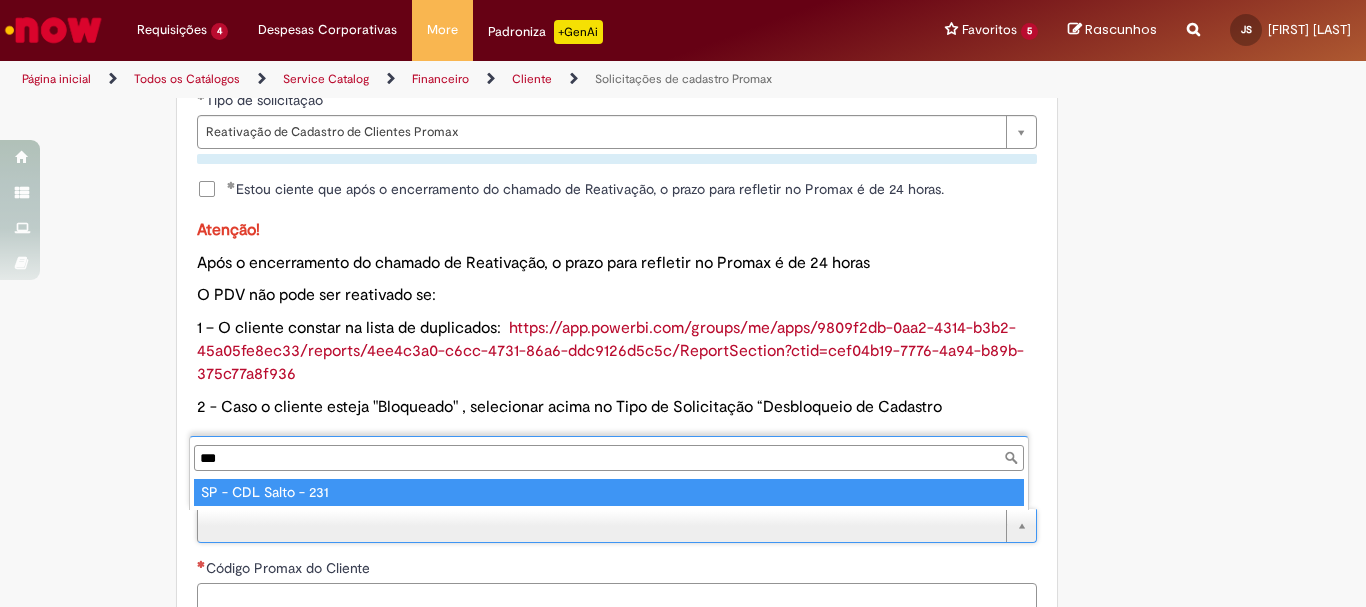 type on "**********" 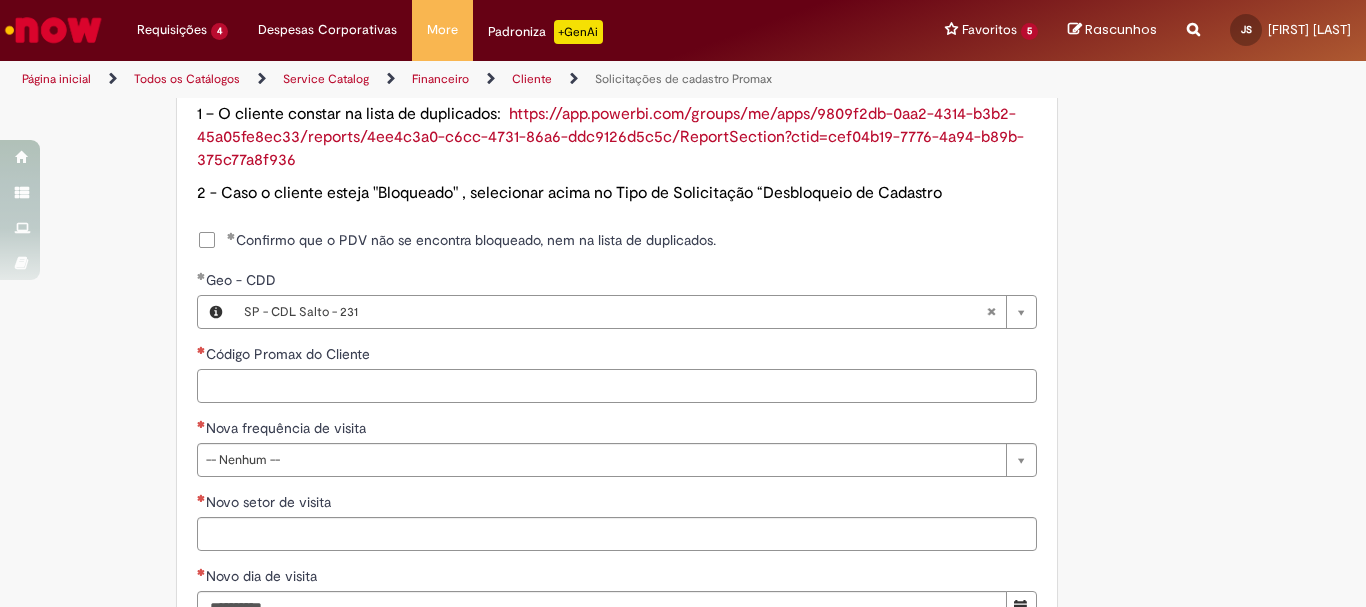 scroll, scrollTop: 1195, scrollLeft: 0, axis: vertical 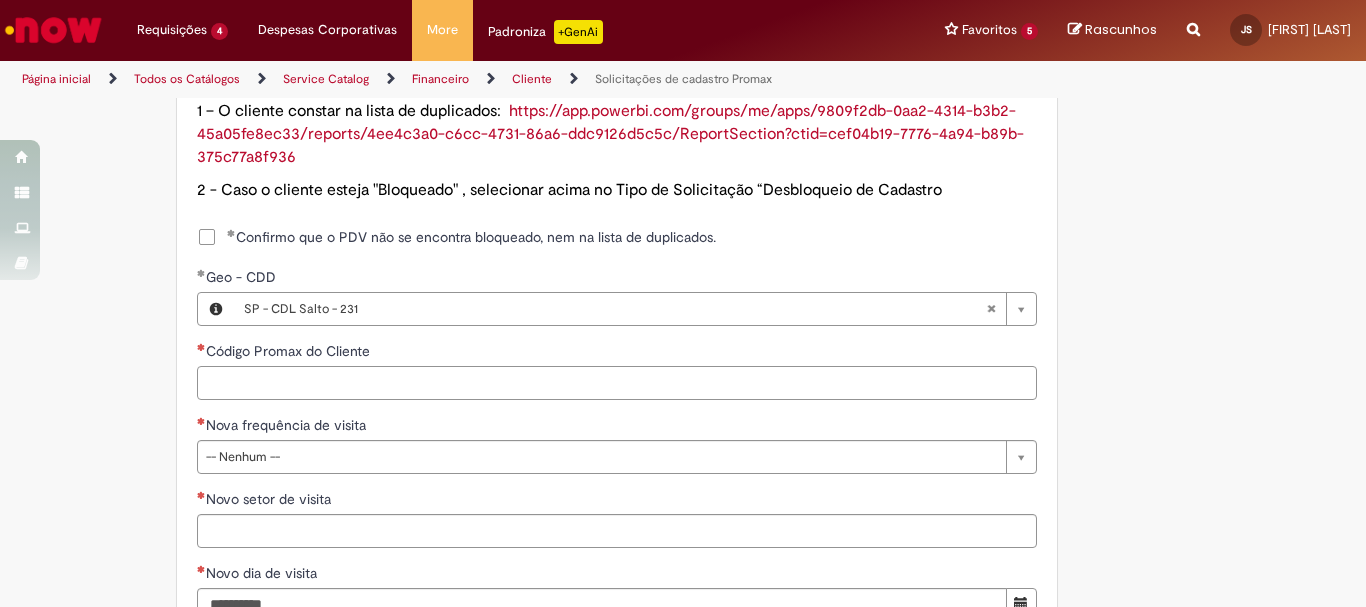 paste on "*****" 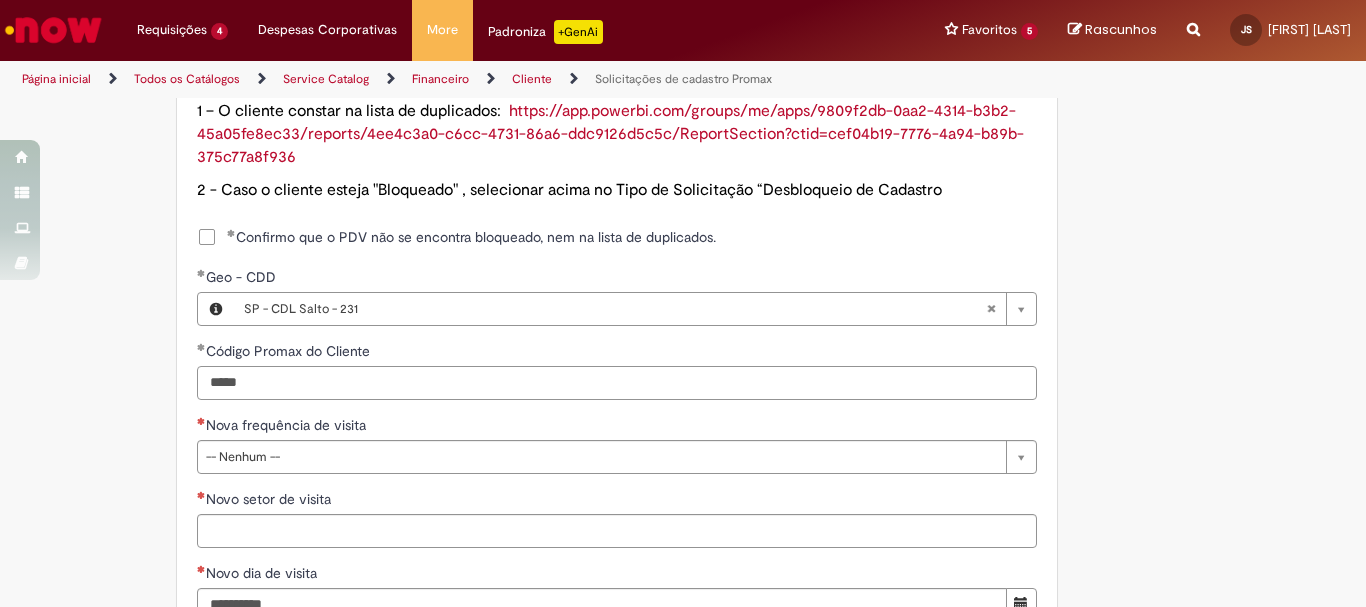 type on "*****" 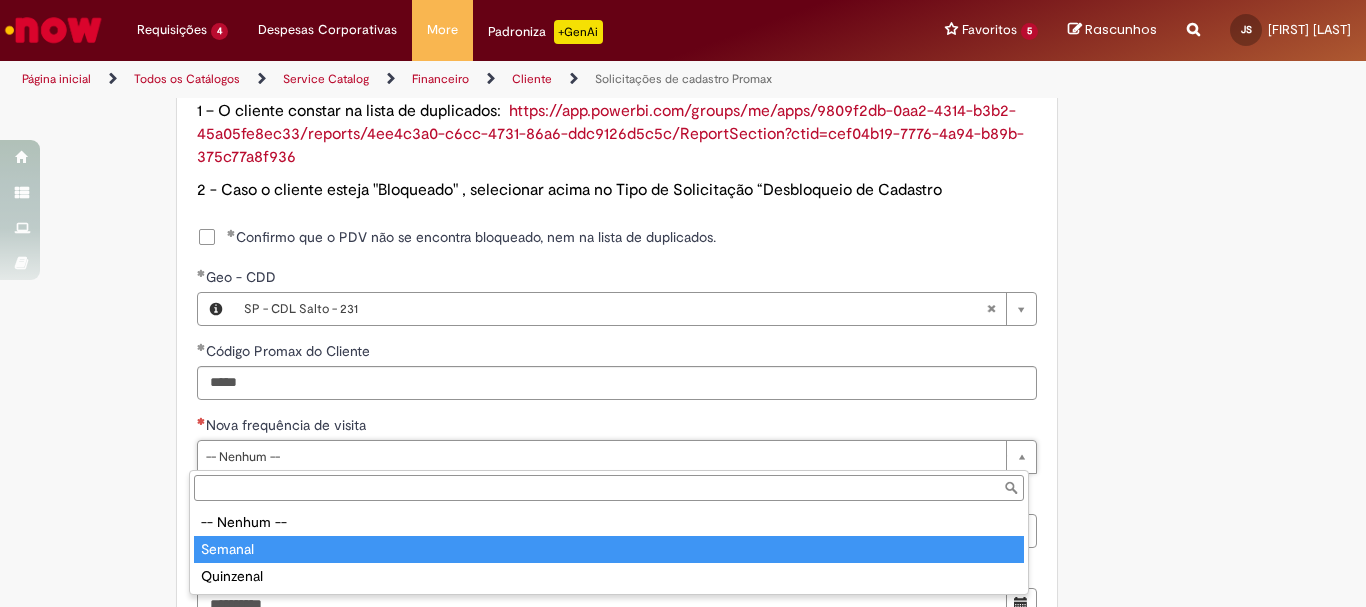 type on "*******" 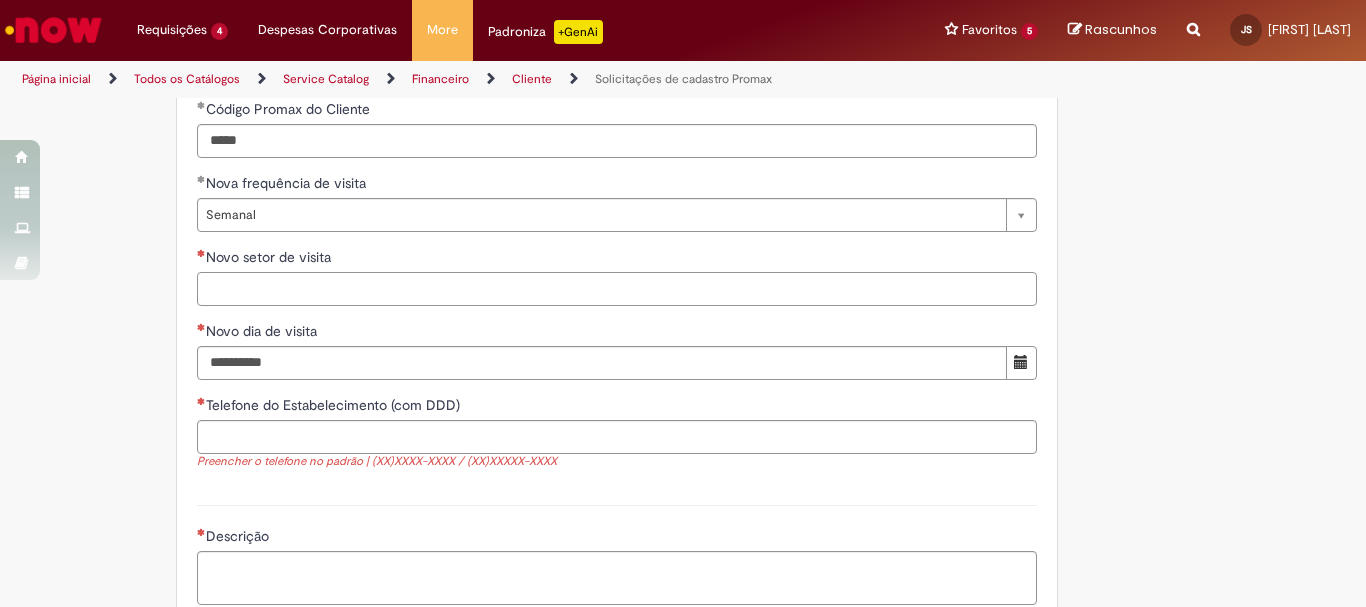 scroll, scrollTop: 1438, scrollLeft: 0, axis: vertical 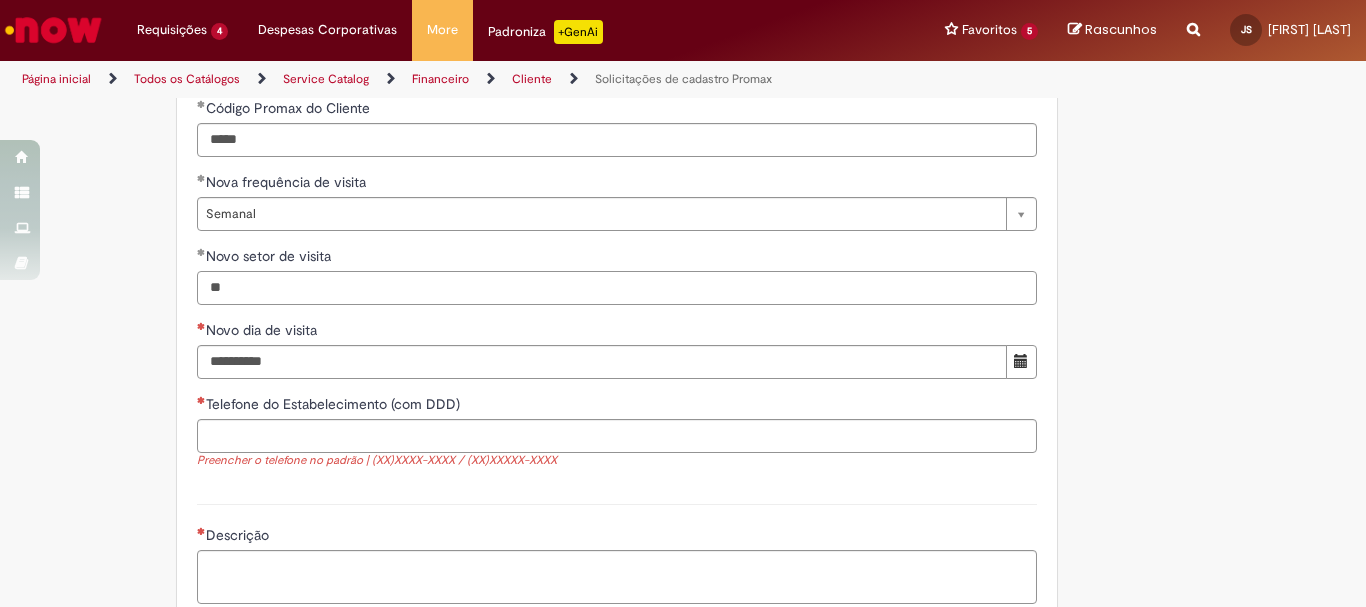 type on "**" 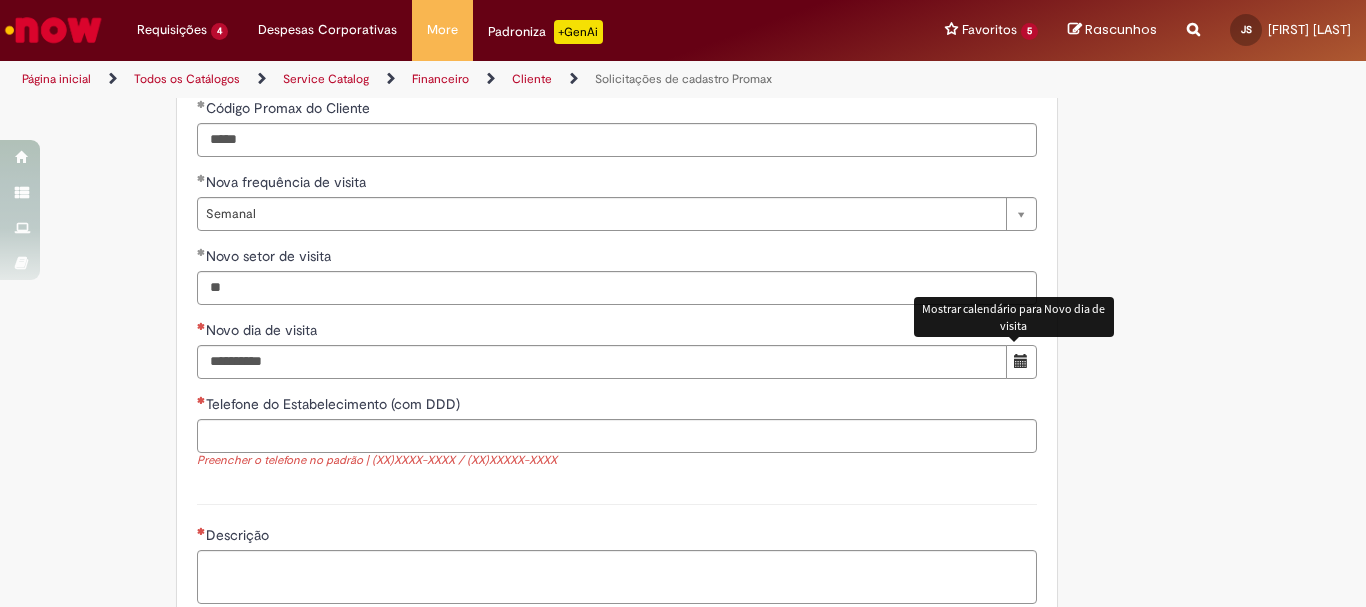click at bounding box center [1021, 361] 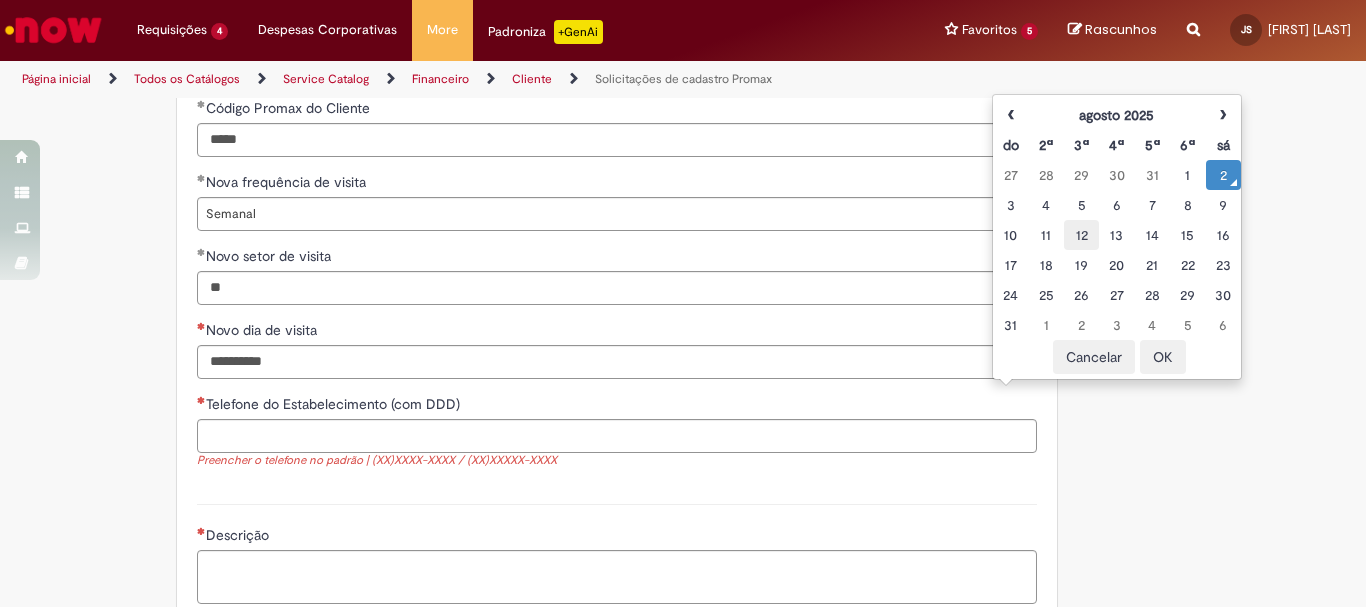 click on "12" at bounding box center (1081, 235) 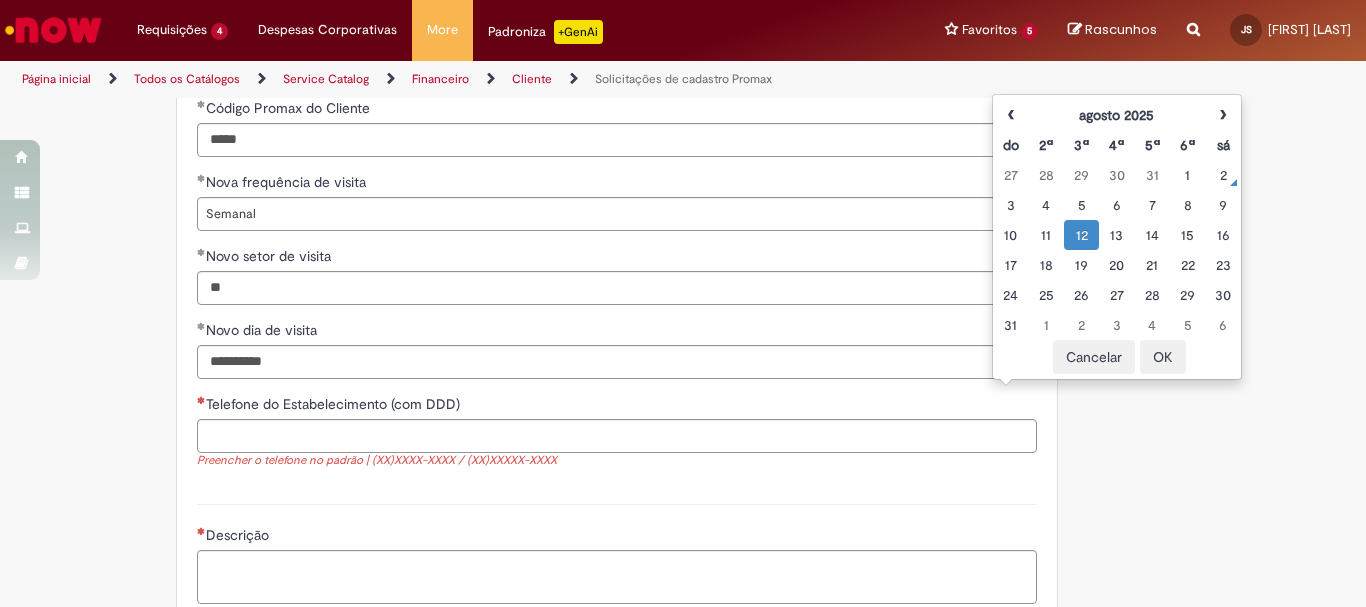 click on "OK" at bounding box center (1163, 357) 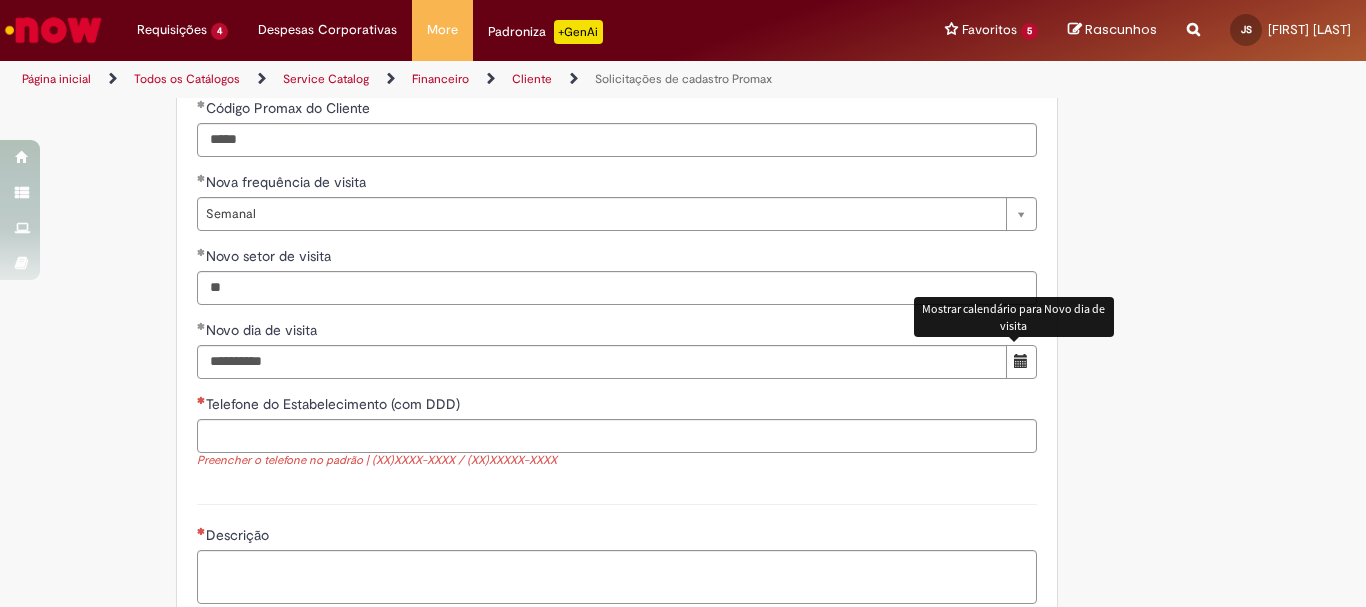 click on "Adicionar a Favoritos
Solicitações de cadastro Promax
Oferta exclusiva para bloqueio, desbloqueio, reativação e transferência de PDVs entre Operações, cadastro manuais de CDDS, fábricas e eventos.
📌 Em anexo, você encontra o nosso  Book de Documentos  com as orientações necessárias. Acesse também nosso SharePoint: 🔗  https://anheuserbuschinbev.sharepoint.com/sites/ComunicacaoOTC E-mail de contato:   [EMAIL]
⚠️  Importante: As solicitações de  atualização de dados ou documentos  devem ser realizadas  exclusivamente pela plataforma Bees Care (Zendesk),  atraves do Link 🔗  https://ab-inbevbr.zendesk.com
📥 Abaixo, você confere o passo a passo de como abrir uma solicitação na plataforma.
SAP Interim Country Code ** Favorecido" at bounding box center (683, -185) 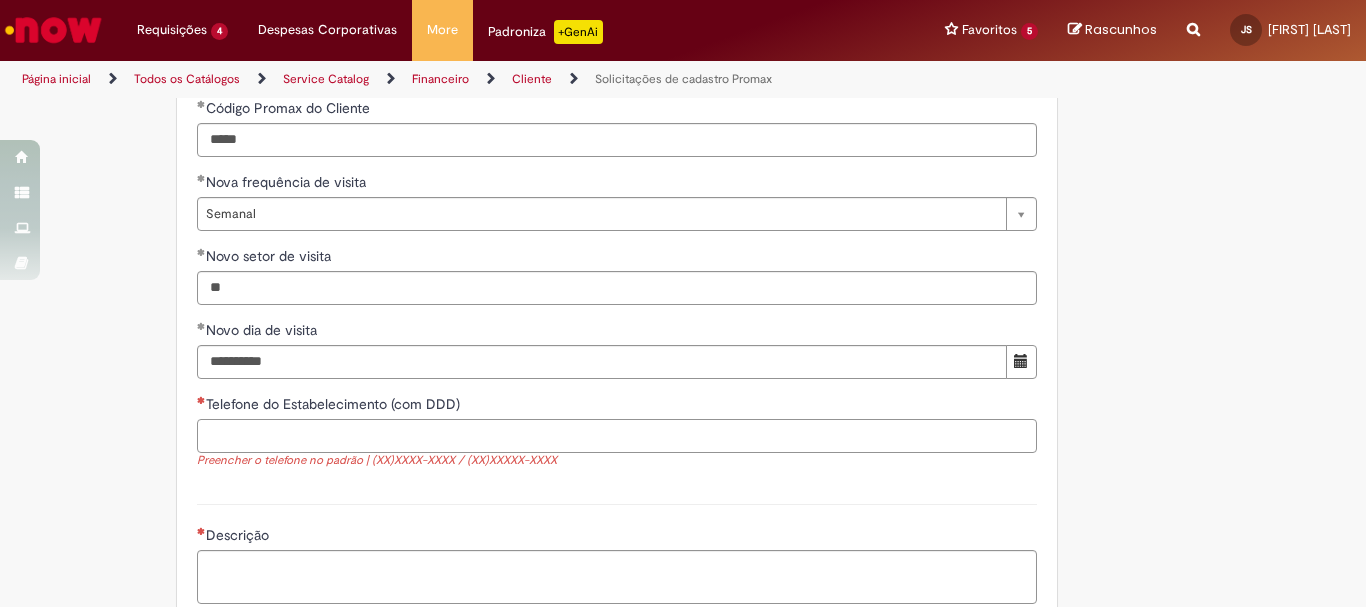 click on "Telefone do Estabelecimento (com DDD)" at bounding box center (617, 436) 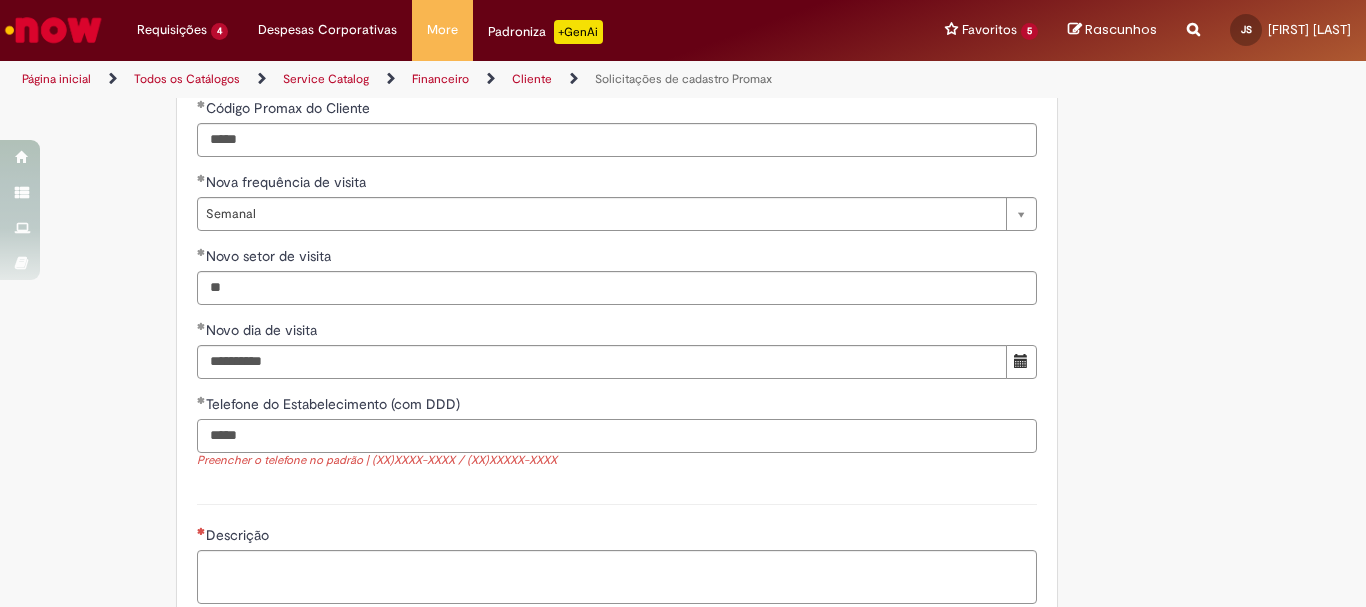 paste on "**********" 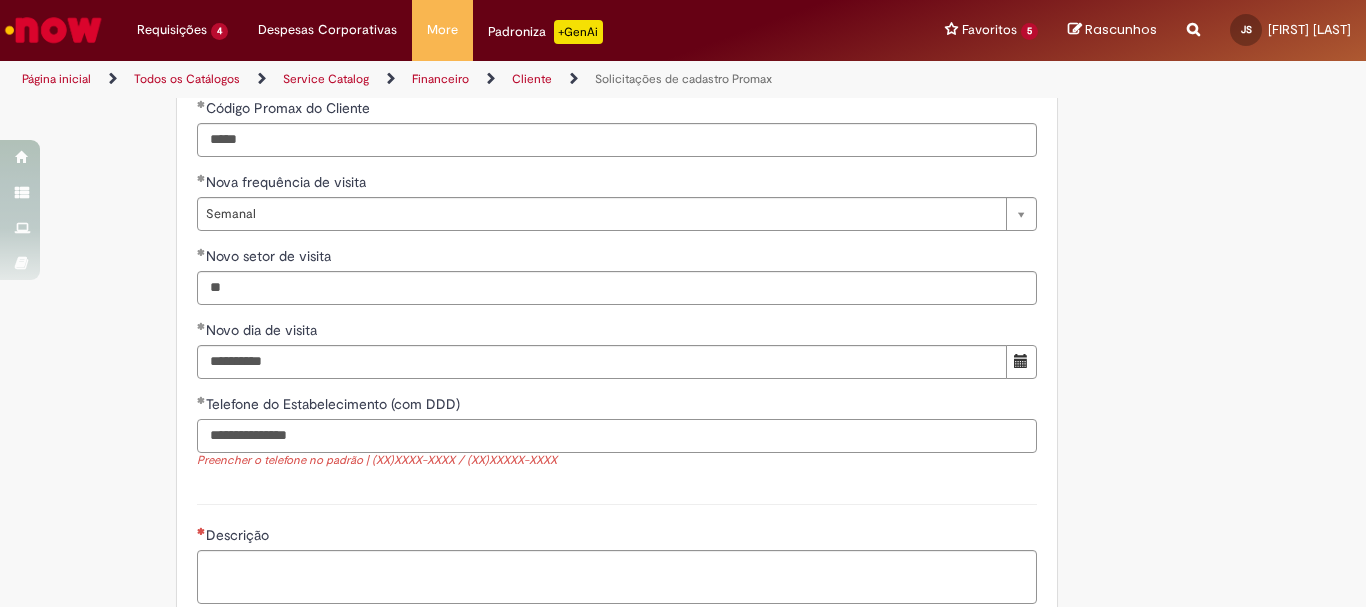 type on "**********" 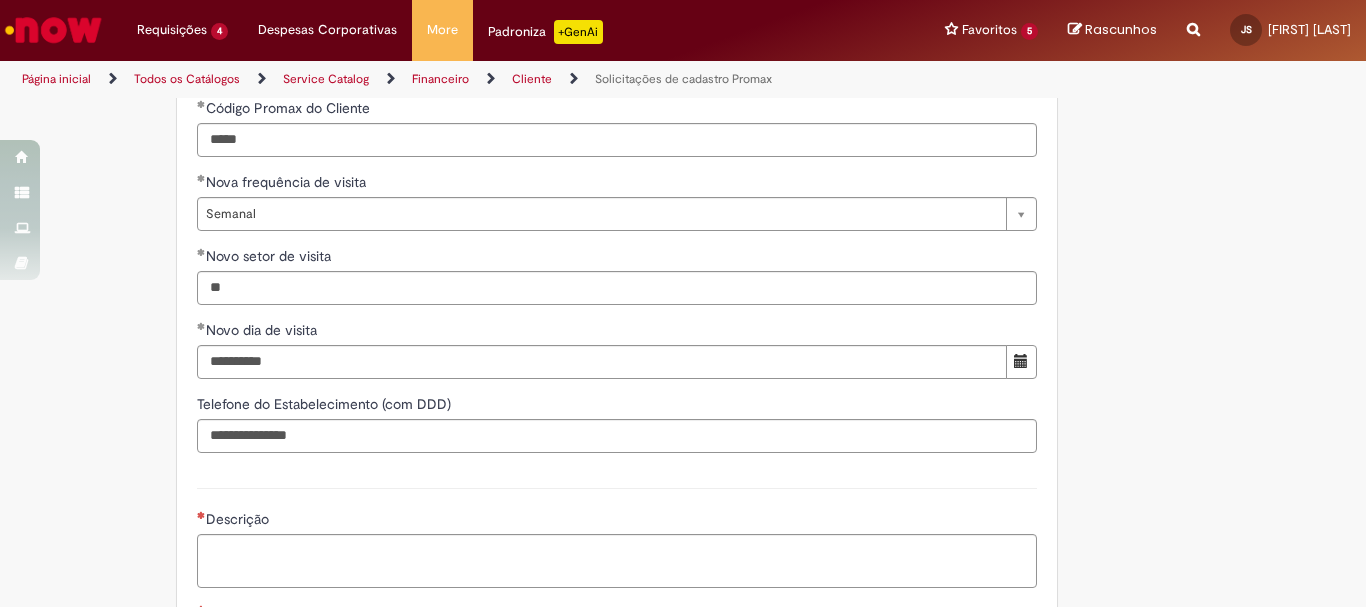 click on "Adicionar a Favoritos
Solicitações de cadastro Promax
Oferta exclusiva para bloqueio, desbloqueio, reativação e transferência de PDVs entre Operações, cadastro manuais de CDDS, fábricas e eventos.
📌 Em anexo, você encontra o nosso  Book de Documentos  com as orientações necessárias. Acesse também nosso SharePoint: 🔗  https://anheuserbuschinbev.sharepoint.com/sites/ComunicacaoOTC E-mail de contato:   [EMAIL]
⚠️  Importante: As solicitações de  atualização de dados ou documentos  devem ser realizadas  exclusivamente pela plataforma Bees Care (Zendesk),  atraves do Link 🔗  https://ab-inbevbr.zendesk.com
📥 Abaixo, você confere o passo a passo de como abrir uma solicitação na plataforma.
SAP Interim Country Code ** Favorecido" at bounding box center (585, -193) 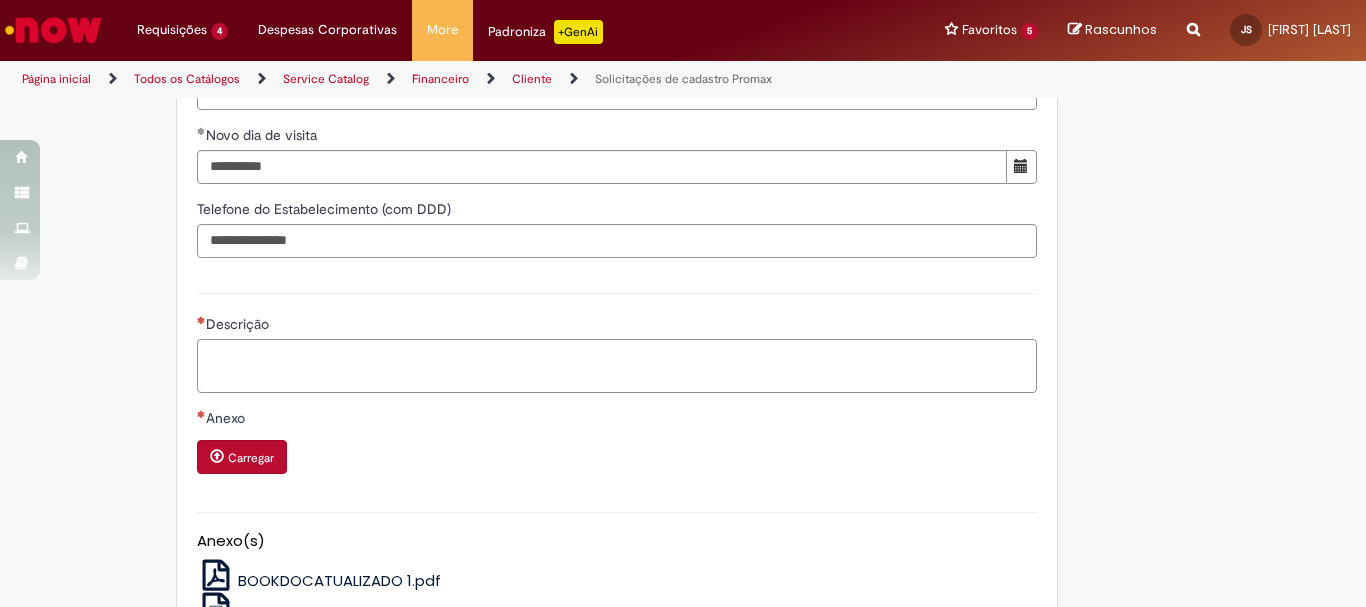 click on "Descrição" at bounding box center (617, 366) 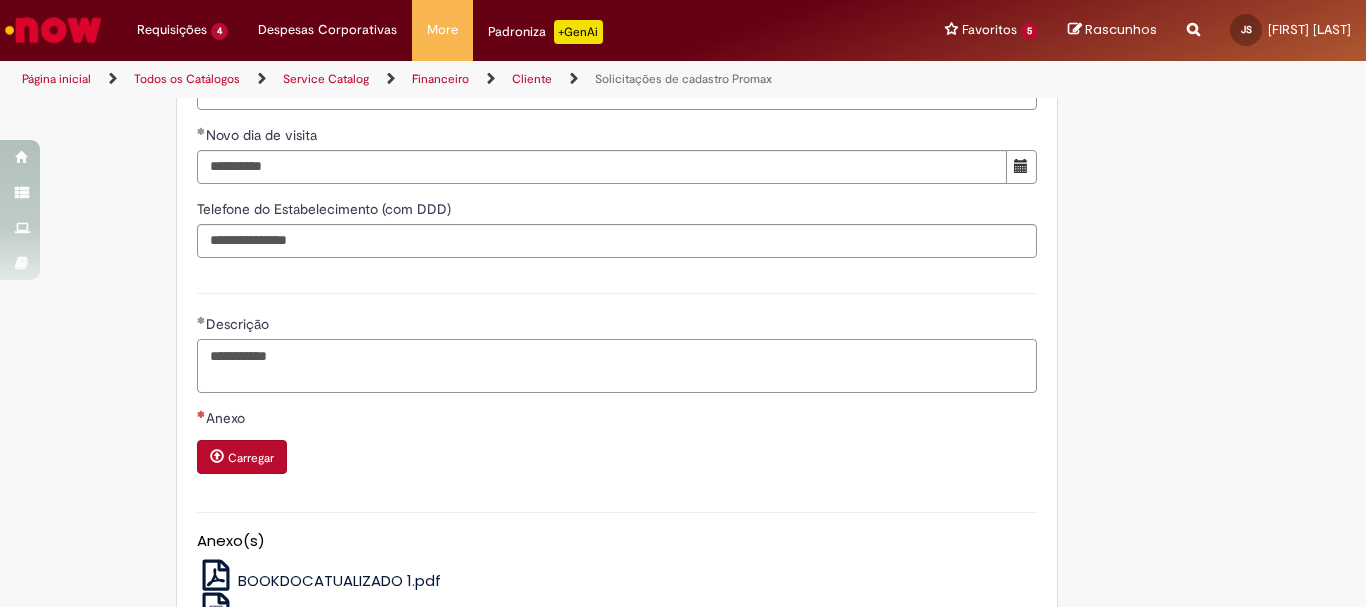 type on "**********" 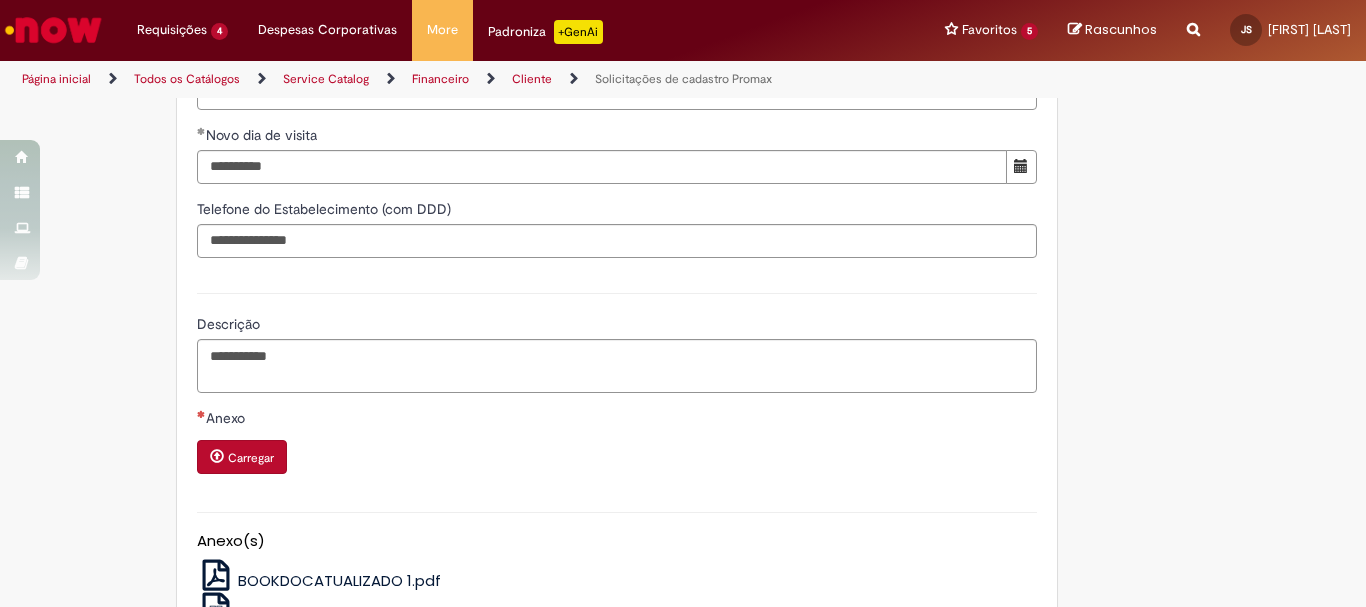 click on "Adicionar a Favoritos
Solicitações de cadastro Promax
Oferta exclusiva para bloqueio, desbloqueio, reativação e transferência de PDVs entre Operações, cadastro manuais de CDDS, fábricas e eventos.
📌 Em anexo, você encontra o nosso  Book de Documentos  com as orientações necessárias. Acesse também nosso SharePoint: 🔗  https://anheuserbuschinbev.sharepoint.com/sites/ComunicacaoOTC E-mail de contato:   [EMAIL]
⚠️  Importante: As solicitações de  atualização de dados ou documentos  devem ser realizadas  exclusivamente pela plataforma Bees Care (Zendesk),  atraves do Link 🔗  https://ab-inbevbr.zendesk.com
📥 Abaixo, você confere o passo a passo de como abrir uma solicitação na plataforma.
SAP Interim Country Code ** Favorecido" at bounding box center [585, -388] 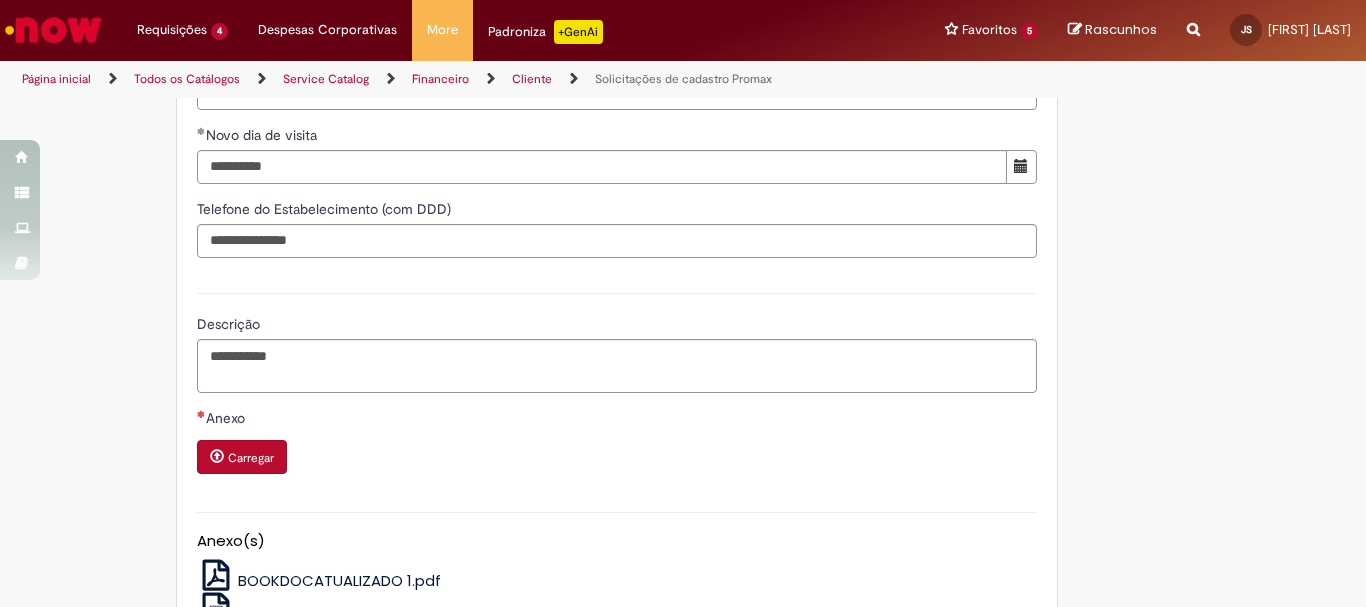 click on "Carregar" at bounding box center [251, 458] 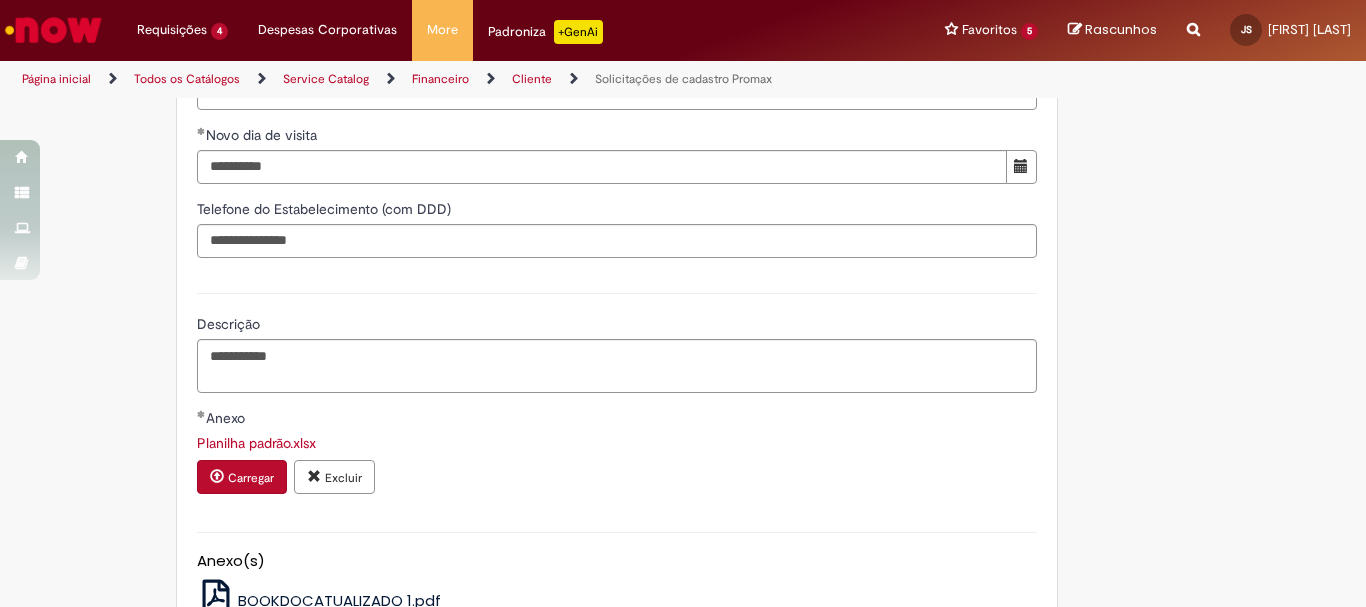 click on "Adicionar a Favoritos
Solicitações de cadastro Promax
Oferta exclusiva para bloqueio, desbloqueio, reativação e transferência de PDVs entre Operações, cadastro manuais de CDDS, fábricas e eventos.
📌 Em anexo, você encontra o nosso  Book de Documentos  com as orientações necessárias. Acesse também nosso SharePoint: 🔗  https://anheuserbuschinbev.sharepoint.com/sites/ComunicacaoOTC E-mail de contato:   [EMAIL]
⚠️  Importante: As solicitações de  atualização de dados ou documentos  devem ser realizadas  exclusivamente pela plataforma Bees Care (Zendesk),  atraves do Link 🔗  https://ab-inbevbr.zendesk.com
📥 Abaixo, você confere o passo a passo de como abrir uma solicitação na plataforma.
SAP Interim Country Code ** Favorecido" at bounding box center [683, -378] 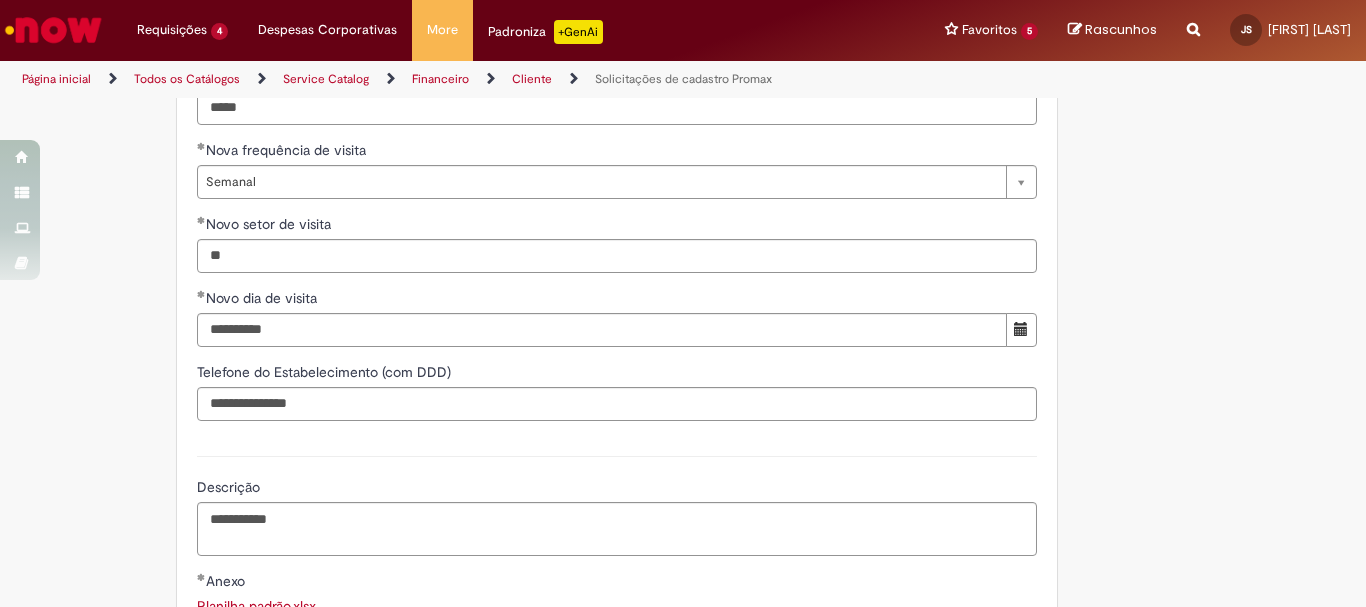 scroll, scrollTop: 1500, scrollLeft: 0, axis: vertical 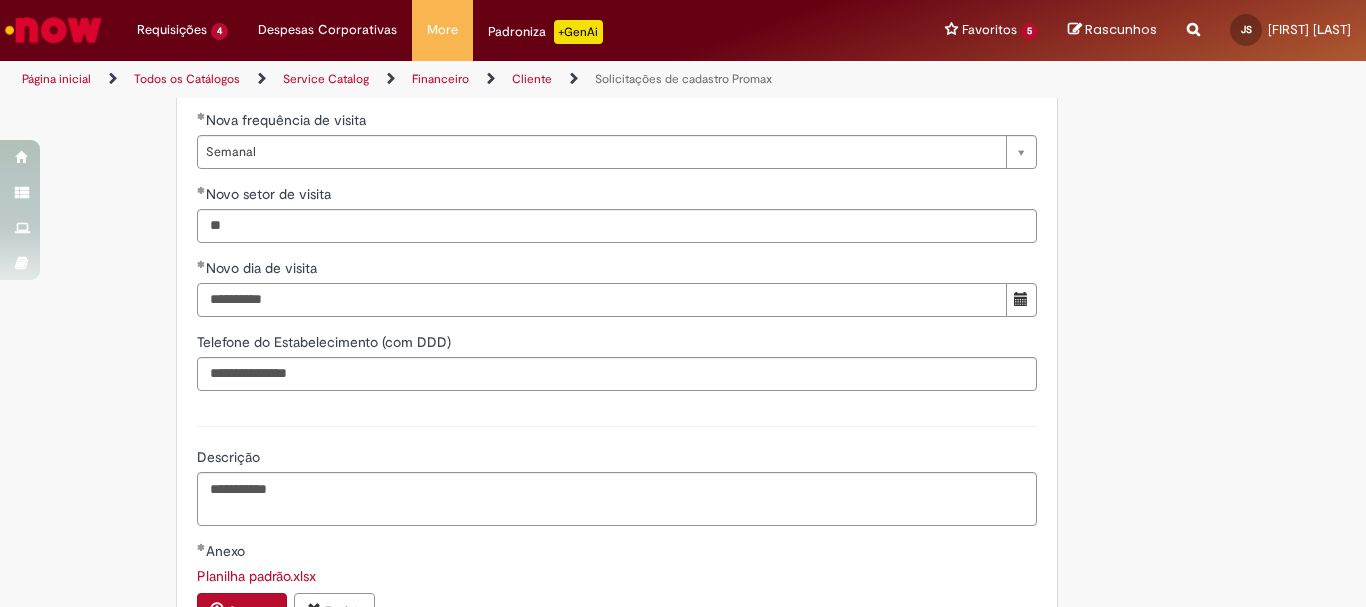 click on "**********" at bounding box center [602, 300] 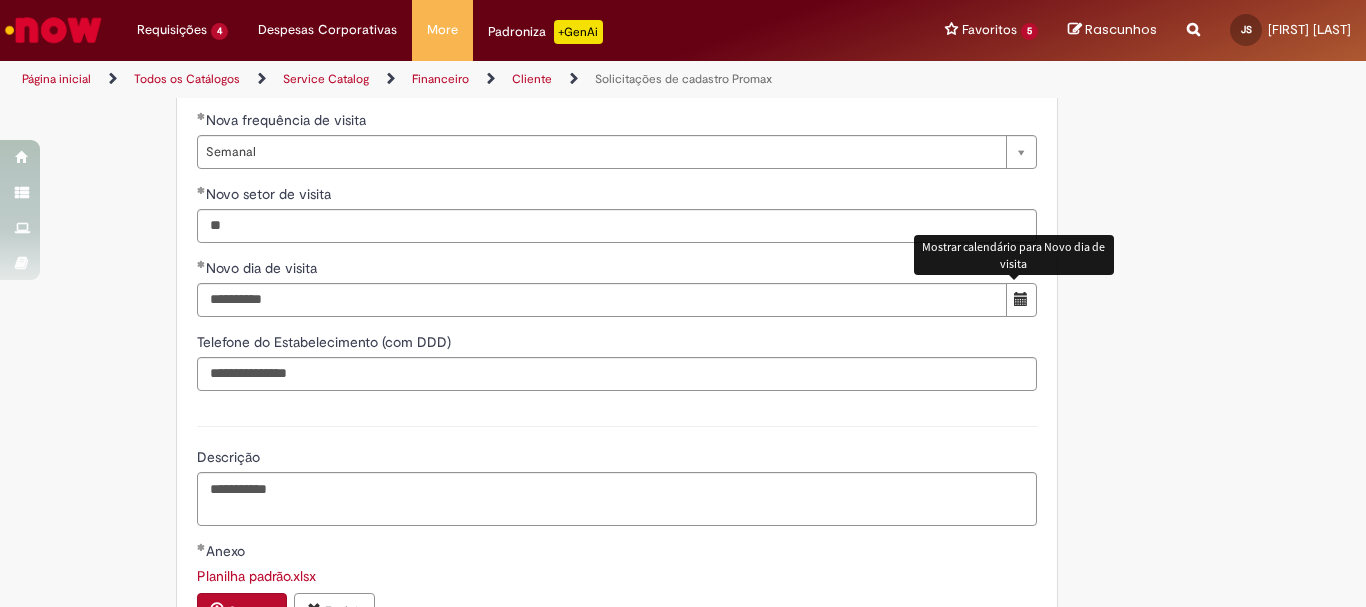 click at bounding box center [1021, 300] 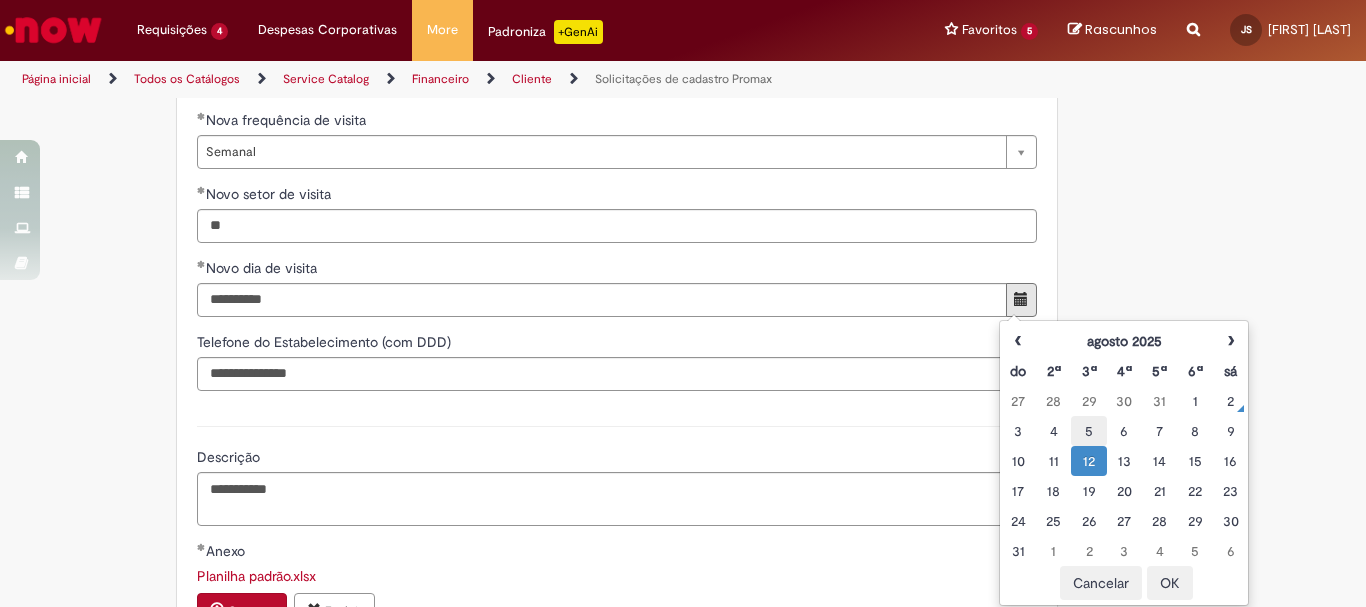 click on "5" at bounding box center [1088, 431] 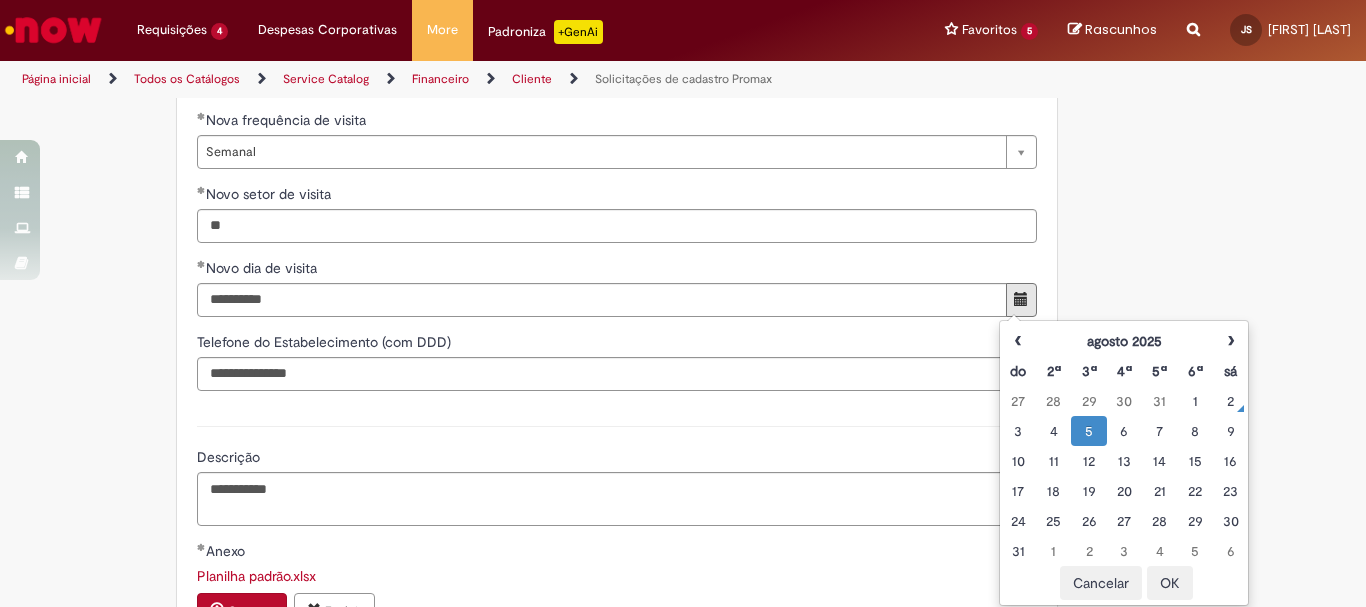 click on "OK" at bounding box center [1170, 583] 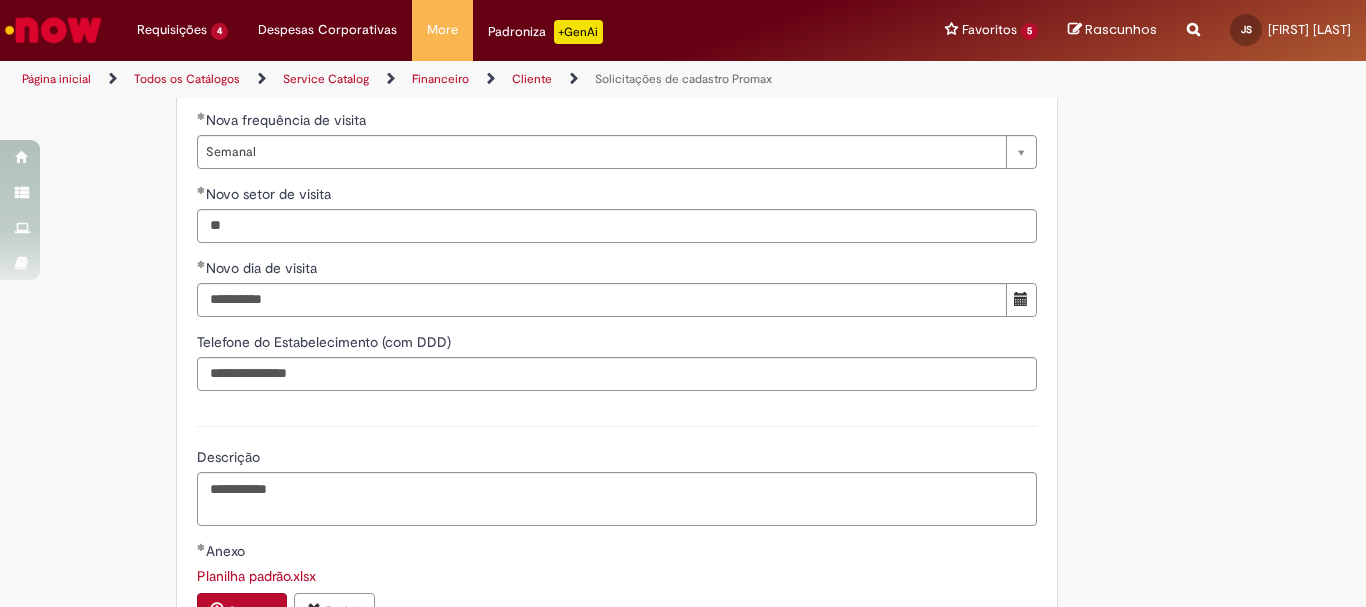 click on "Adicionar a Favoritos
Solicitações de cadastro Promax
Oferta exclusiva para bloqueio, desbloqueio, reativação e transferência de PDVs entre Operações, cadastro manuais de CDDS, fábricas e eventos.
📌 Em anexo, você encontra o nosso  Book de Documentos  com as orientações necessárias. Acesse também nosso SharePoint: 🔗  https://anheuserbuschinbev.sharepoint.com/sites/ComunicacaoOTC E-mail de contato:   [EMAIL]
⚠️  Importante: As solicitações de  atualização de dados ou documentos  devem ser realizadas  exclusivamente pela plataforma Bees Care (Zendesk),  atraves do Link 🔗  https://ab-inbevbr.zendesk.com
📥 Abaixo, você confere o passo a passo de como abrir uma solicitação na plataforma.
SAP Interim Country Code ** Favorecido" at bounding box center [683, -245] 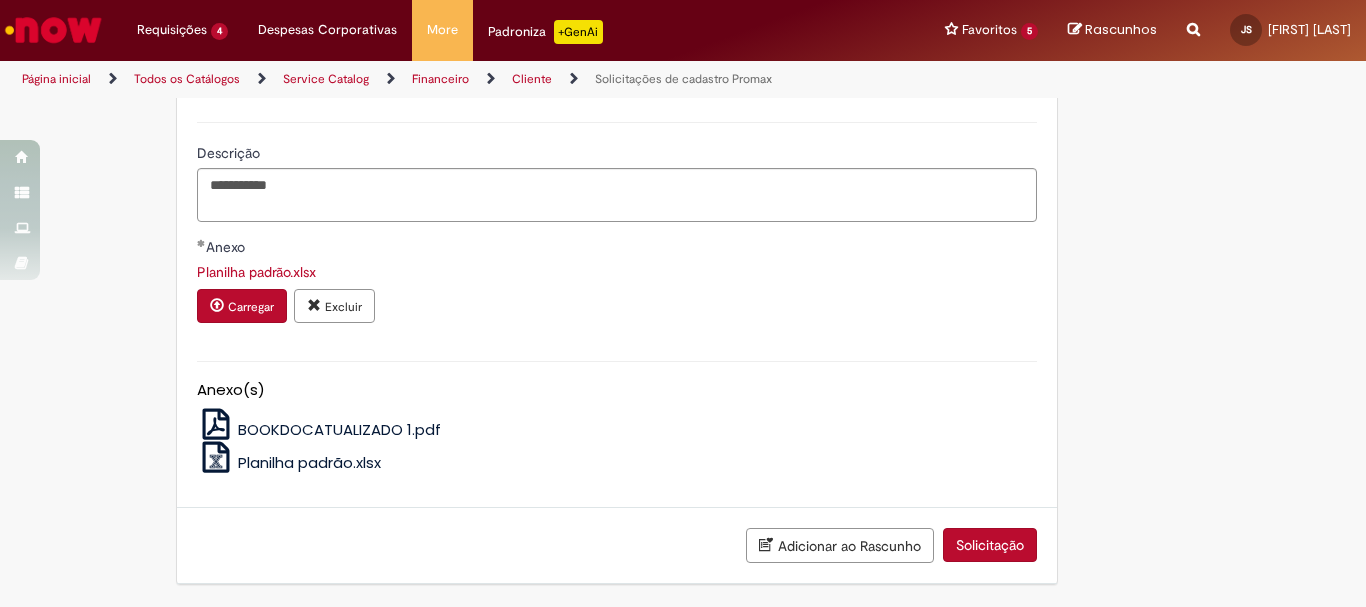 click on "Solicitação" at bounding box center [990, 545] 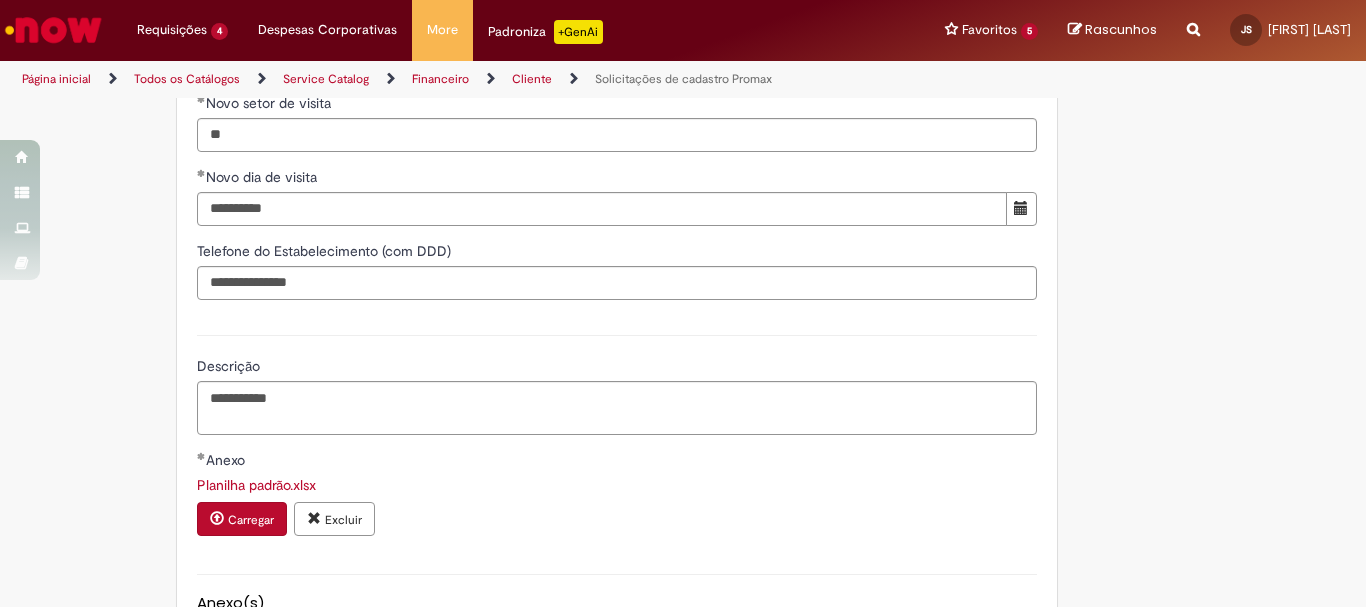 scroll, scrollTop: 1492, scrollLeft: 0, axis: vertical 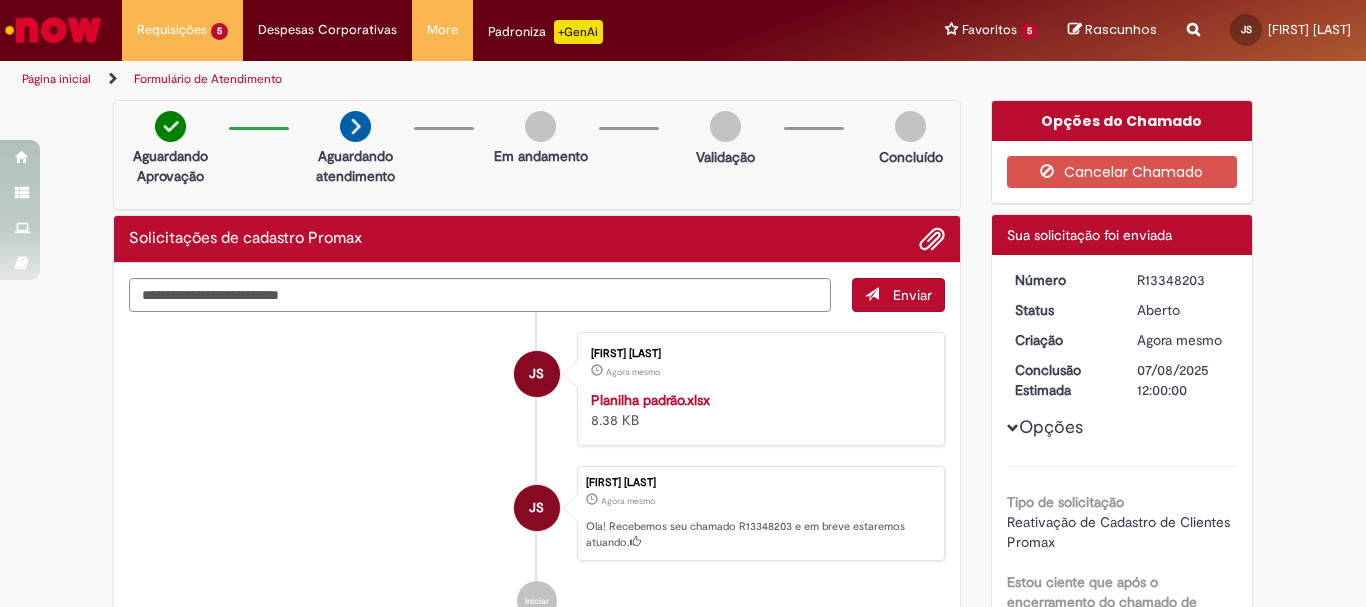 drag, startPoint x: 1130, startPoint y: 278, endPoint x: 1204, endPoint y: 280, distance: 74.02702 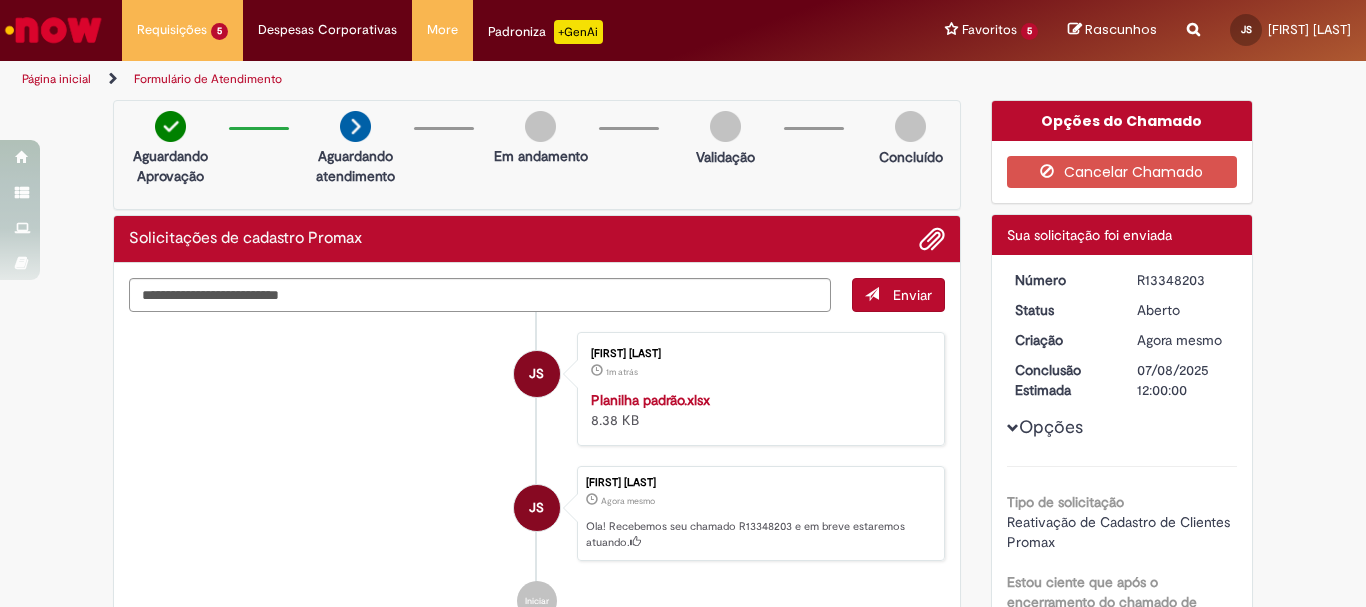 copy on "R13348203" 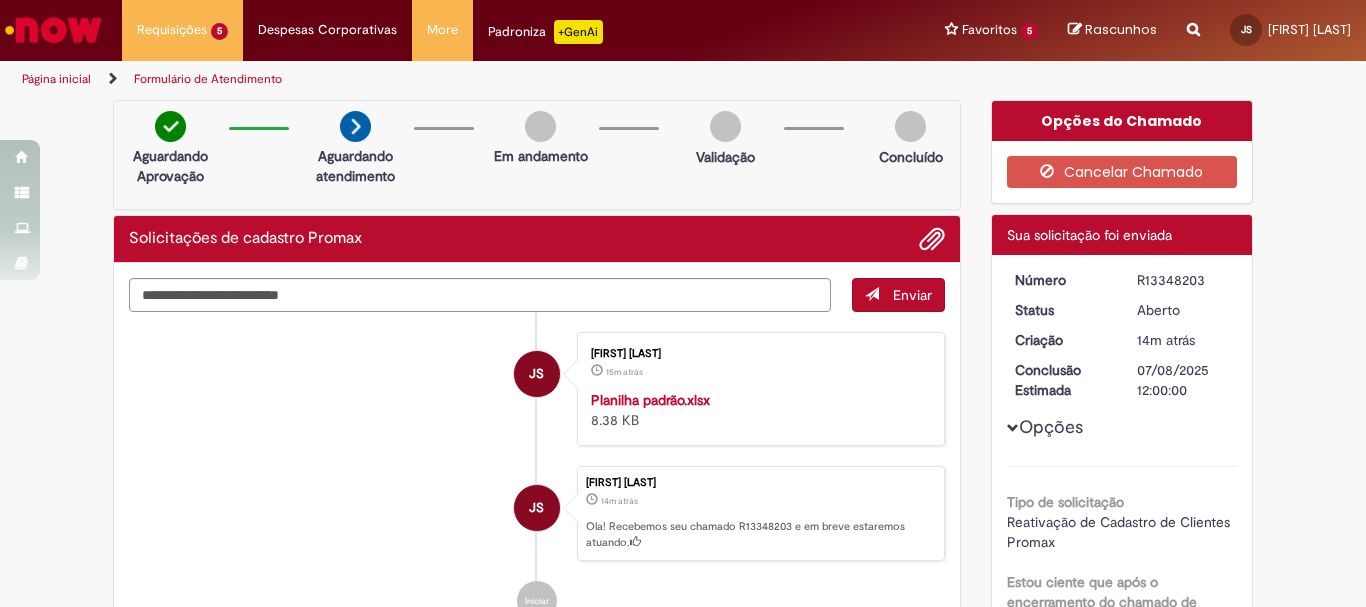 click on "Verificar Código de Barras
Aguardando Aprovação
Aguardando atendimento
Em andamento
Validação
Concluído
Solicitações de cadastro Promax
Enviar
JS
[FIRST] [LAST]
[TIME] atrás [TIME] atrás
Planilha padrão.xlsx  8.38 KB
JS" at bounding box center (683, 1069) 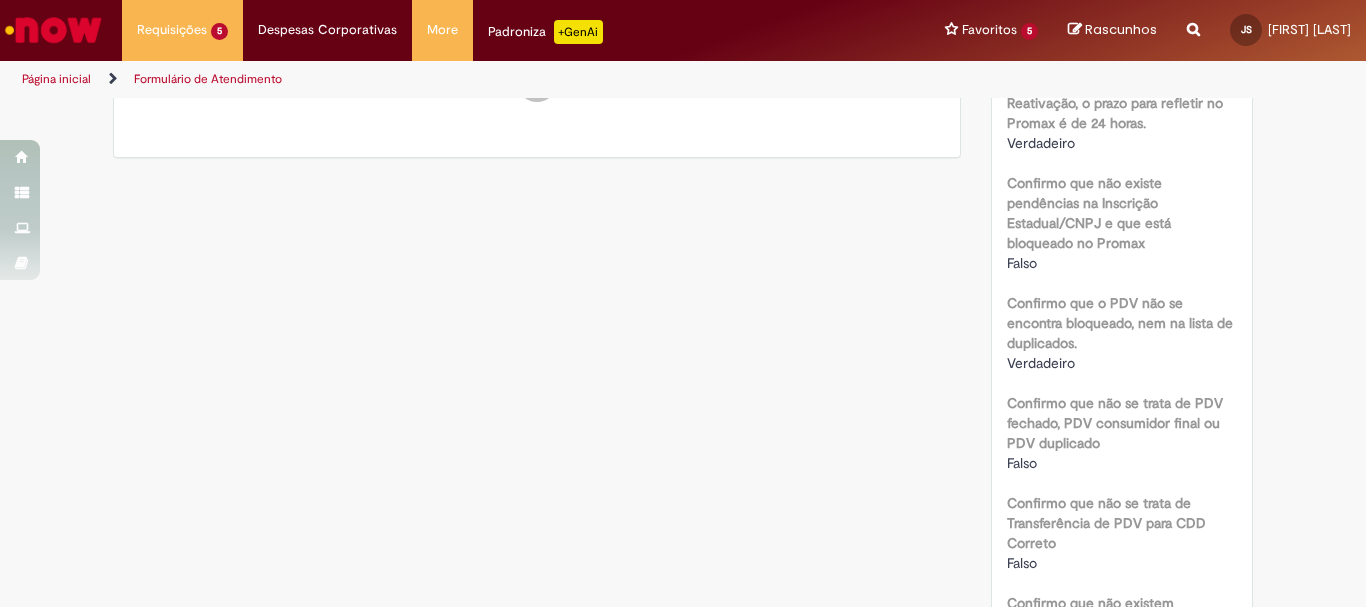 scroll, scrollTop: 520, scrollLeft: 0, axis: vertical 